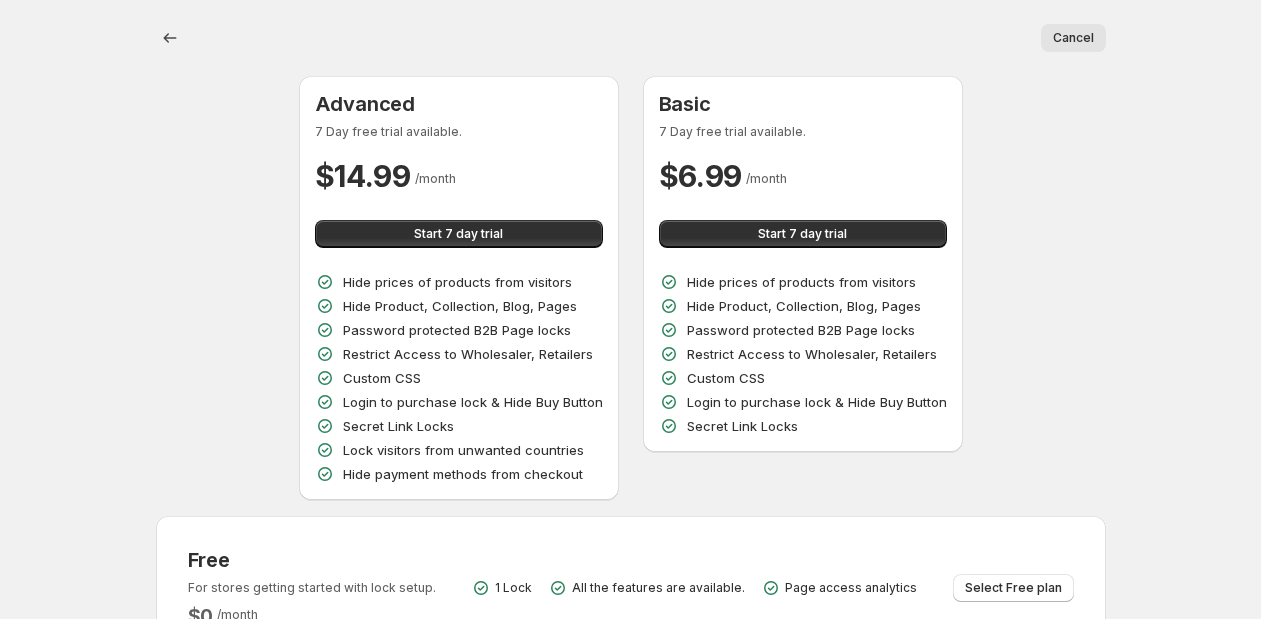 scroll, scrollTop: 0, scrollLeft: 0, axis: both 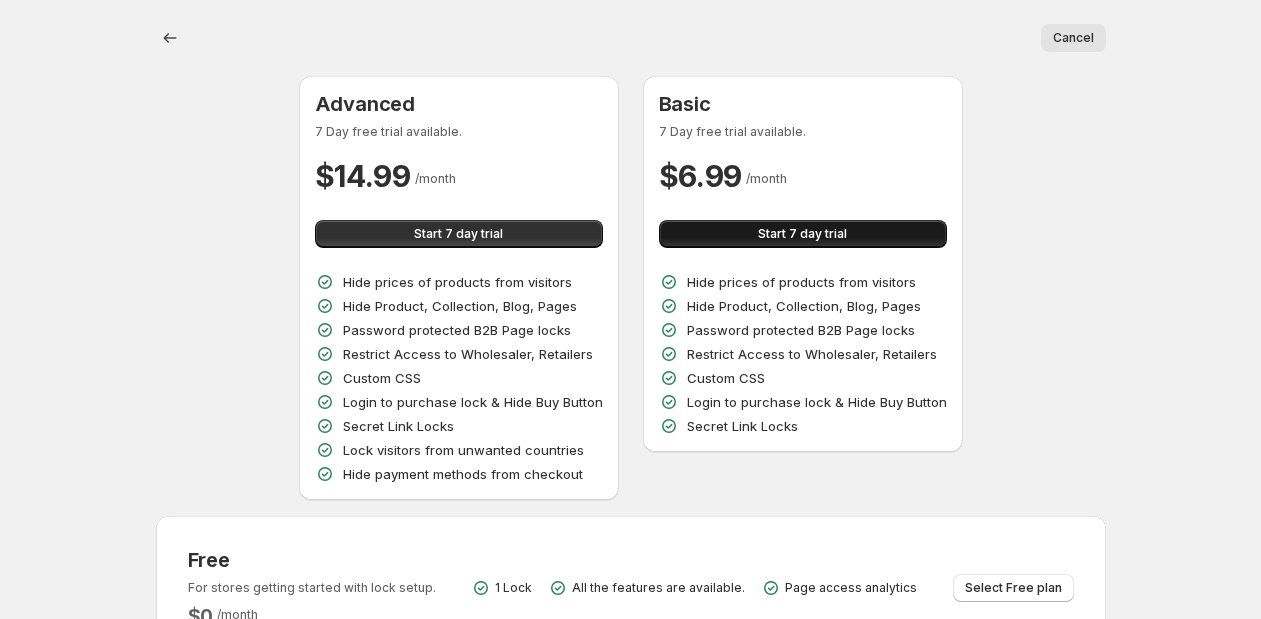 click on "Start 7 day trial" at bounding box center (803, 234) 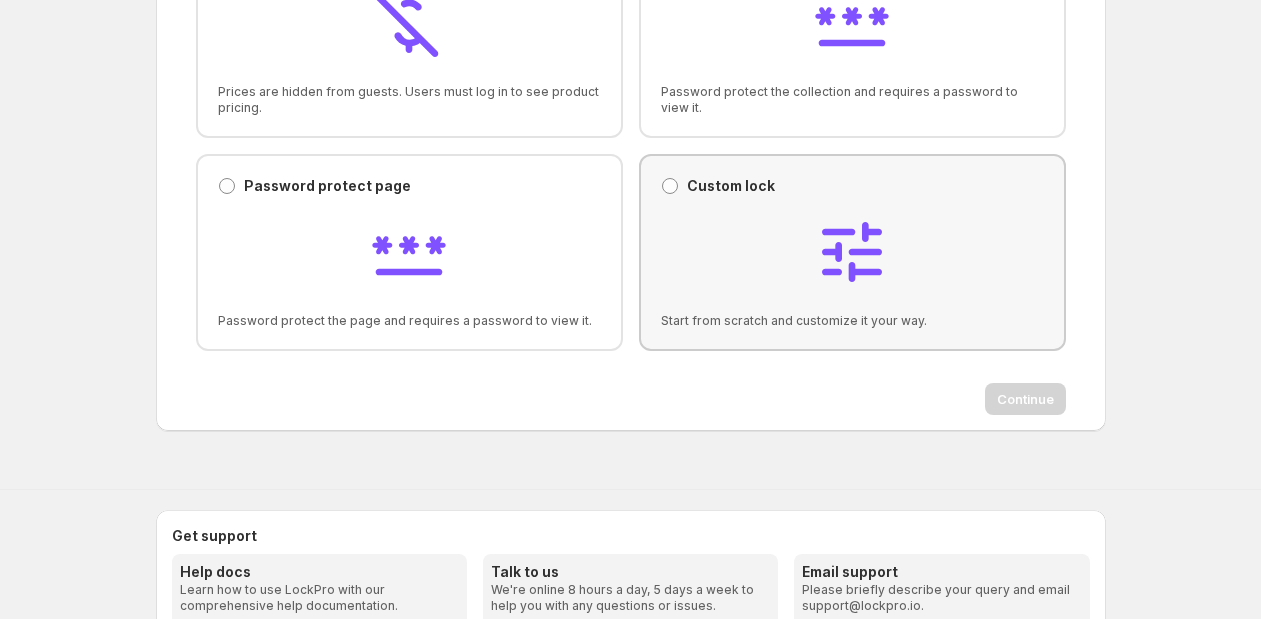 scroll, scrollTop: 547, scrollLeft: 0, axis: vertical 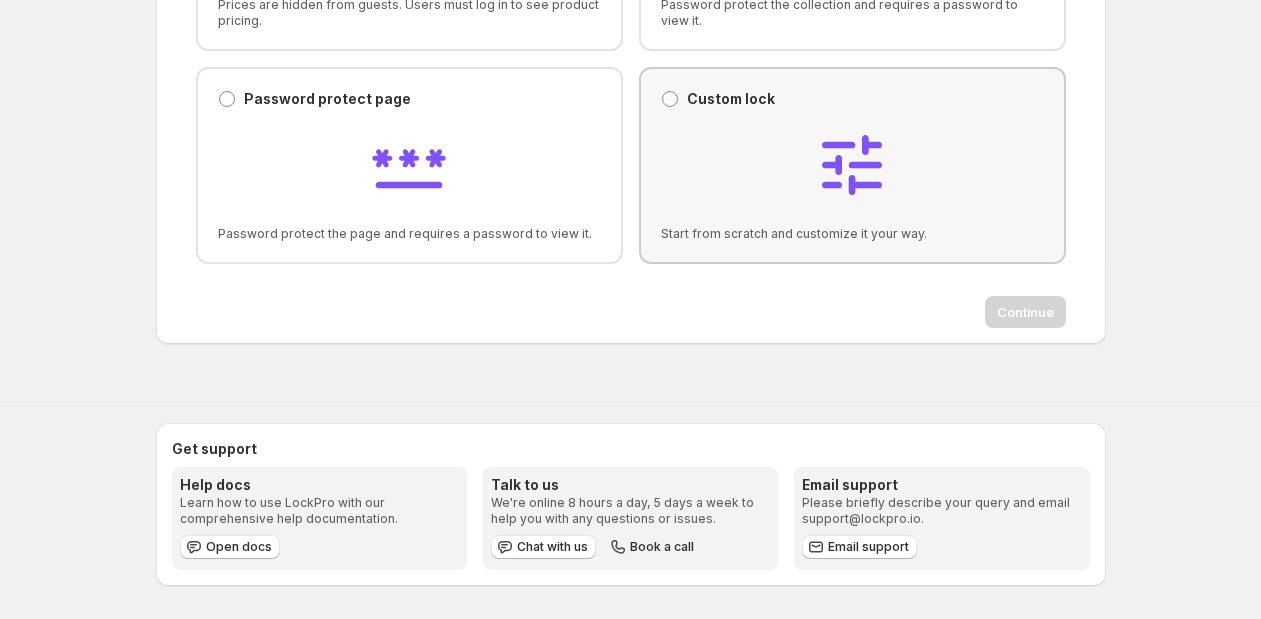 click at bounding box center [852, 167] 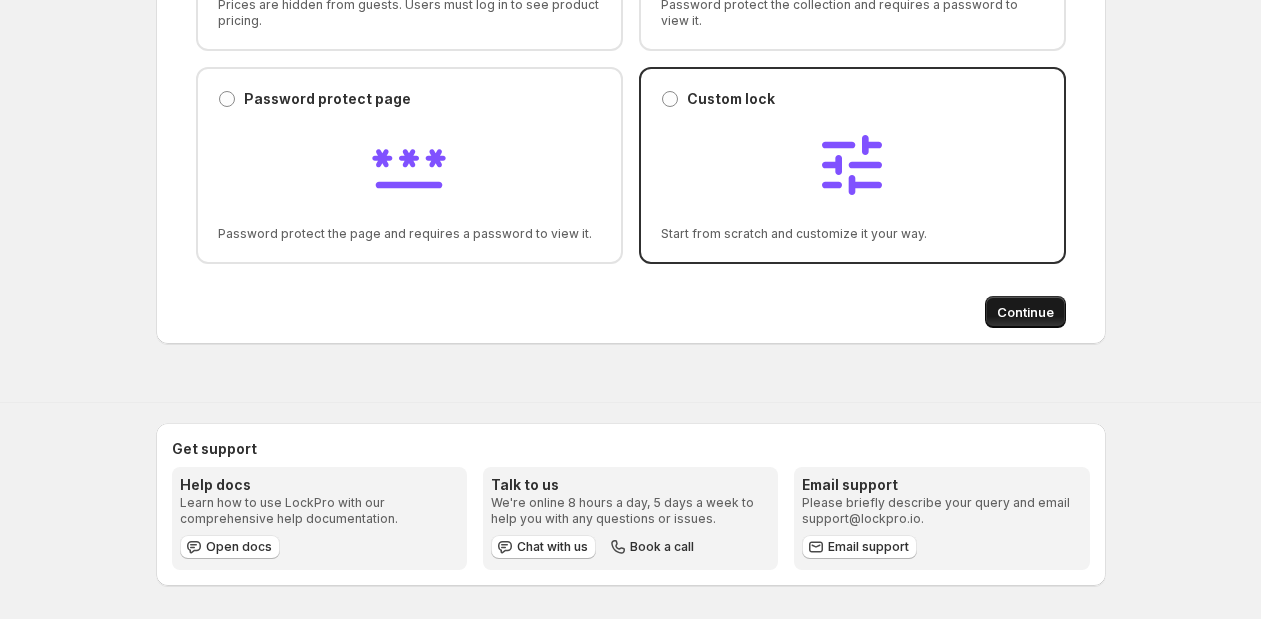click on "Continue" at bounding box center [1025, 312] 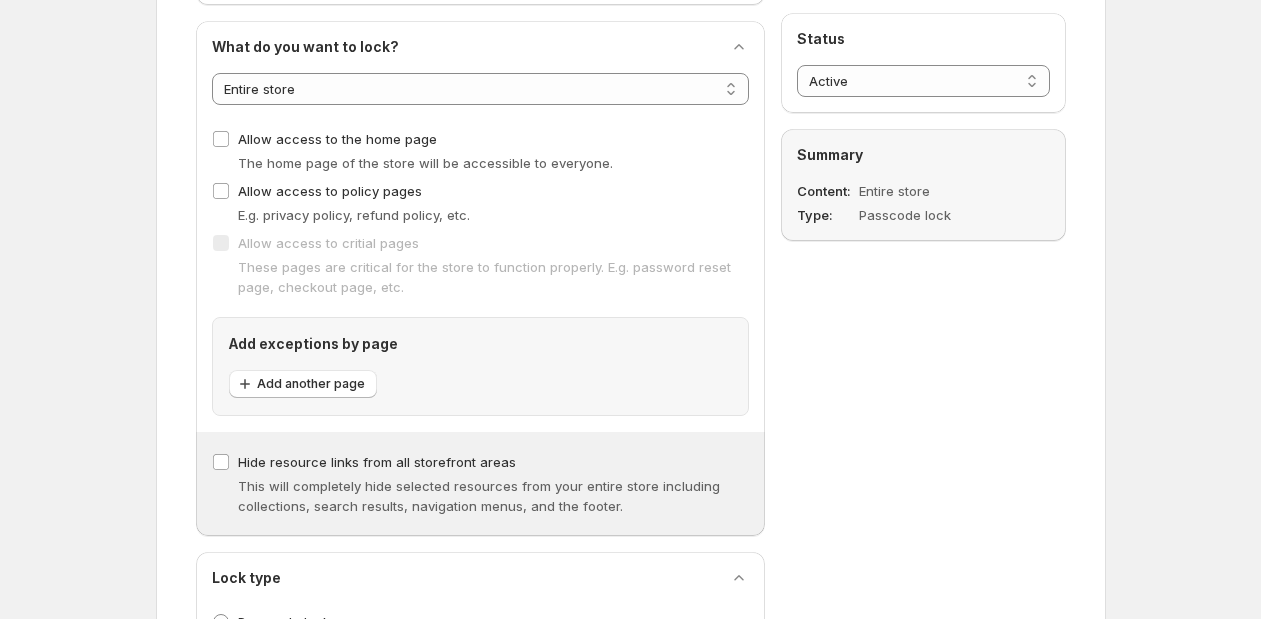 scroll, scrollTop: 0, scrollLeft: 0, axis: both 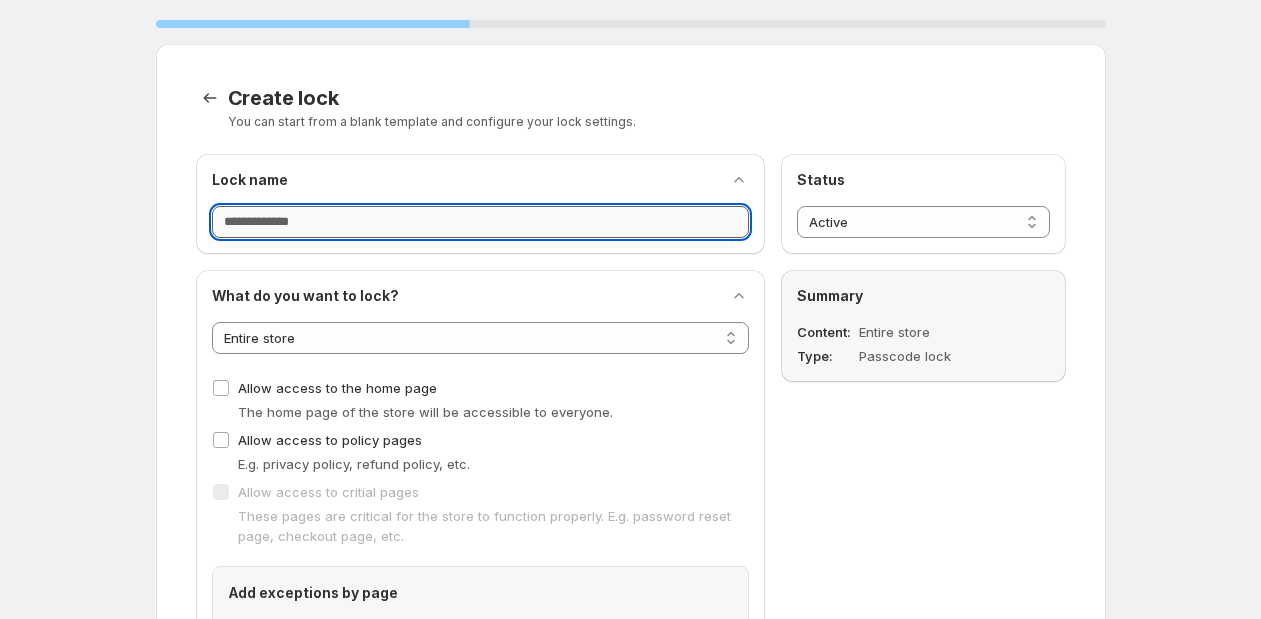 click on "Lock name" at bounding box center (480, 222) 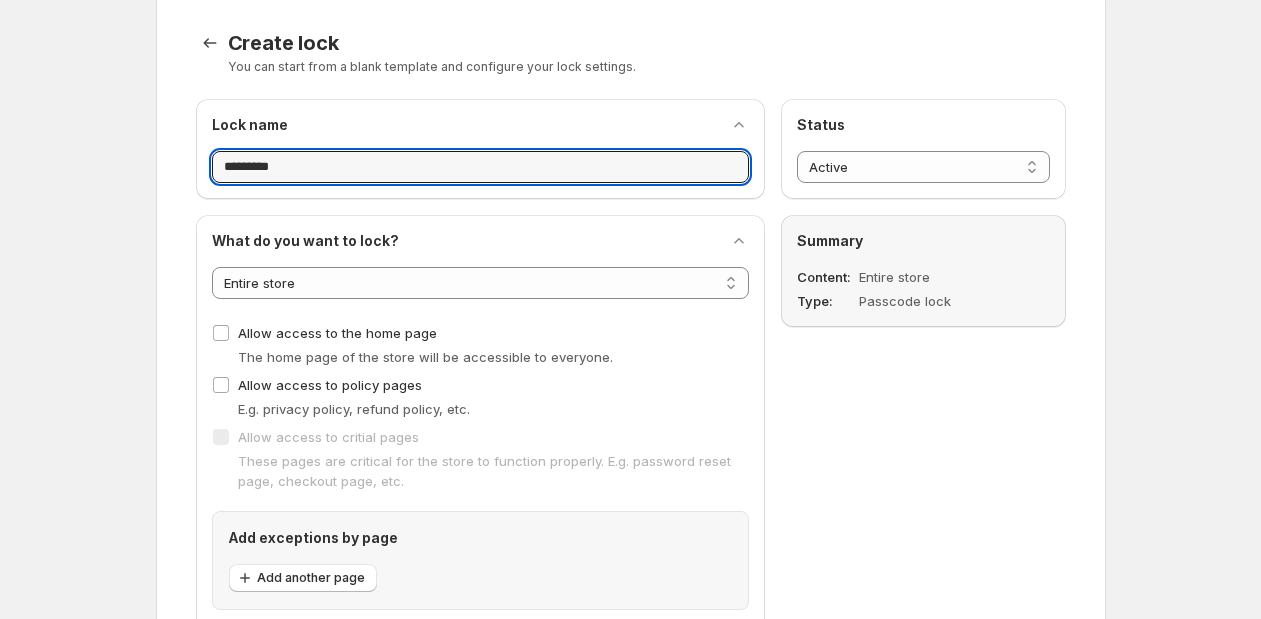 scroll, scrollTop: 122, scrollLeft: 0, axis: vertical 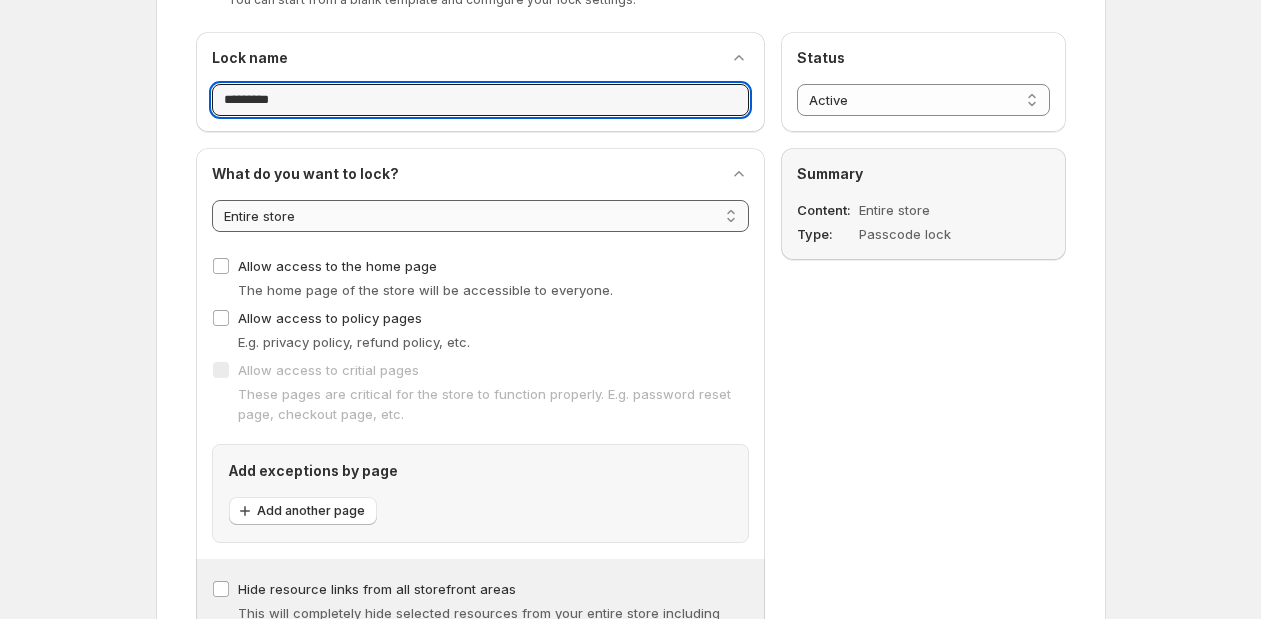 type on "*********" 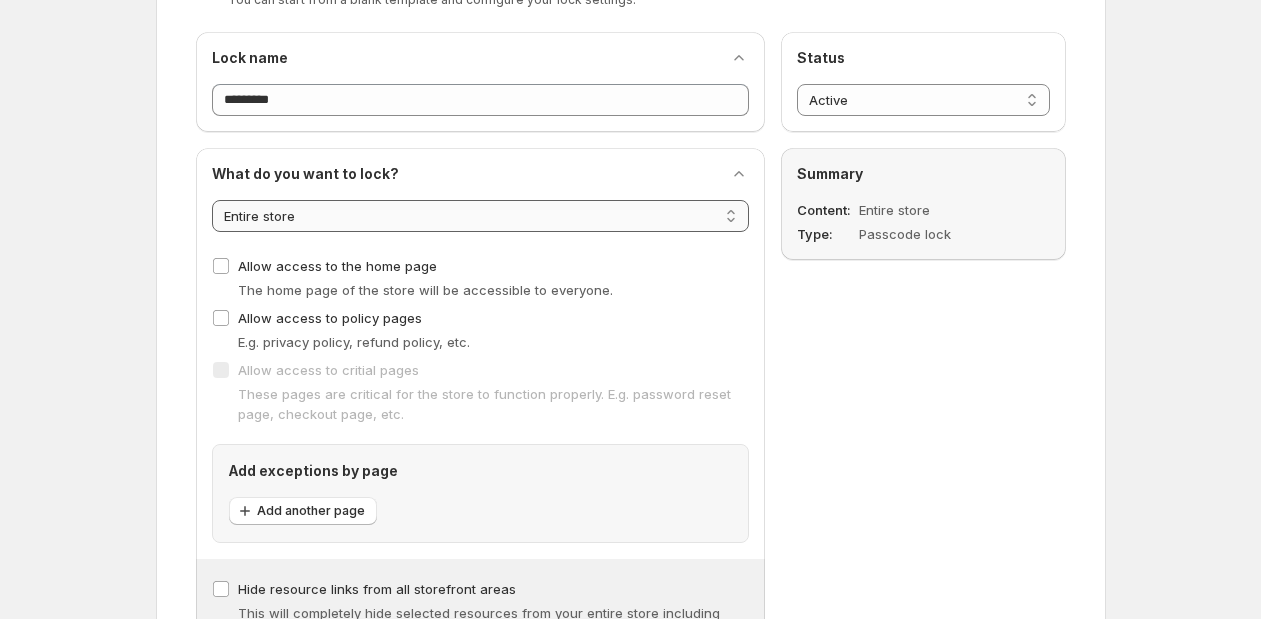 select on "********" 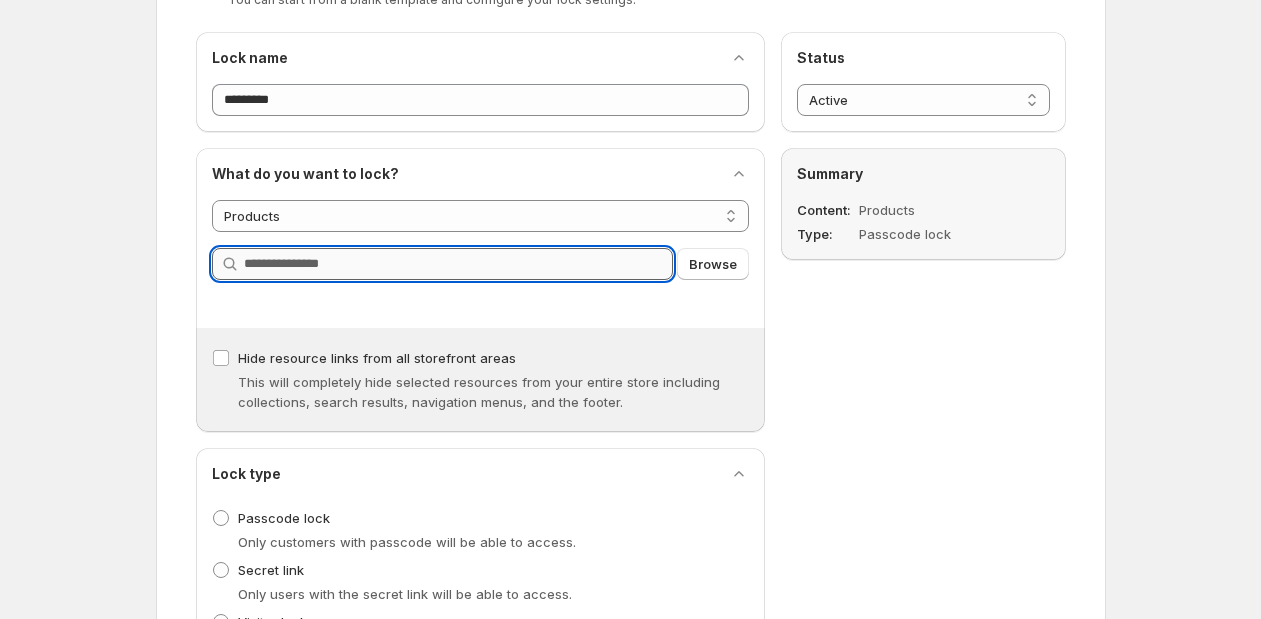 click on "Query" at bounding box center (458, 264) 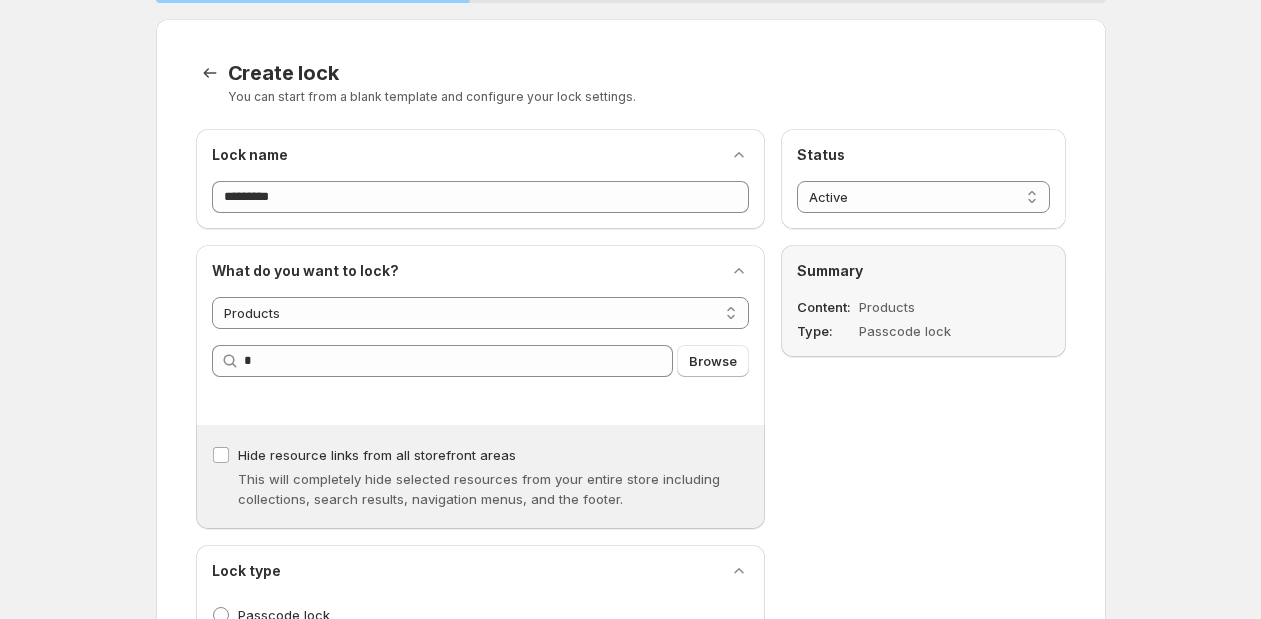 scroll, scrollTop: 317, scrollLeft: 0, axis: vertical 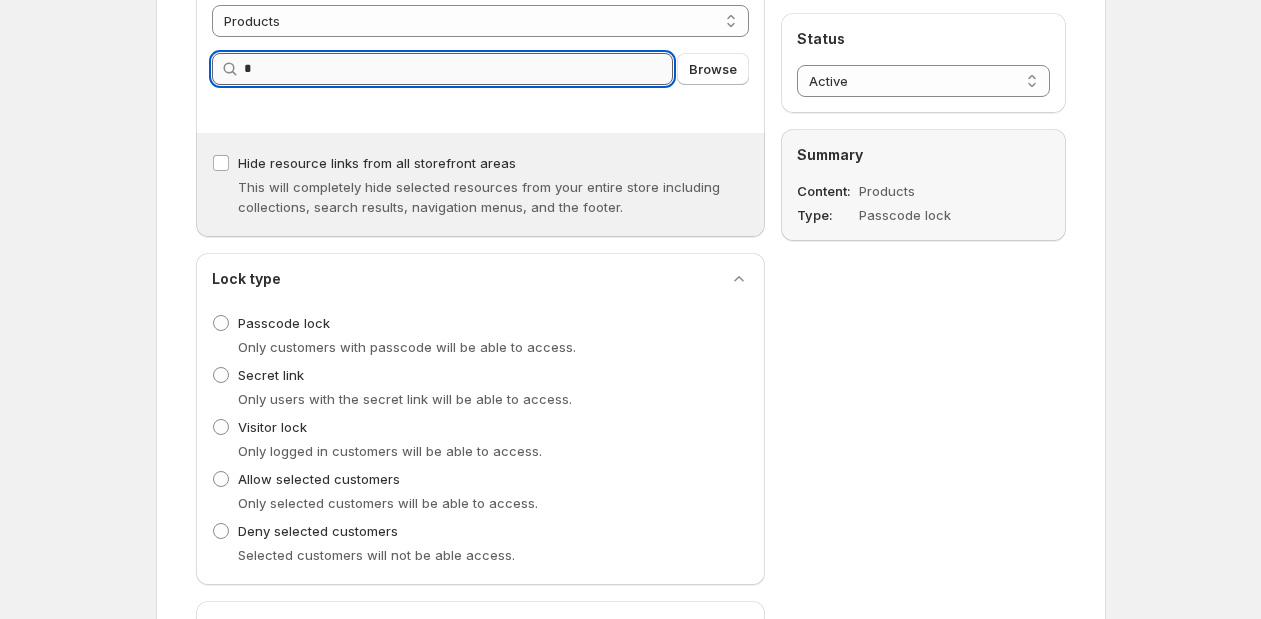 click on "*" at bounding box center [458, 69] 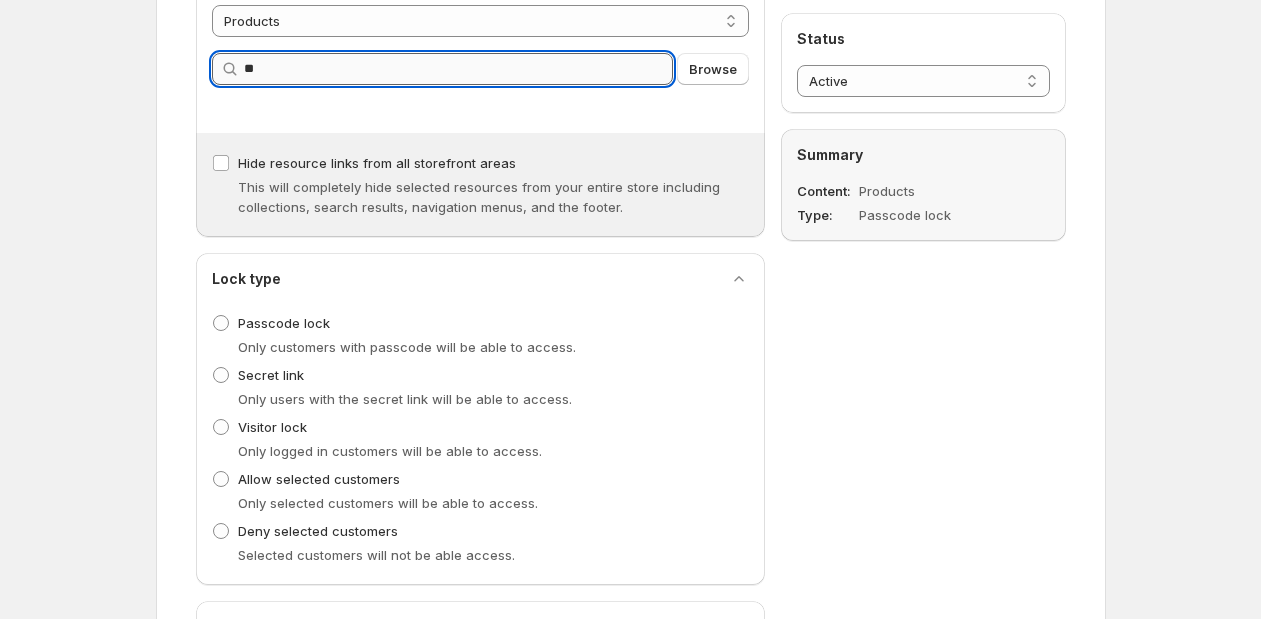 type on "**" 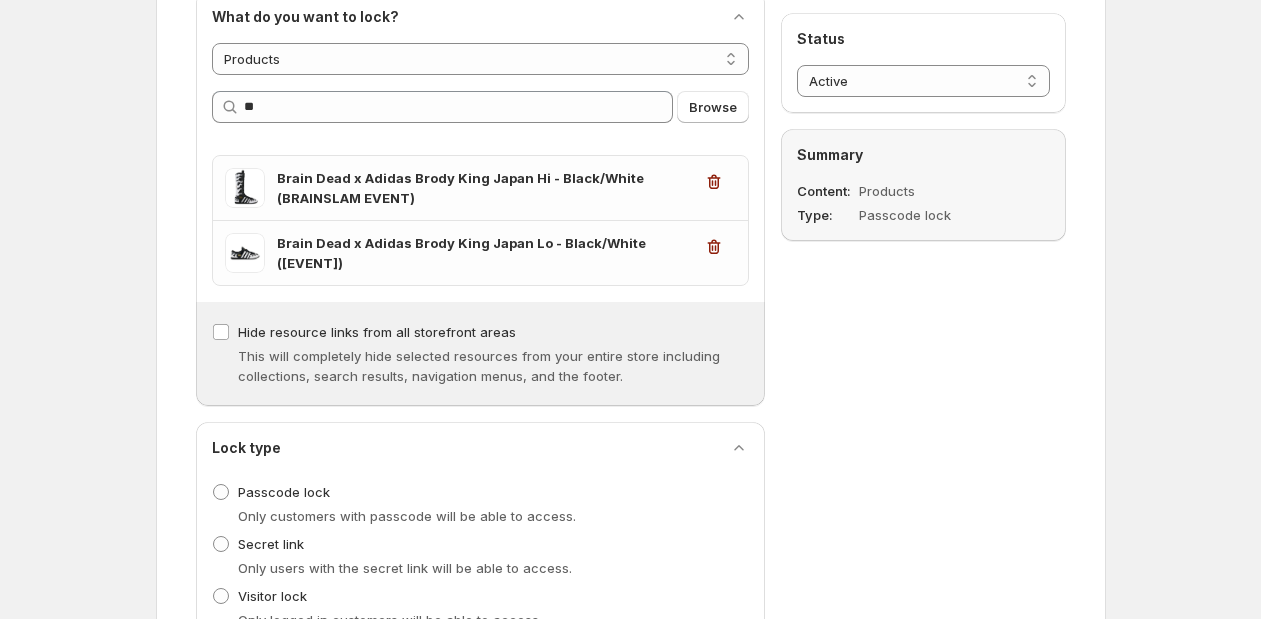scroll, scrollTop: 633, scrollLeft: 0, axis: vertical 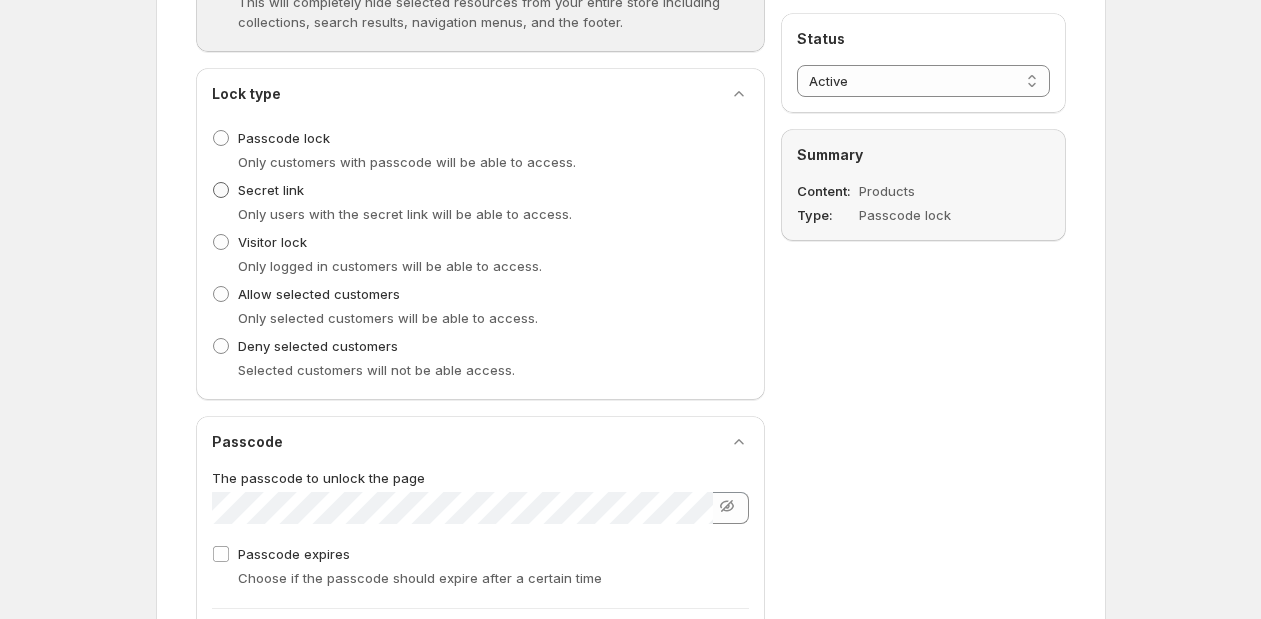 click on "Secret link" at bounding box center (271, 190) 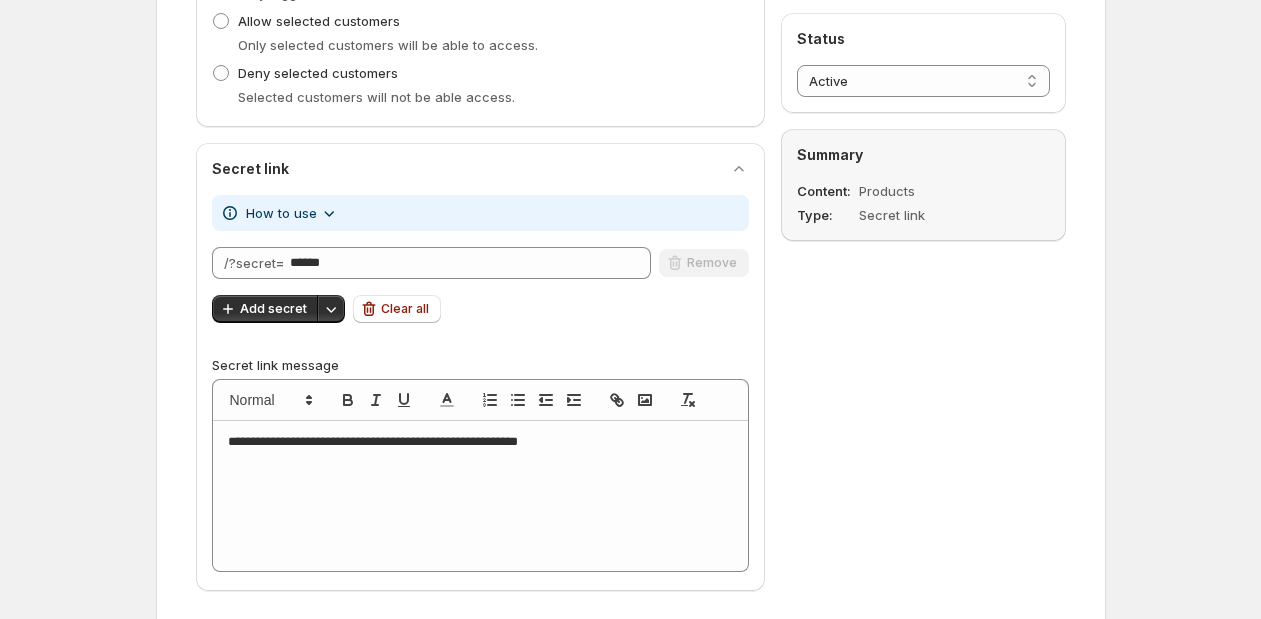 scroll, scrollTop: 992, scrollLeft: 0, axis: vertical 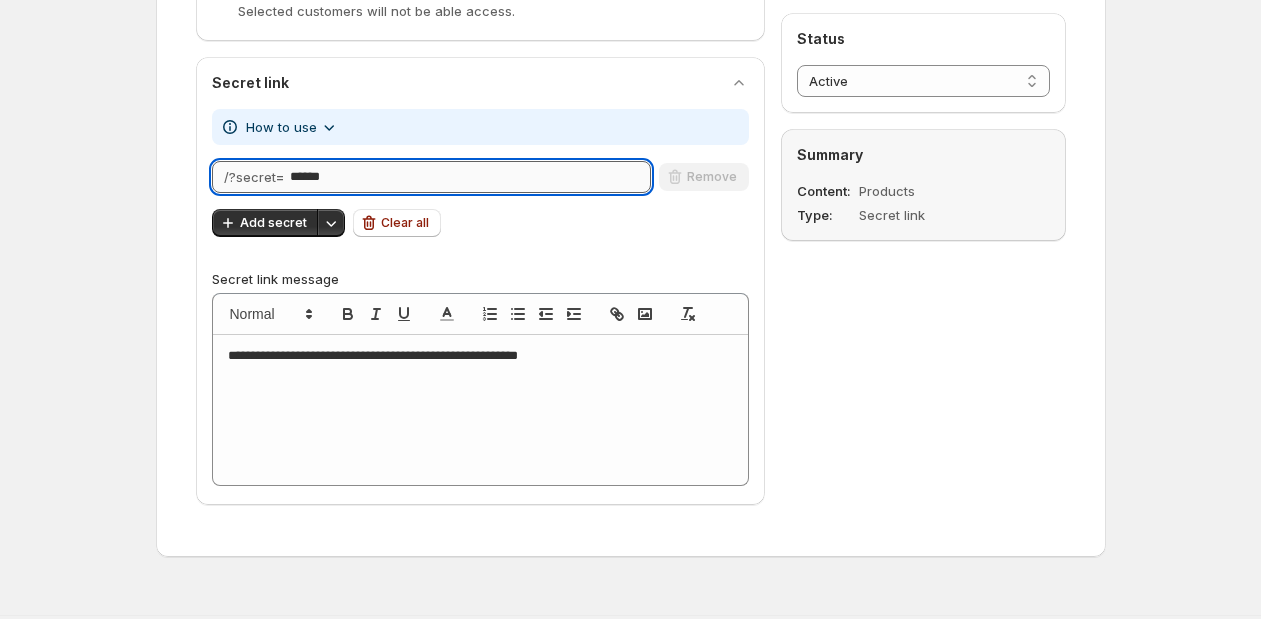 click on "******" at bounding box center (470, 177) 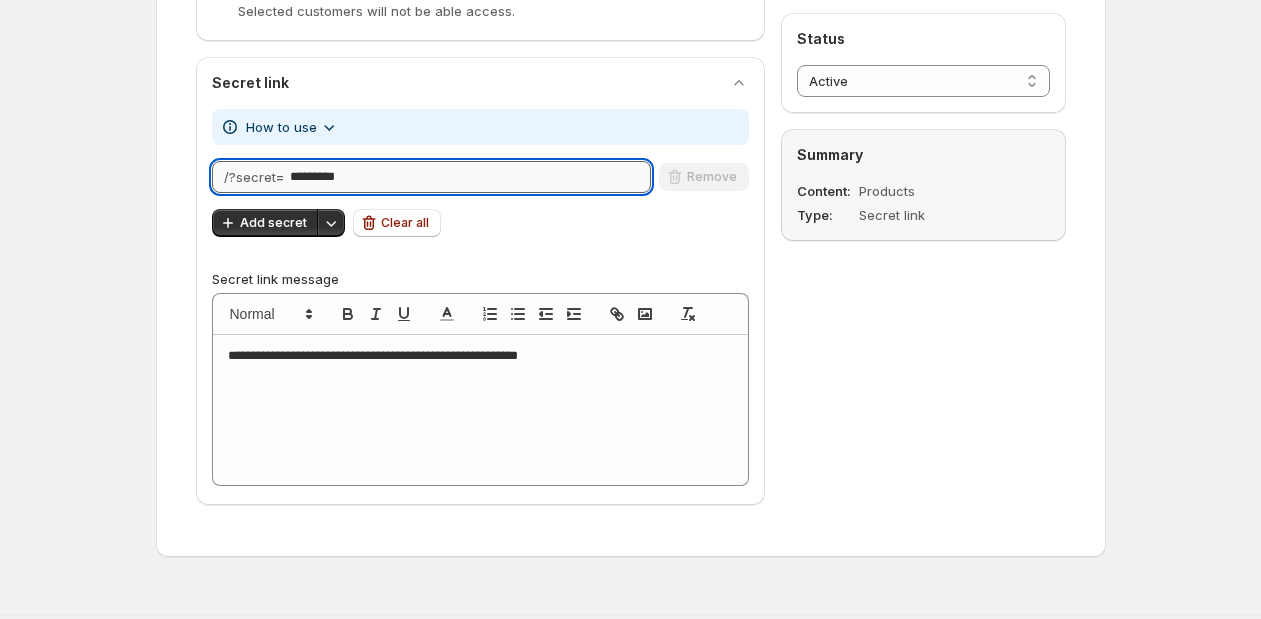 click on "*********" at bounding box center (470, 177) 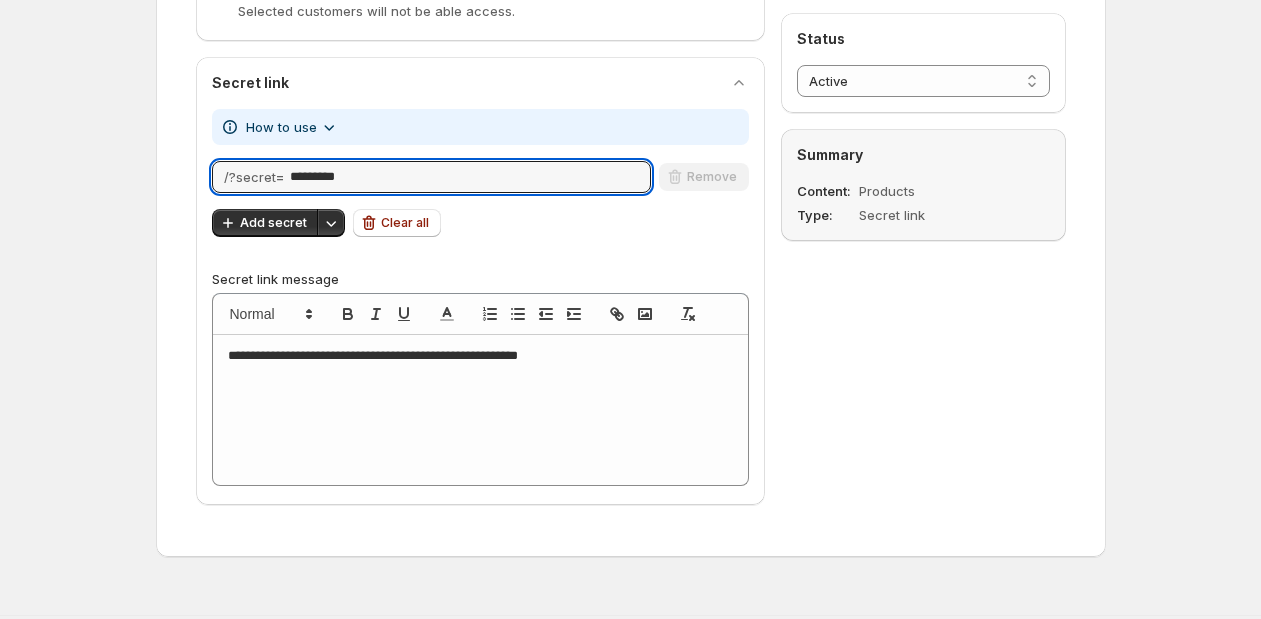 type on "*********" 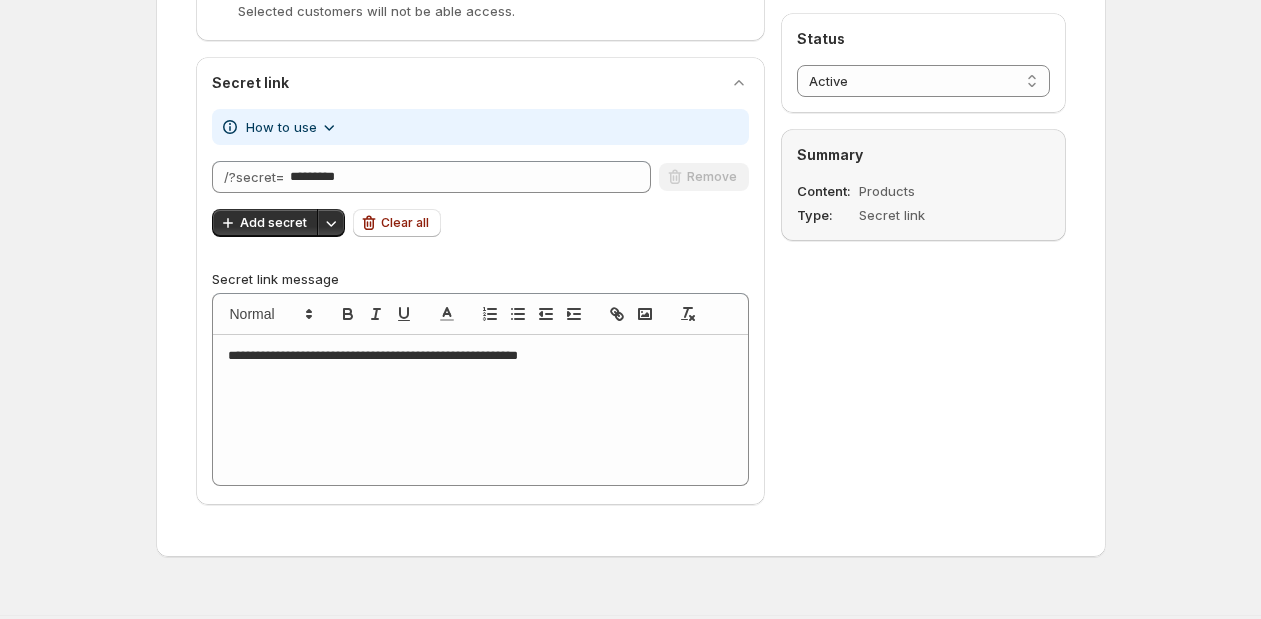 click on "**********" at bounding box center (481, 356) 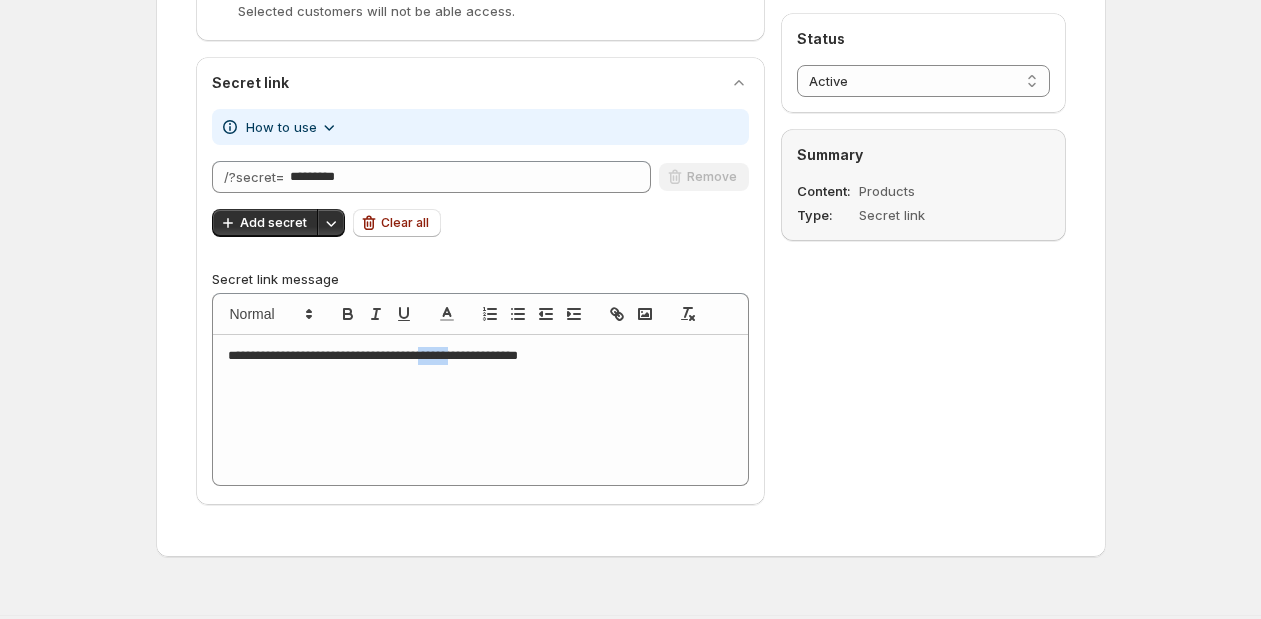 click on "**********" at bounding box center [481, 356] 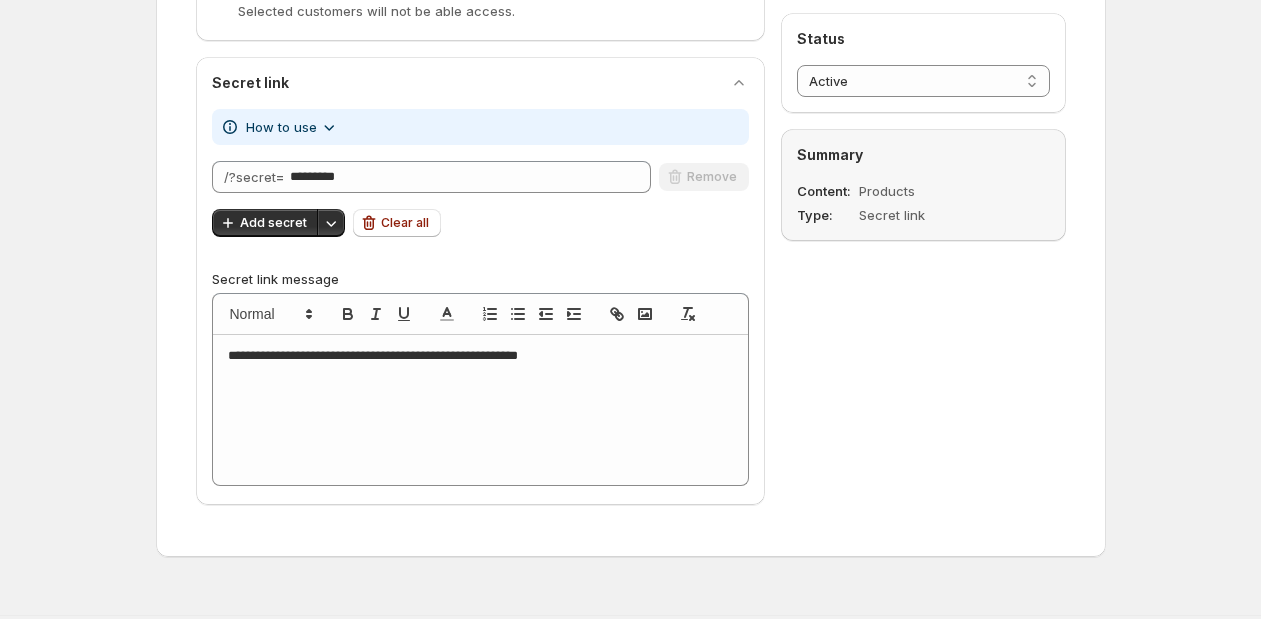 click on "**********" at bounding box center [480, 410] 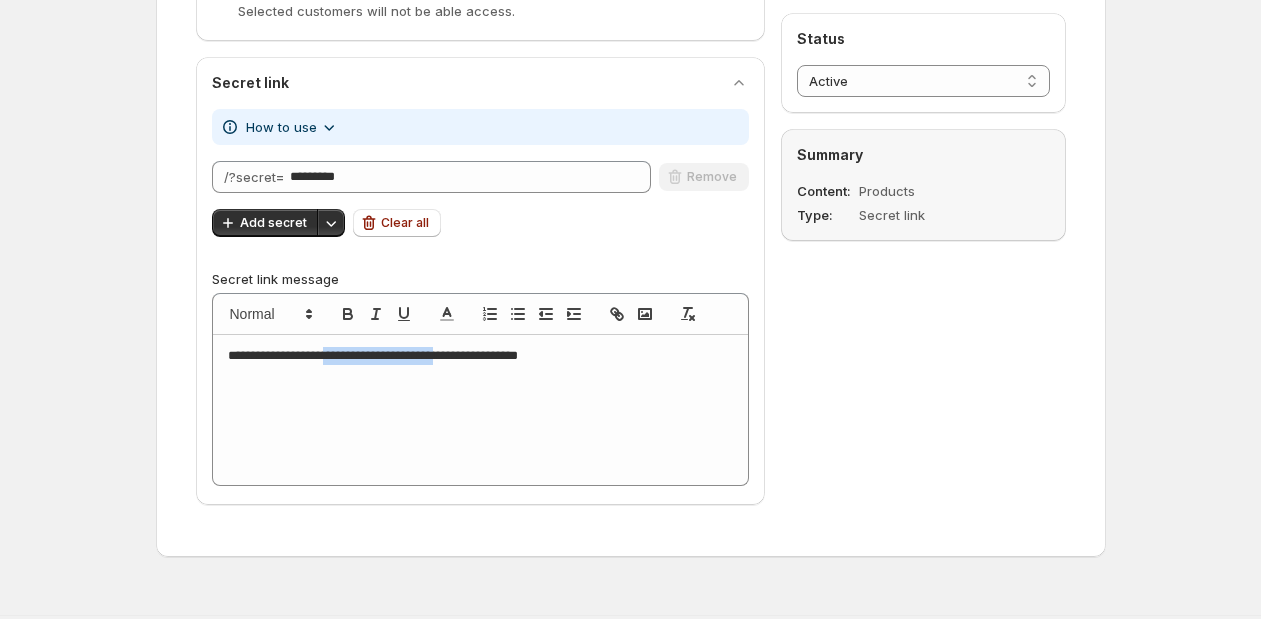 drag, startPoint x: 345, startPoint y: 353, endPoint x: 475, endPoint y: 351, distance: 130.01538 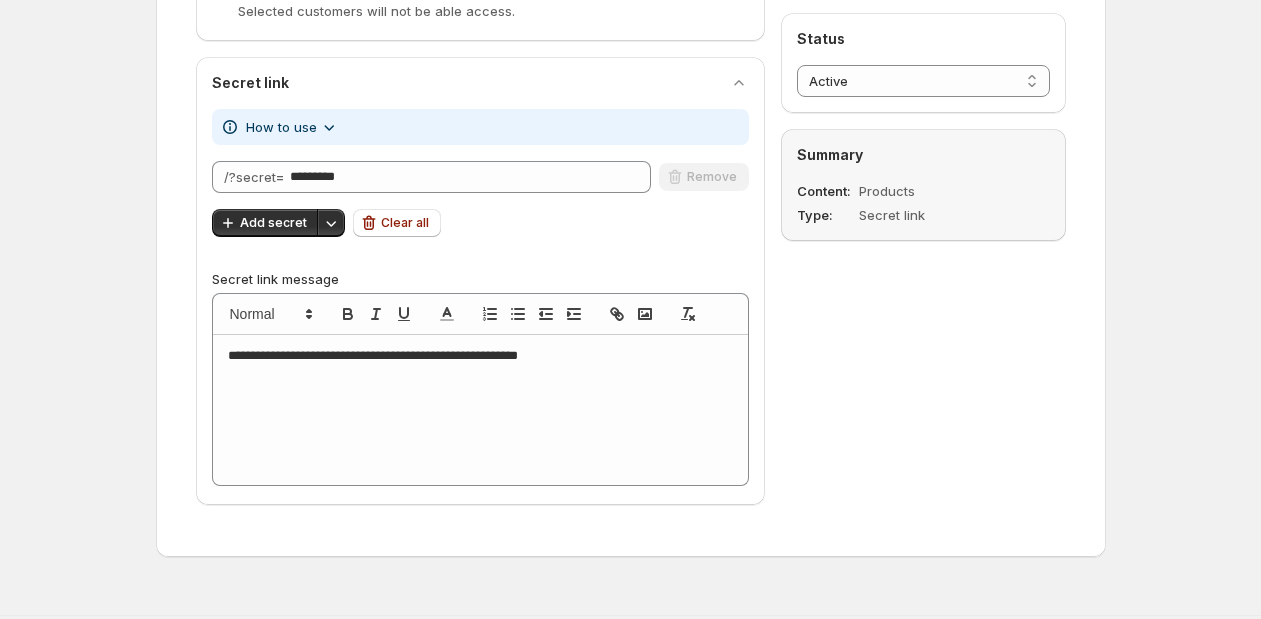click on "**********" at bounding box center (481, 356) 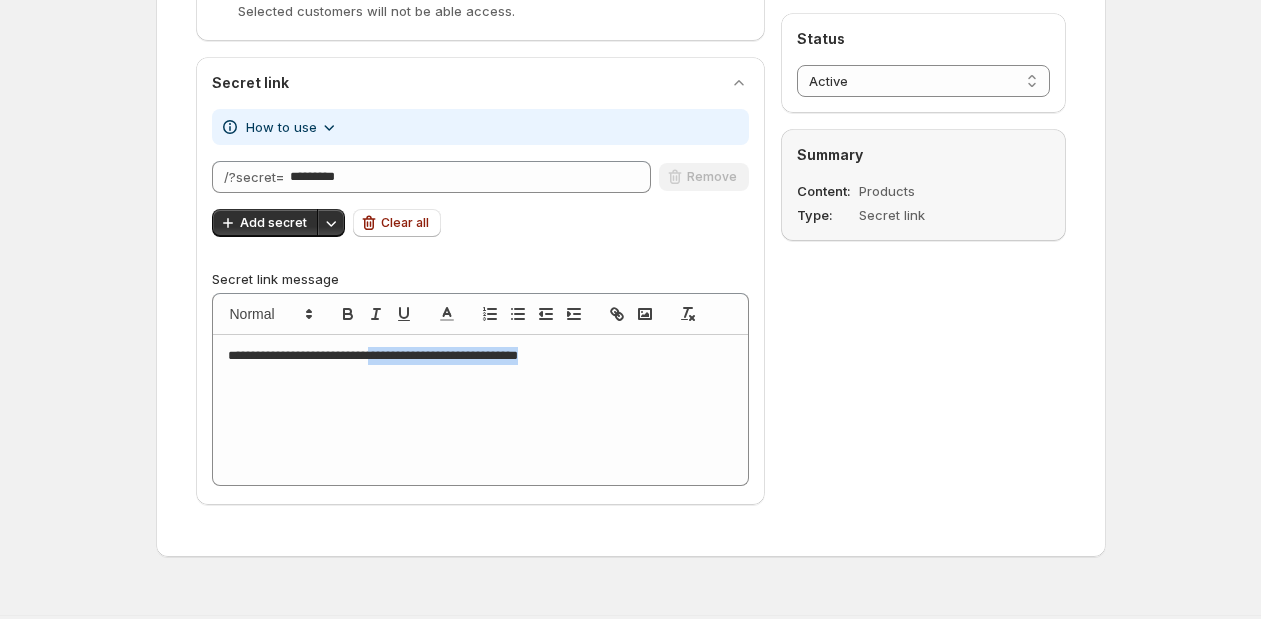 drag, startPoint x: 401, startPoint y: 357, endPoint x: 640, endPoint y: 350, distance: 239.1025 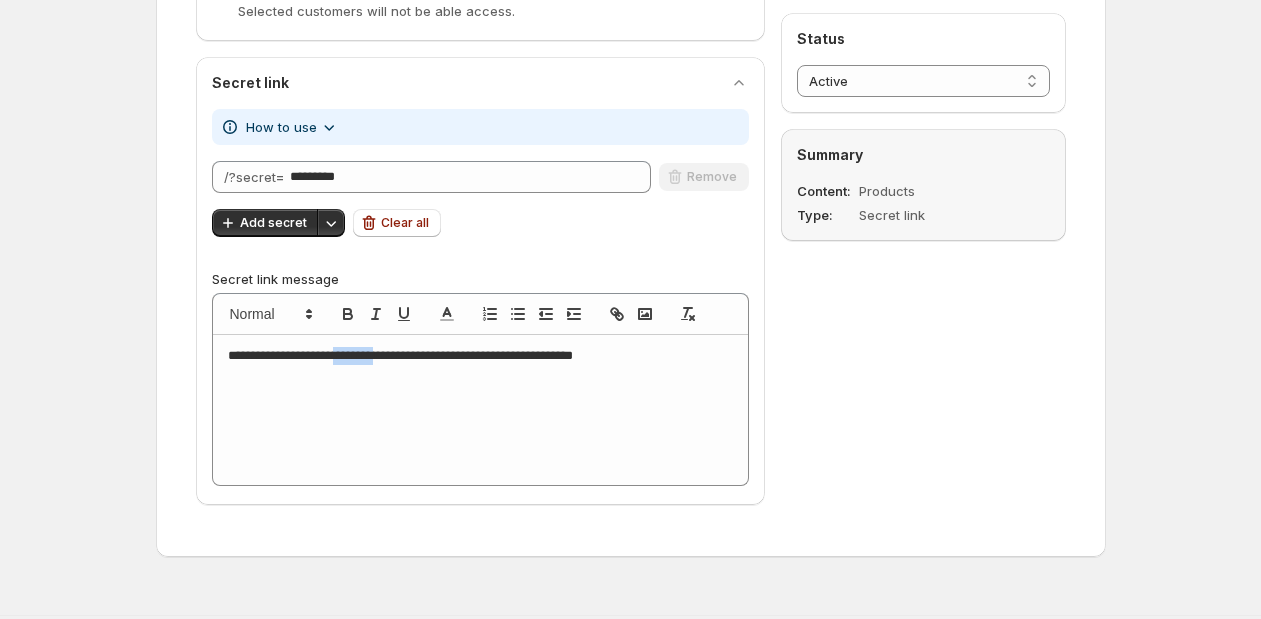 drag, startPoint x: 355, startPoint y: 356, endPoint x: 407, endPoint y: 350, distance: 52.34501 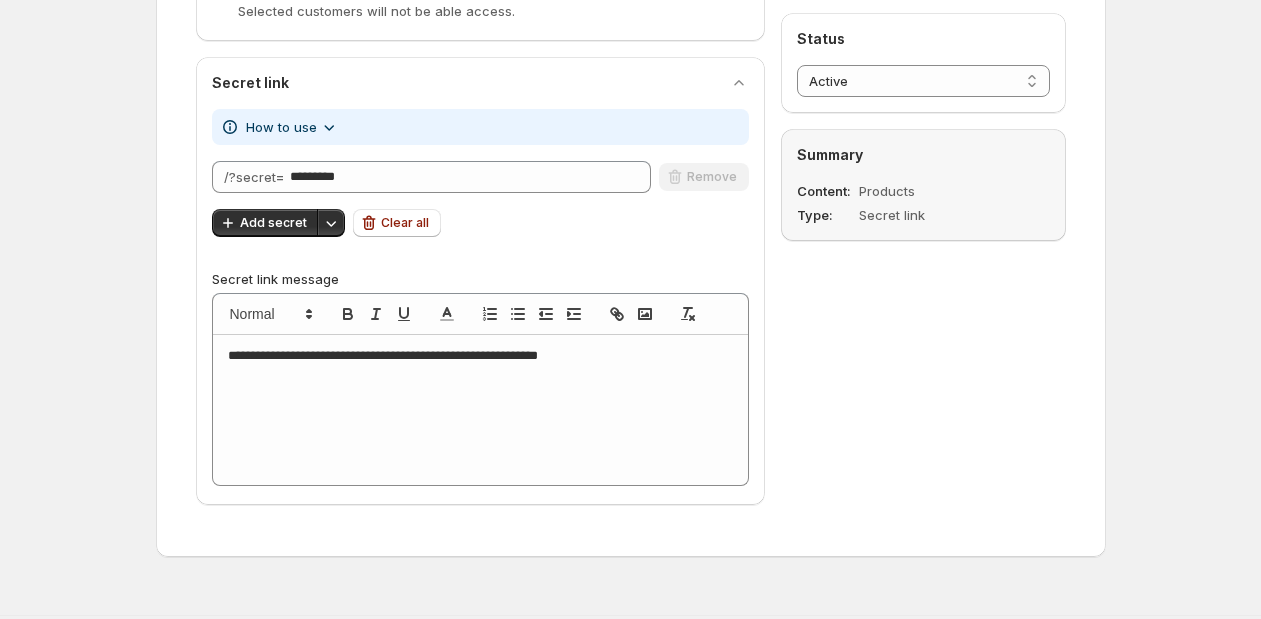 click on "**********" at bounding box center [481, 356] 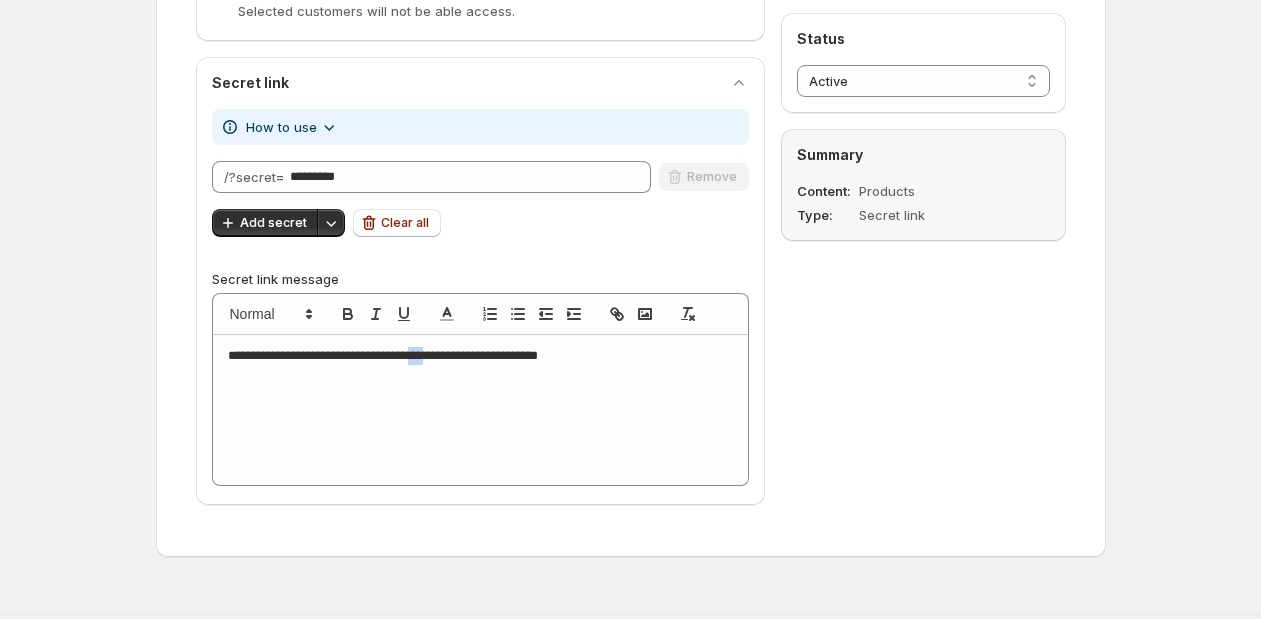 click on "**********" at bounding box center [481, 356] 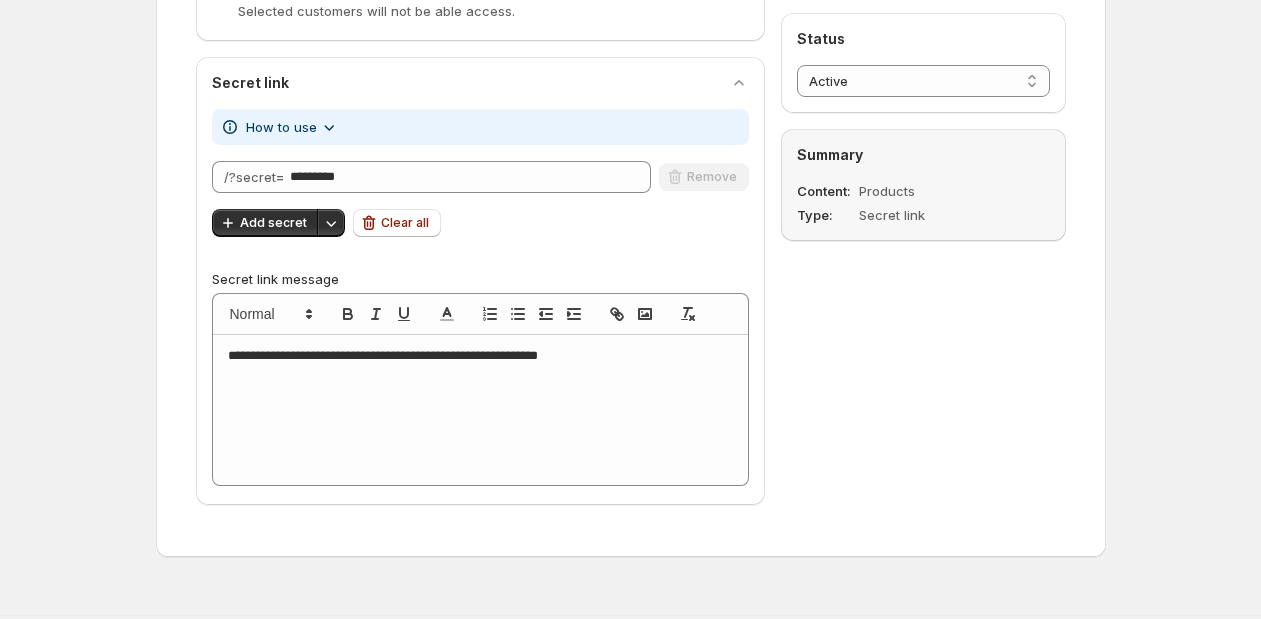 click on "**********" at bounding box center [481, 356] 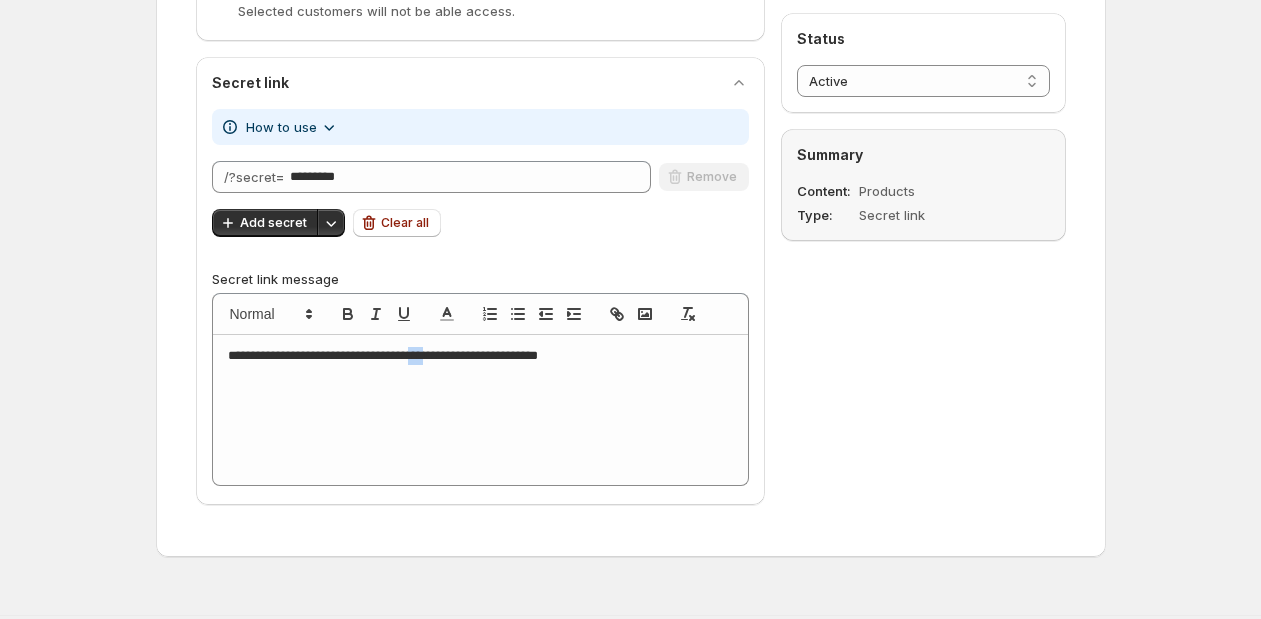 click on "**********" at bounding box center [481, 356] 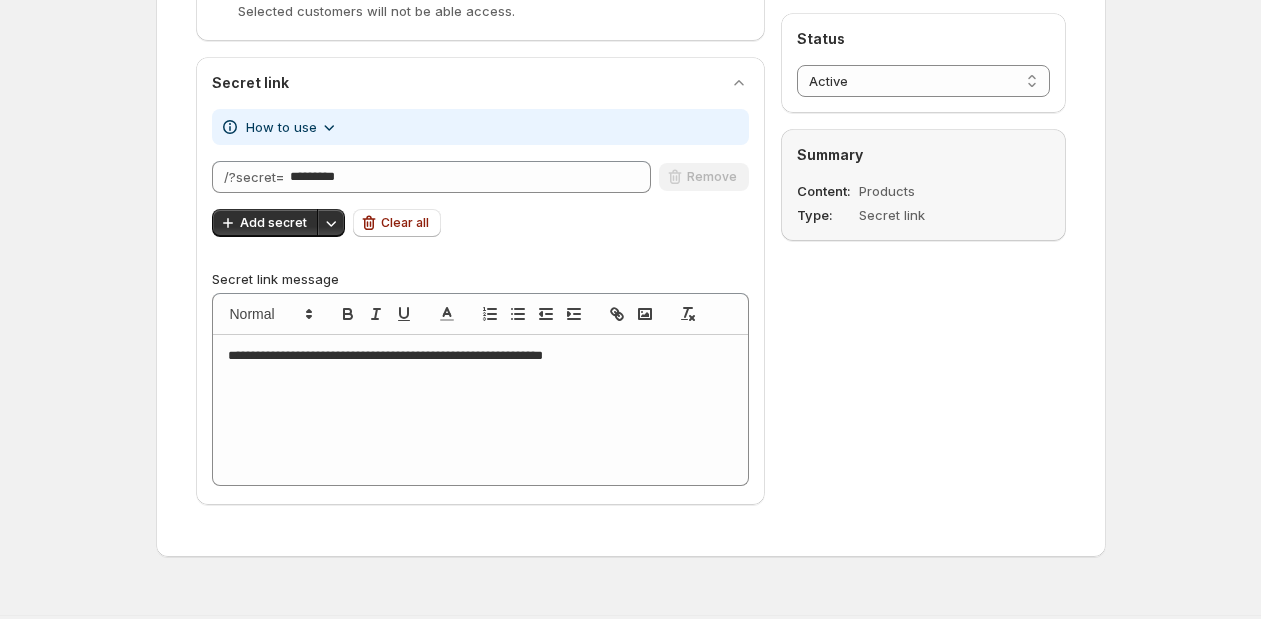 click on "**********" at bounding box center [480, 410] 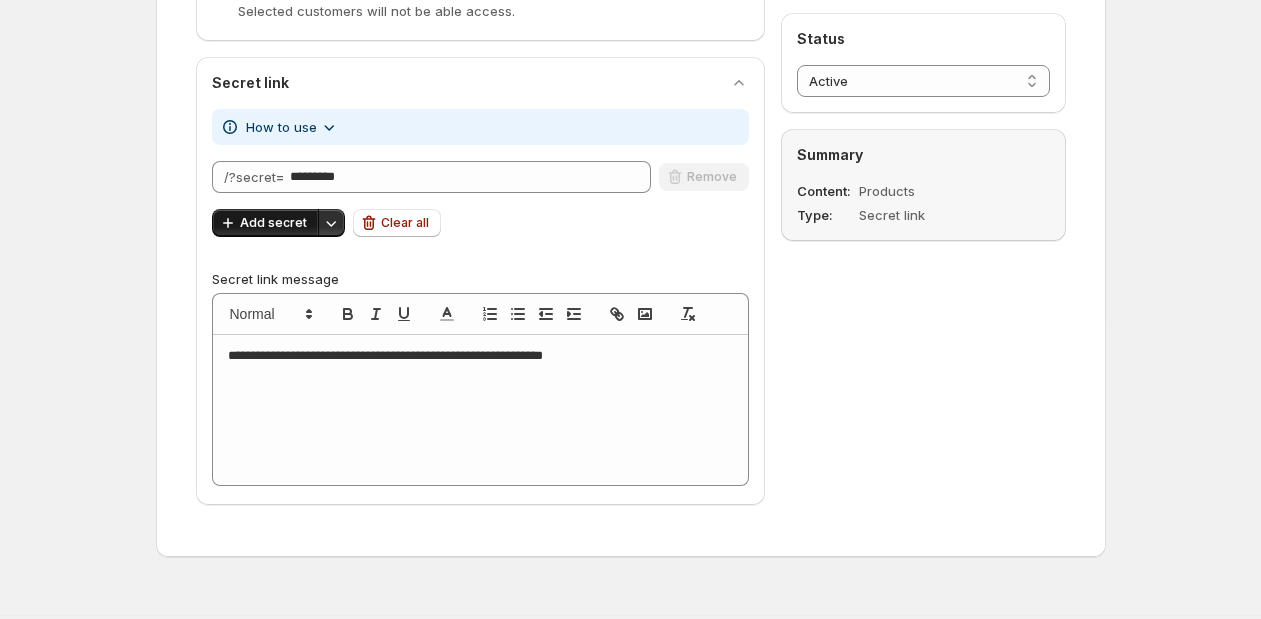 click on "Add secret" at bounding box center (273, 223) 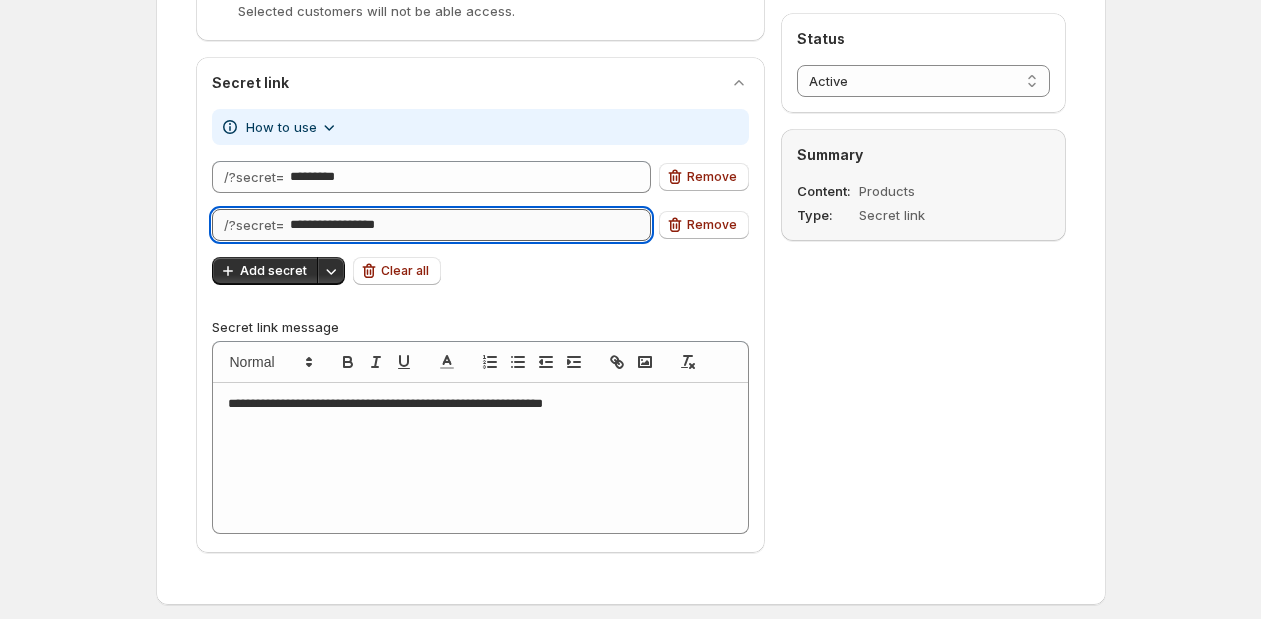 click on "**********" at bounding box center [470, 225] 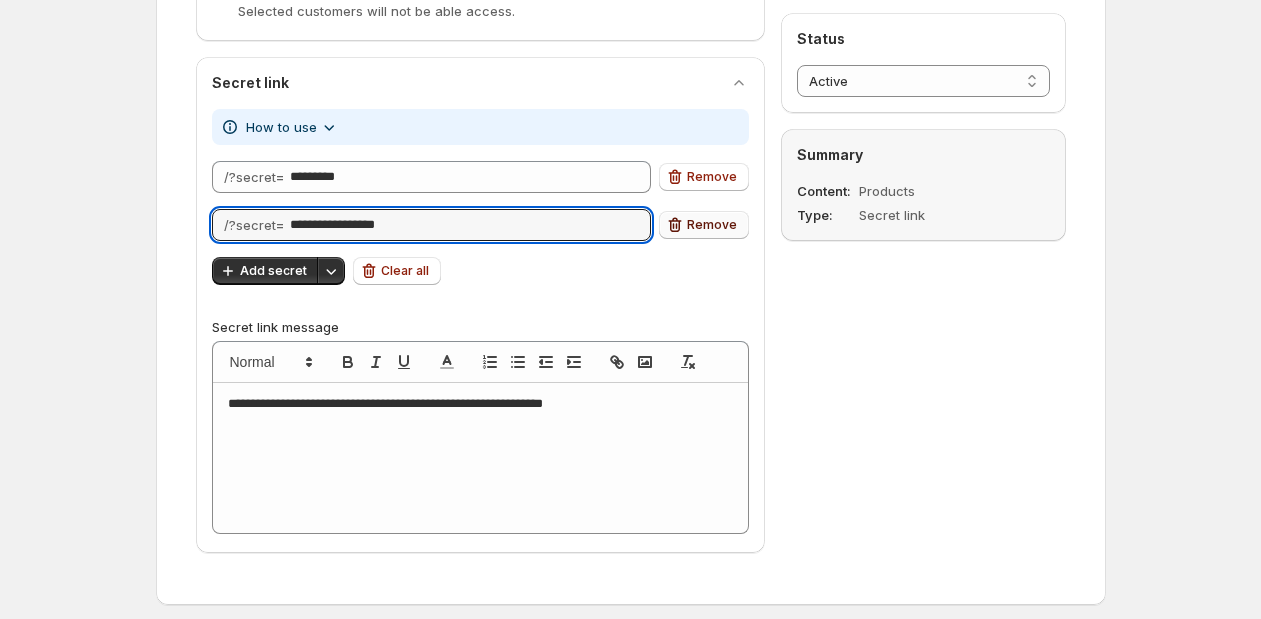 click on "Remove" at bounding box center [704, 225] 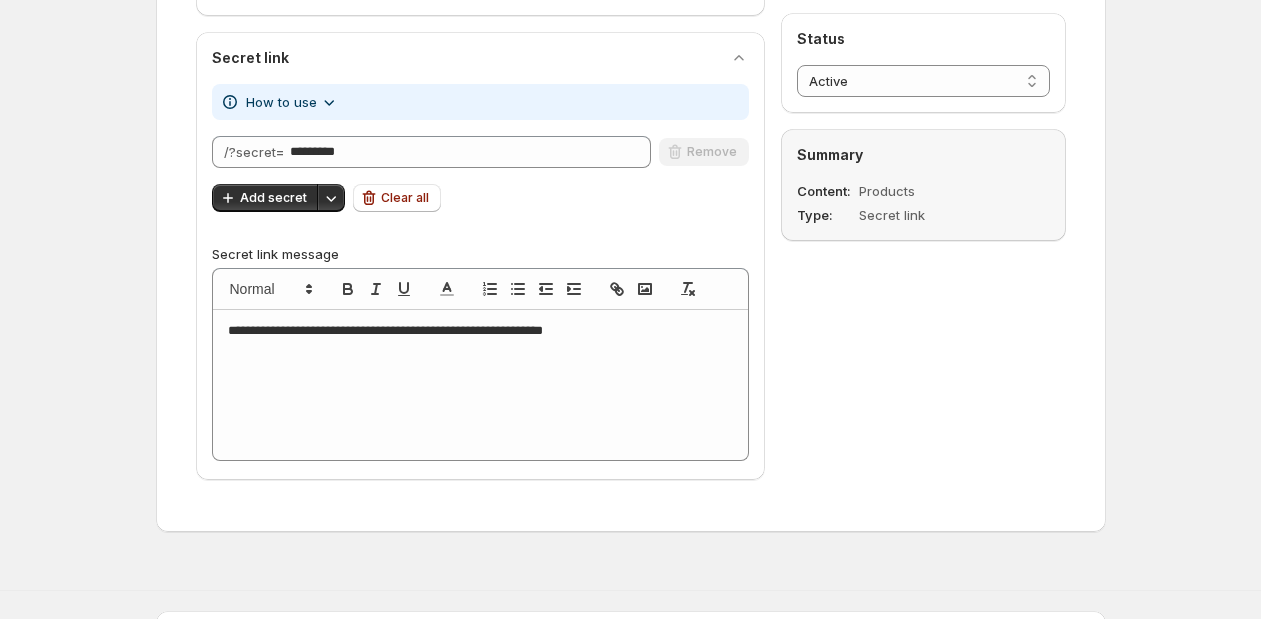 scroll, scrollTop: 298, scrollLeft: 0, axis: vertical 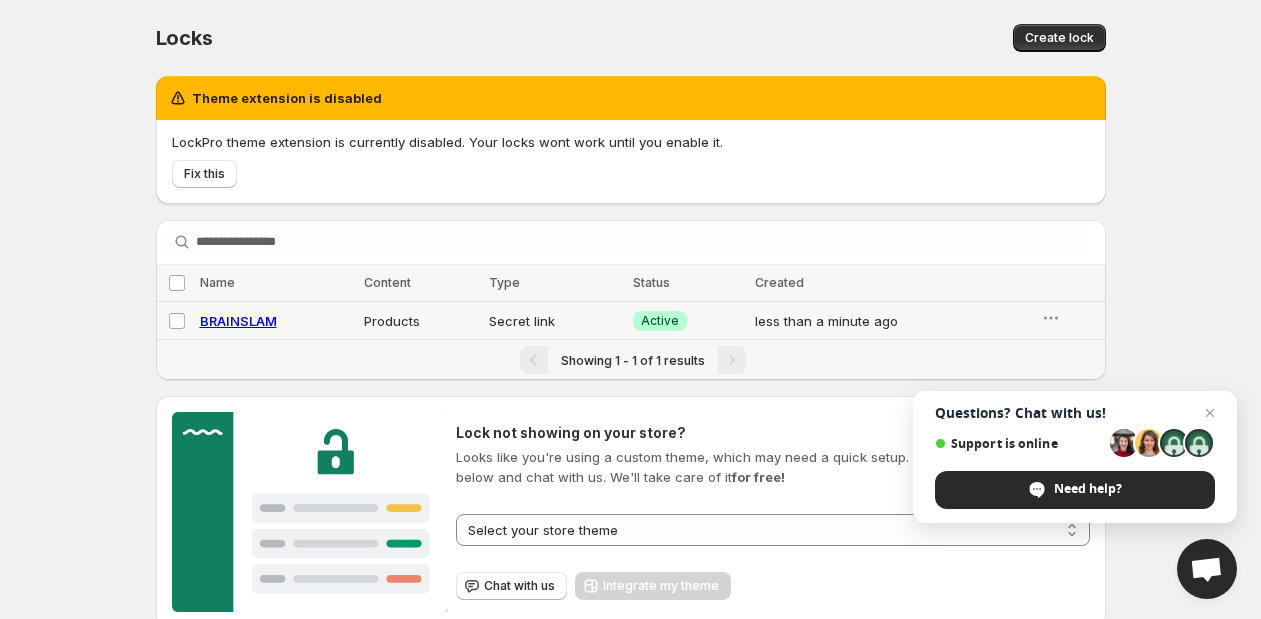 click on "less than a minute ago" at bounding box center (892, 321) 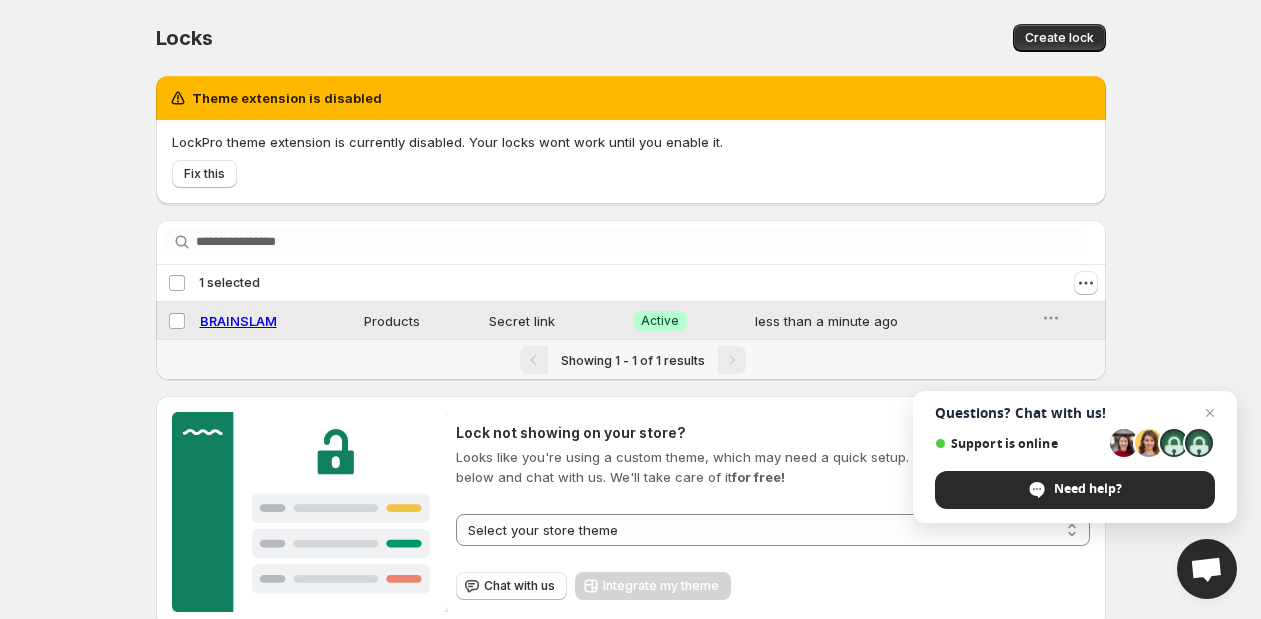click on "Products" at bounding box center (421, 321) 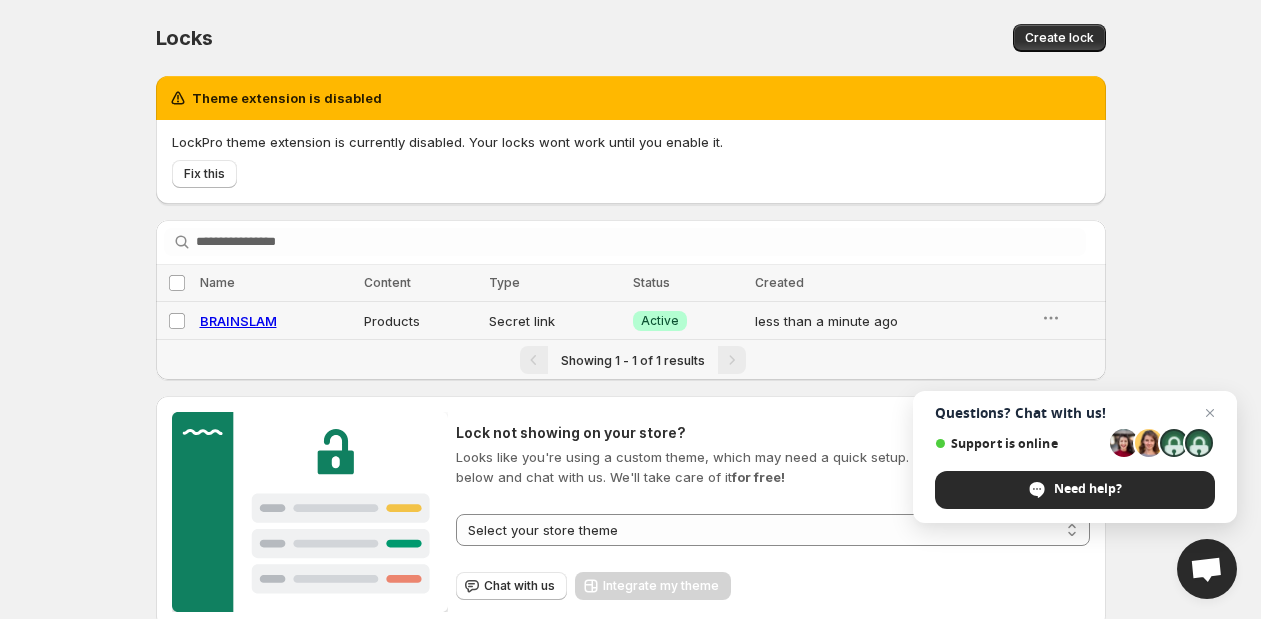 click on "BRAINSLAM" at bounding box center (238, 321) 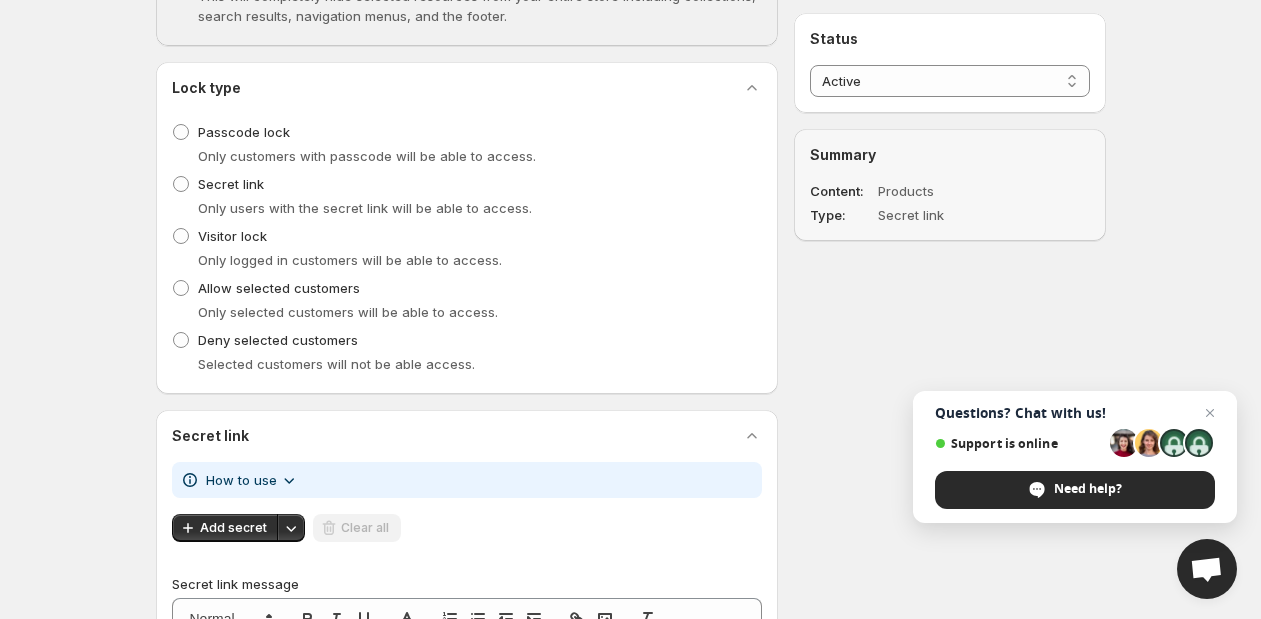 scroll, scrollTop: 820, scrollLeft: 0, axis: vertical 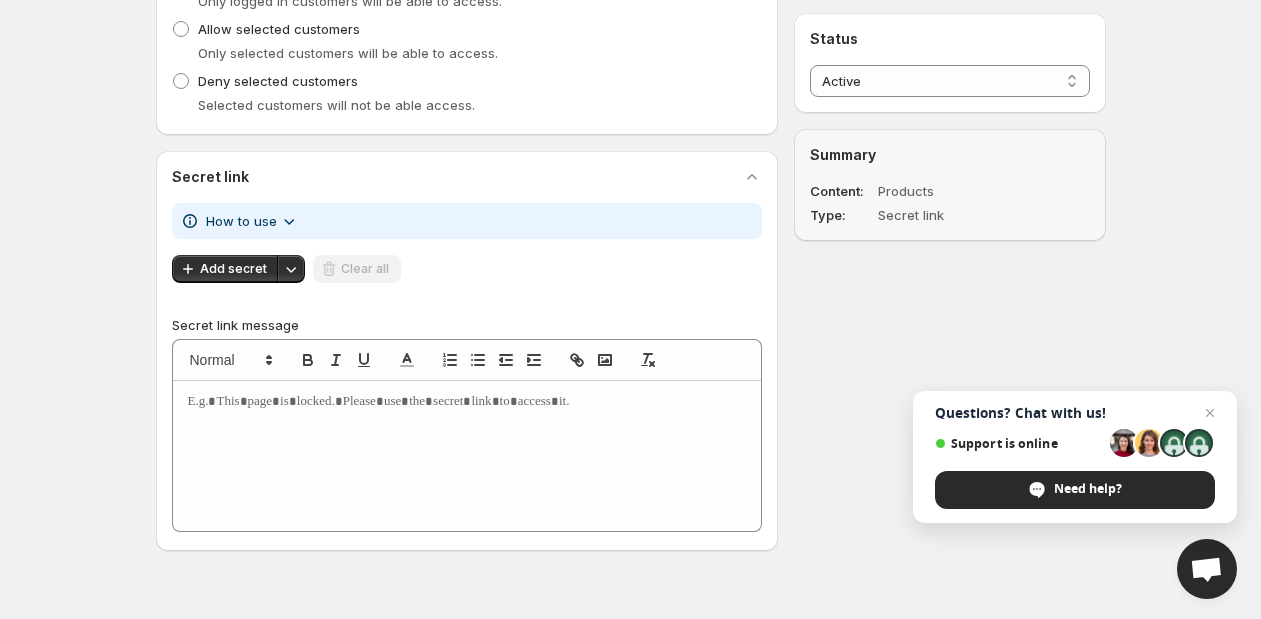 click on "How to use" at bounding box center [241, 221] 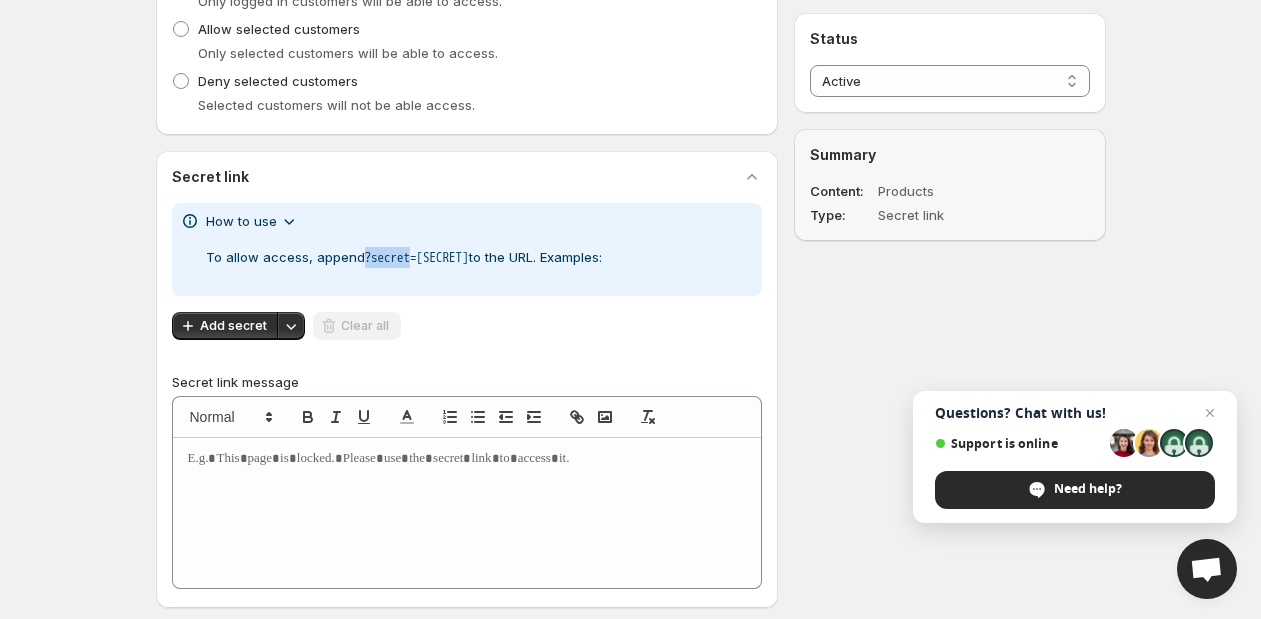 drag, startPoint x: 364, startPoint y: 257, endPoint x: 410, endPoint y: 263, distance: 46.389652 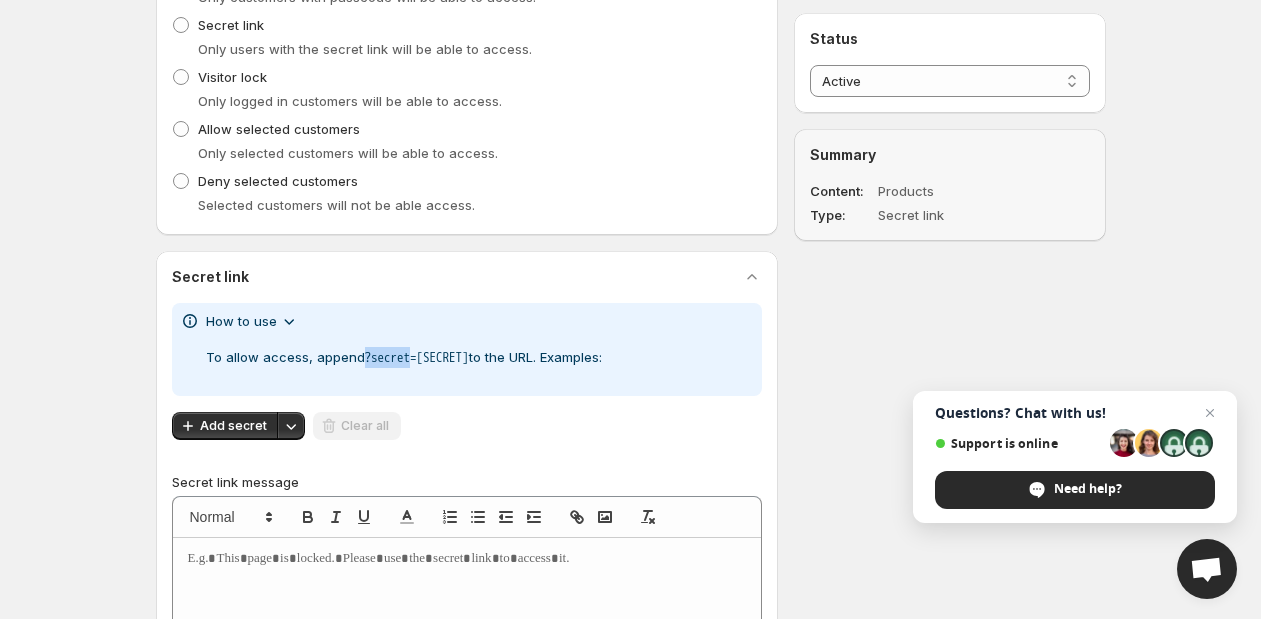 scroll, scrollTop: 1002, scrollLeft: 0, axis: vertical 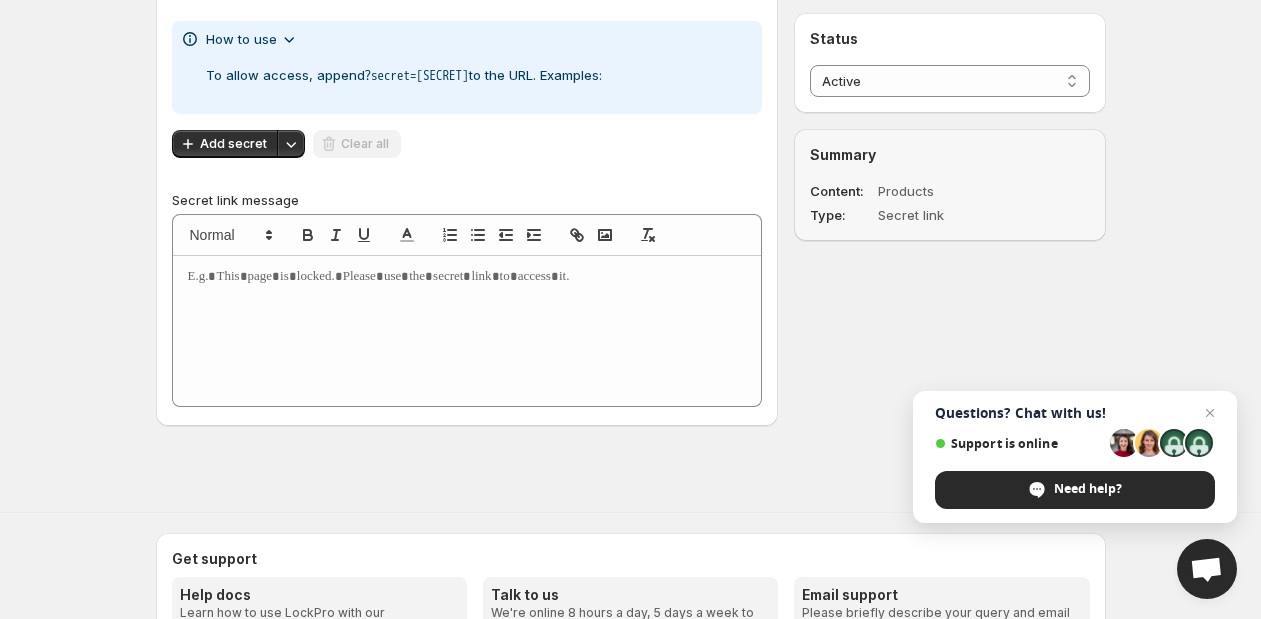 click at bounding box center (467, 331) 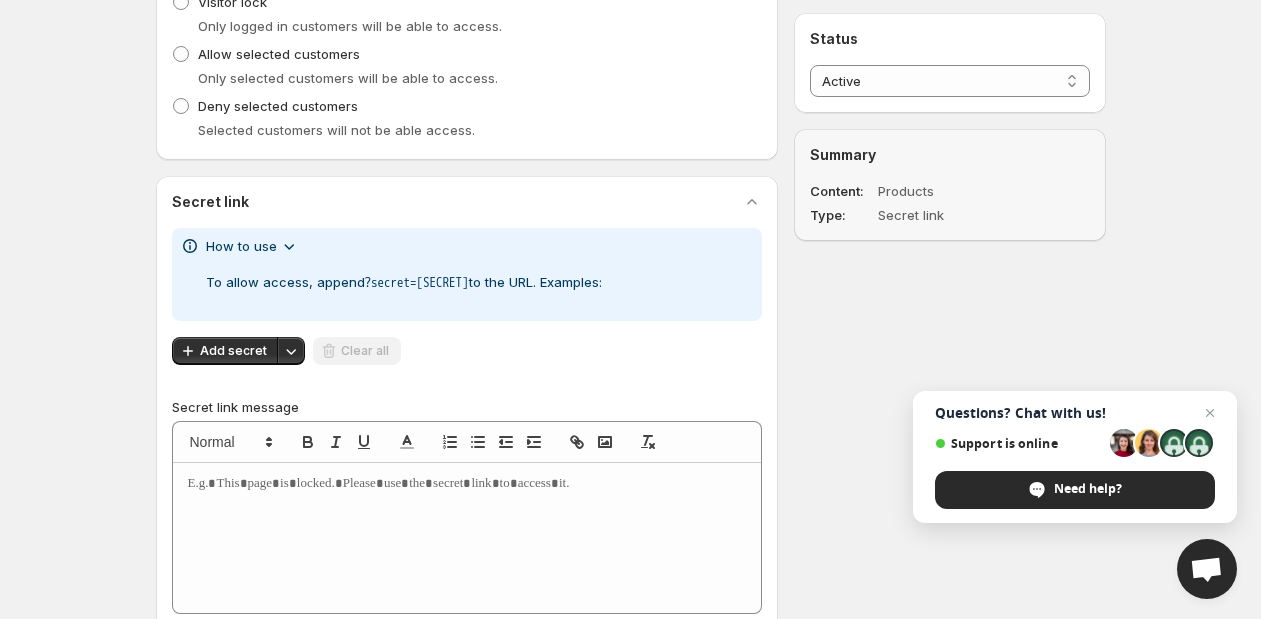 scroll, scrollTop: 808, scrollLeft: 0, axis: vertical 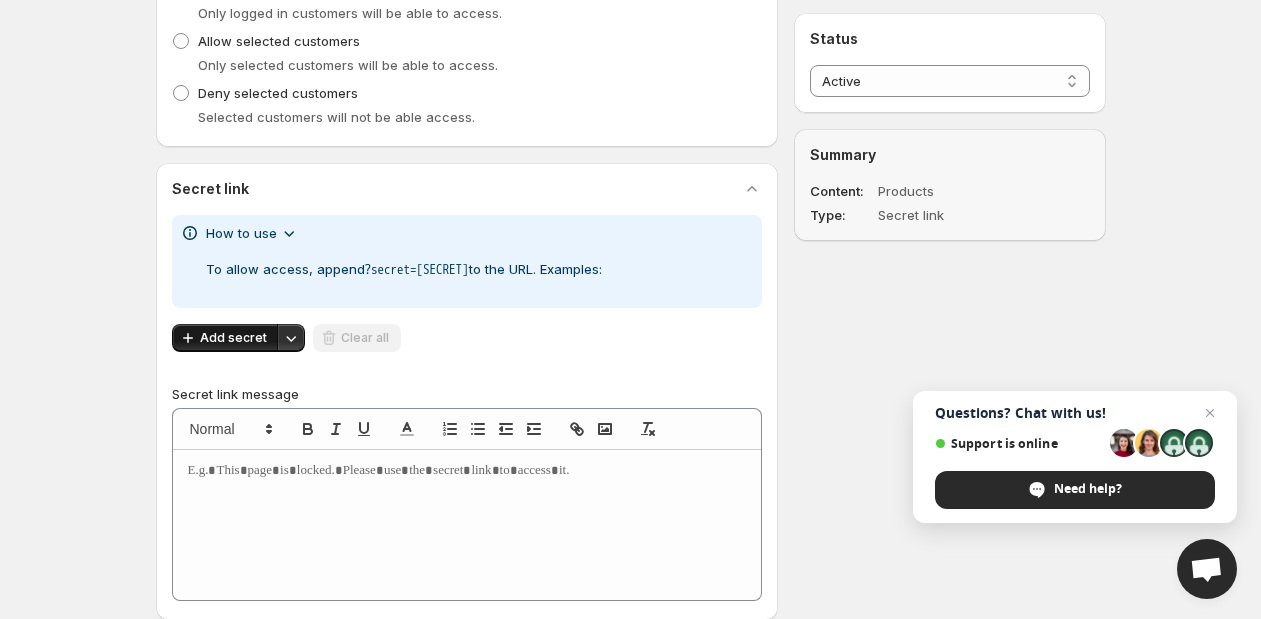 click on "Add secret" at bounding box center [233, 338] 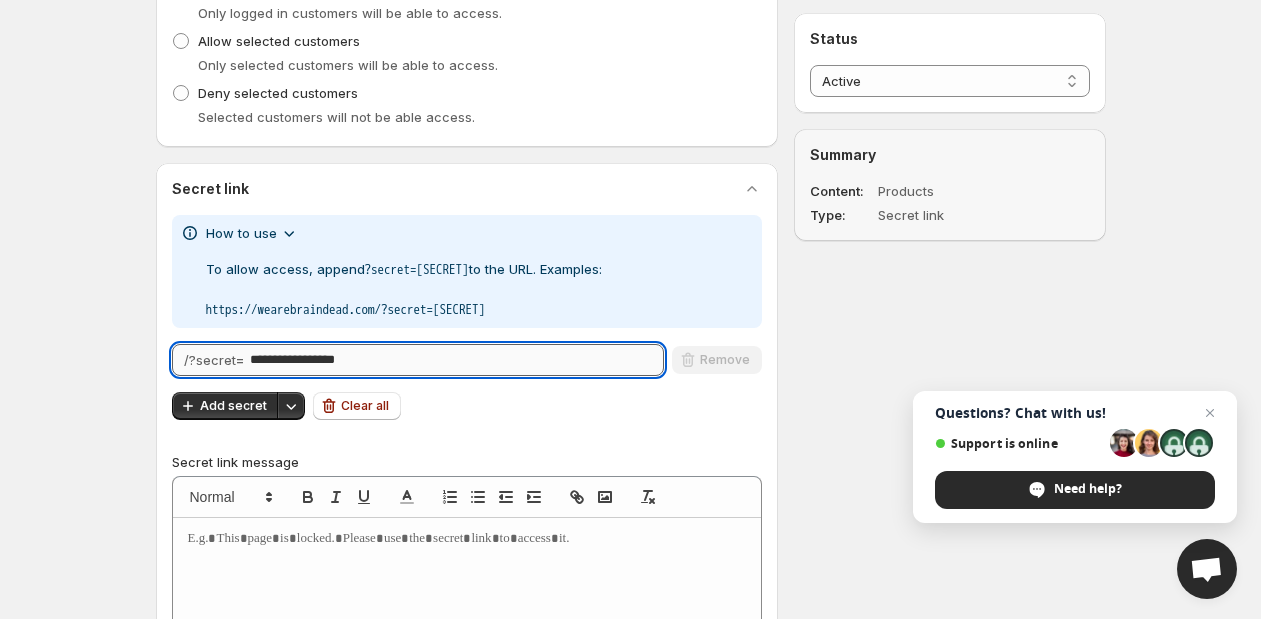 drag, startPoint x: 253, startPoint y: 379, endPoint x: 436, endPoint y: 372, distance: 183.13383 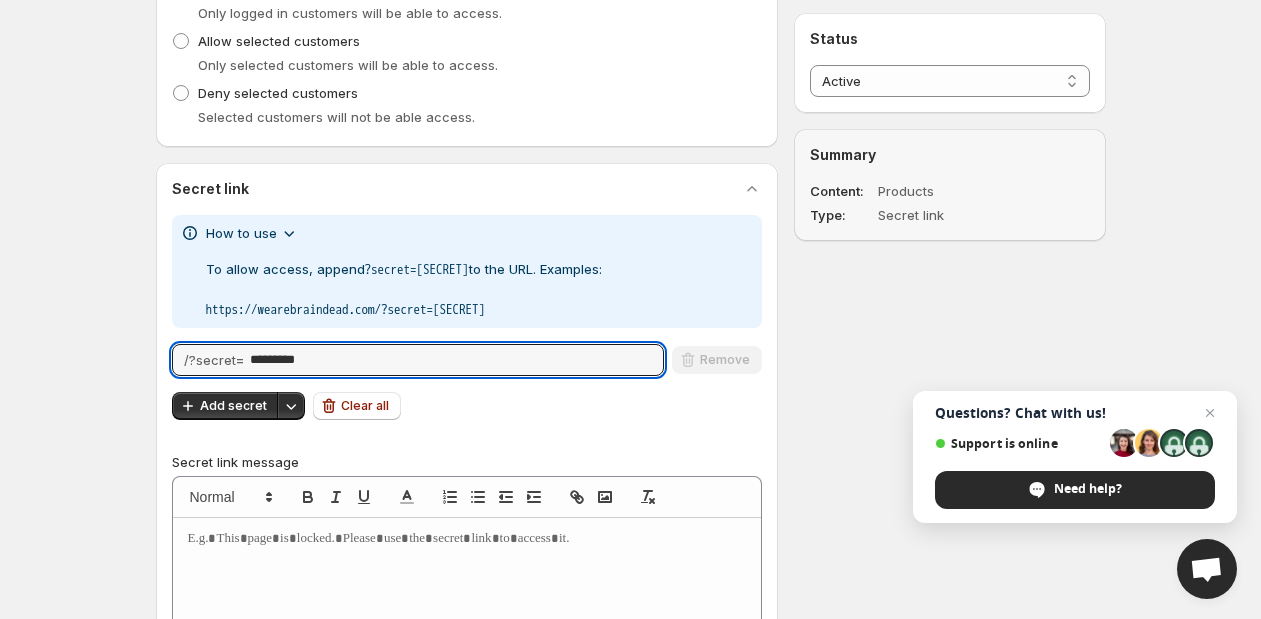 type on "*********" 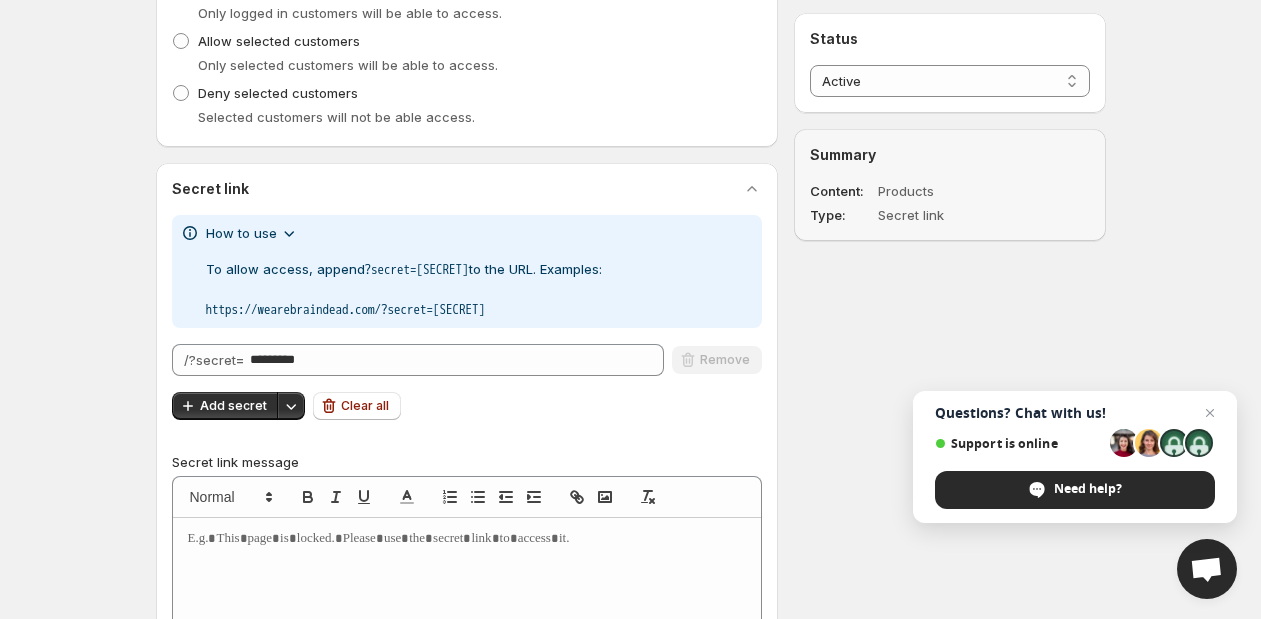 type 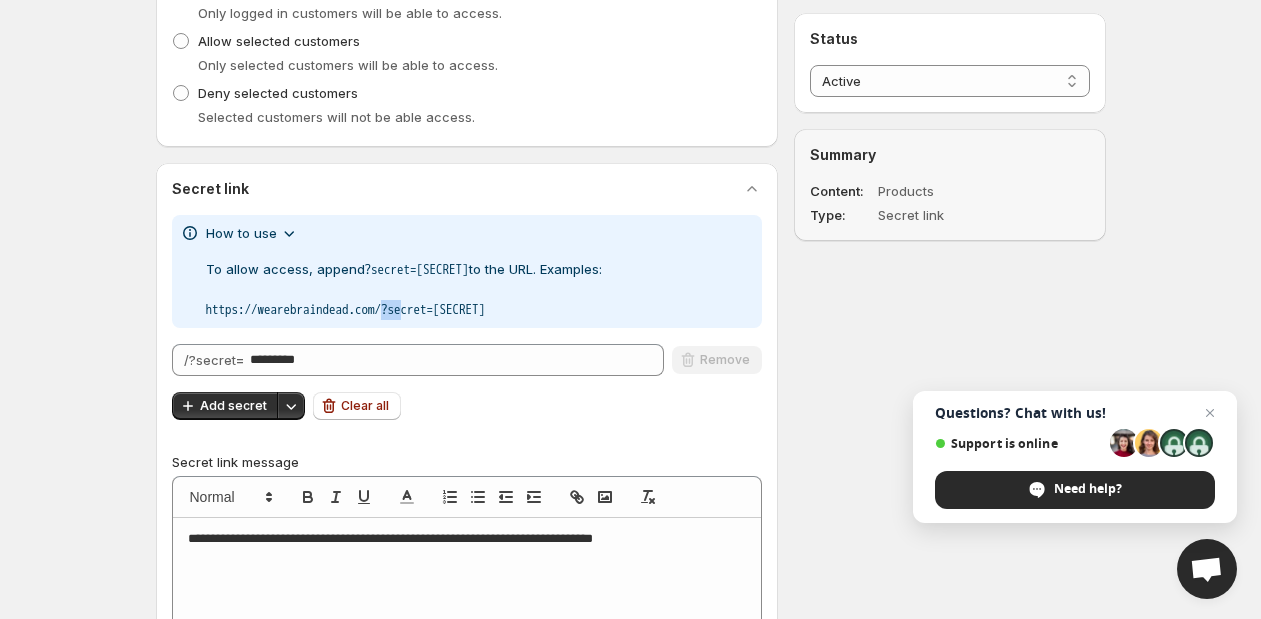 drag, startPoint x: 417, startPoint y: 312, endPoint x: 439, endPoint y: 312, distance: 22 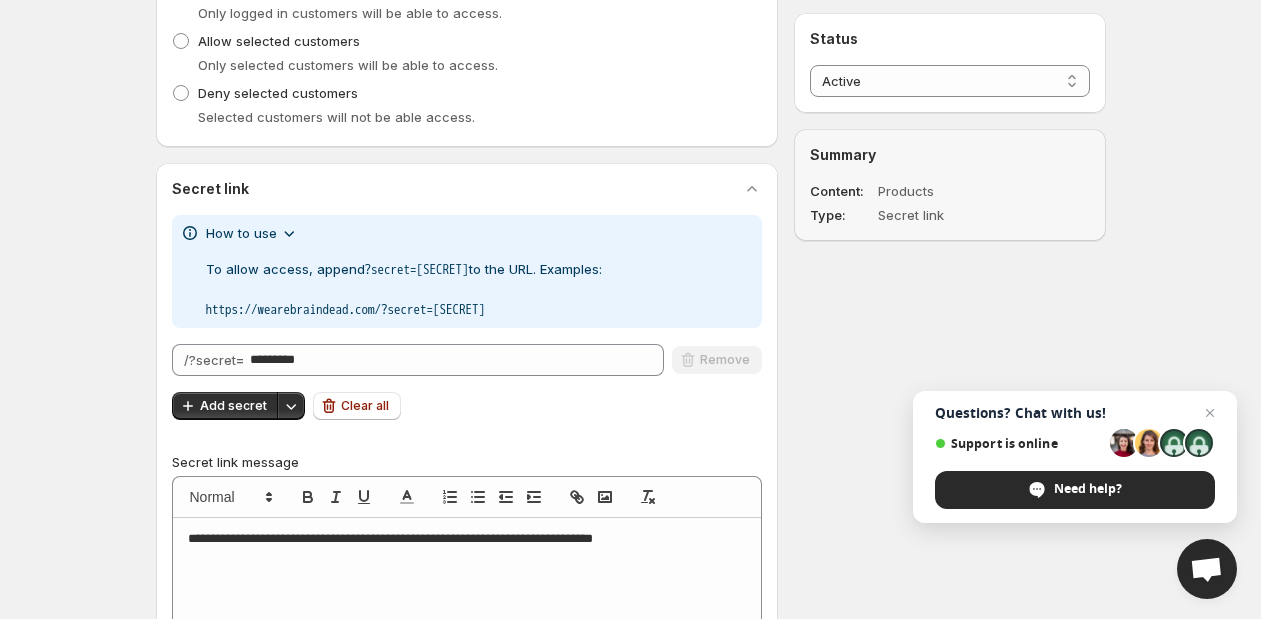click on "How to use To allow access, append  ?secret= [SECRET]  to the URL. Examples:  https://wearebraindead.com/ ?secret= [SECRET]" at bounding box center [467, 271] 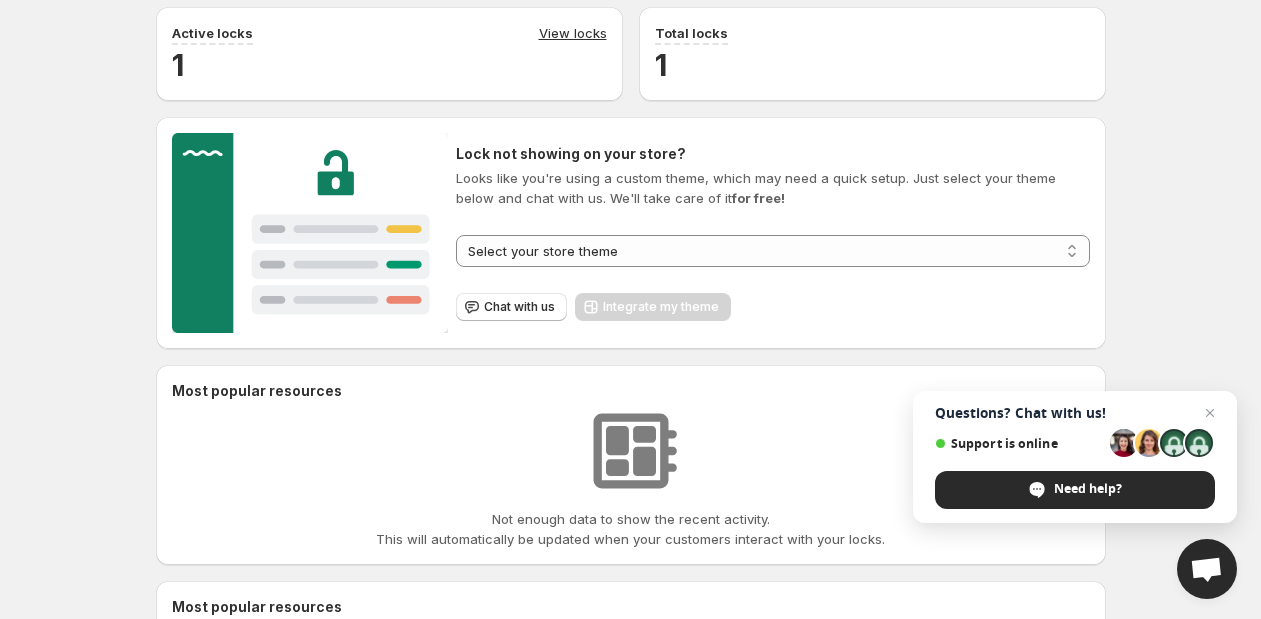 scroll, scrollTop: 0, scrollLeft: 0, axis: both 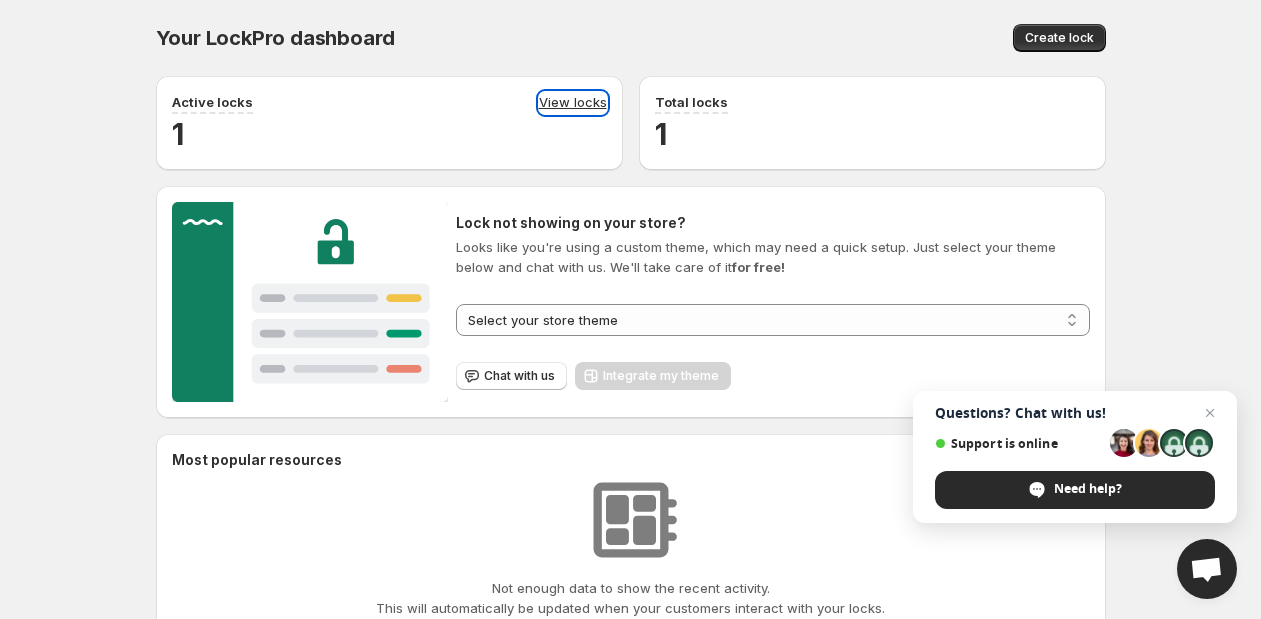click on "View locks" at bounding box center (573, 103) 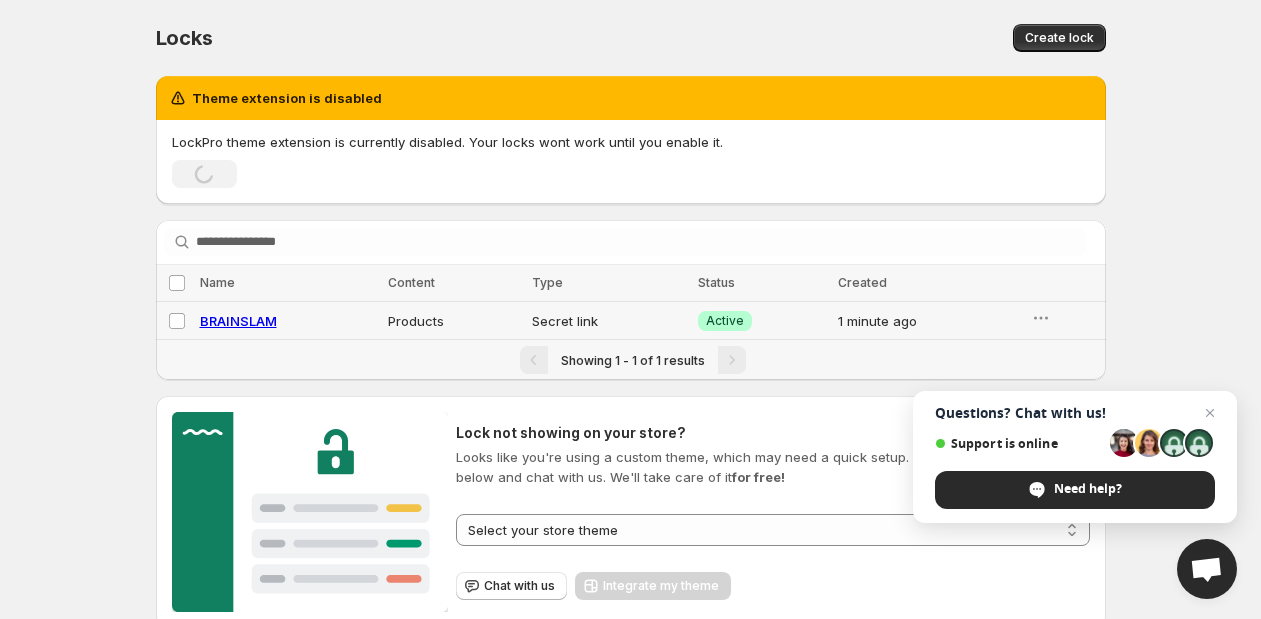 click on "BRAINSLAM" at bounding box center [238, 321] 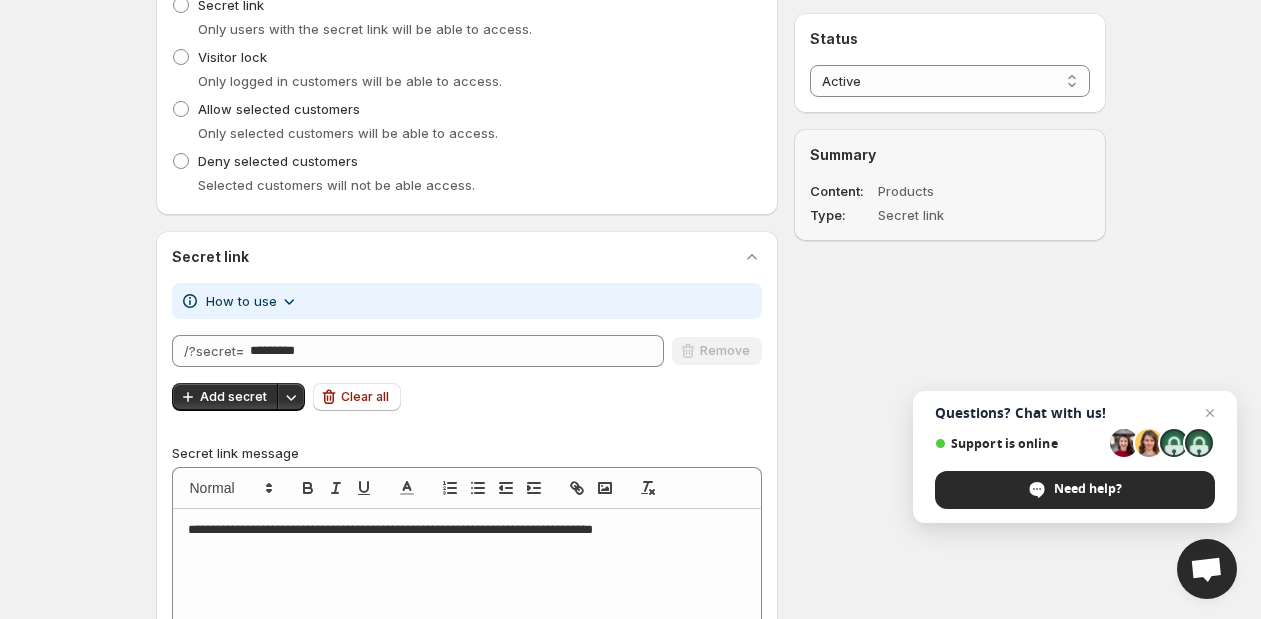 scroll, scrollTop: 914, scrollLeft: 0, axis: vertical 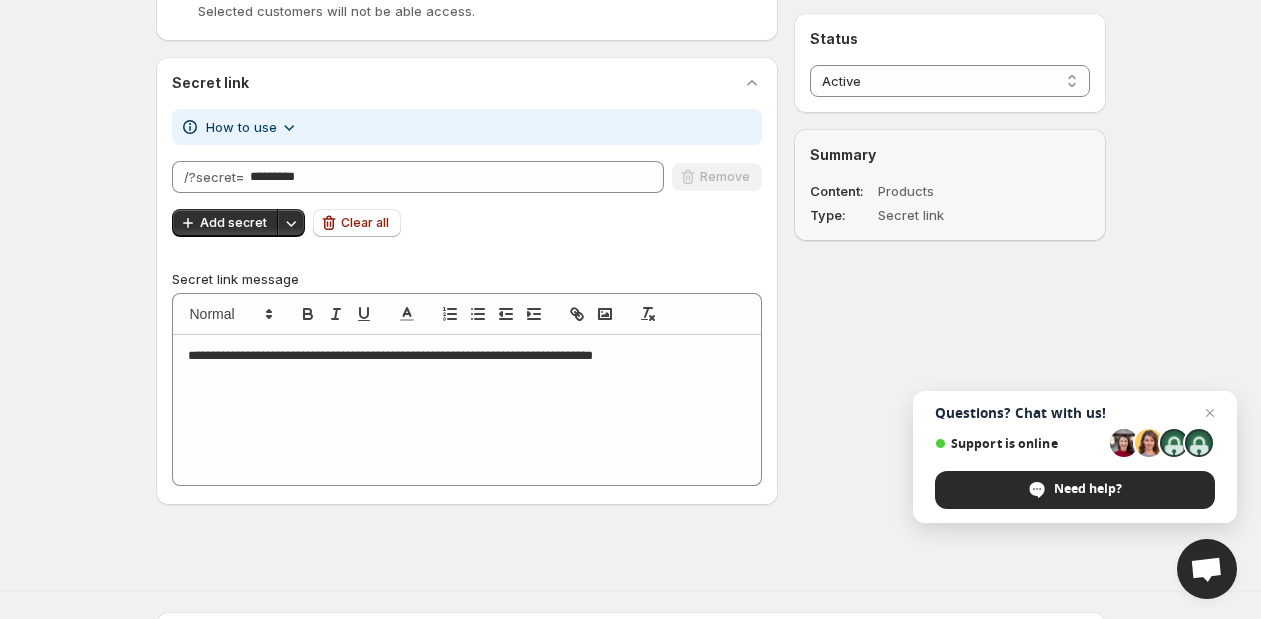 click 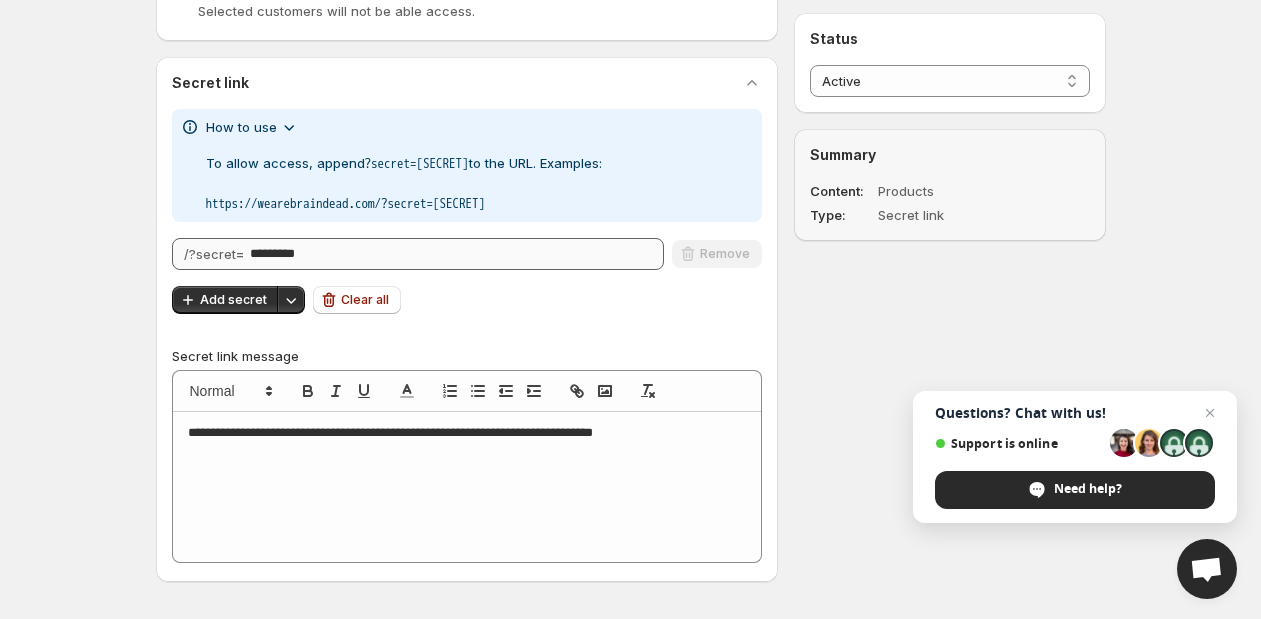 drag, startPoint x: 182, startPoint y: 274, endPoint x: 289, endPoint y: 270, distance: 107.07474 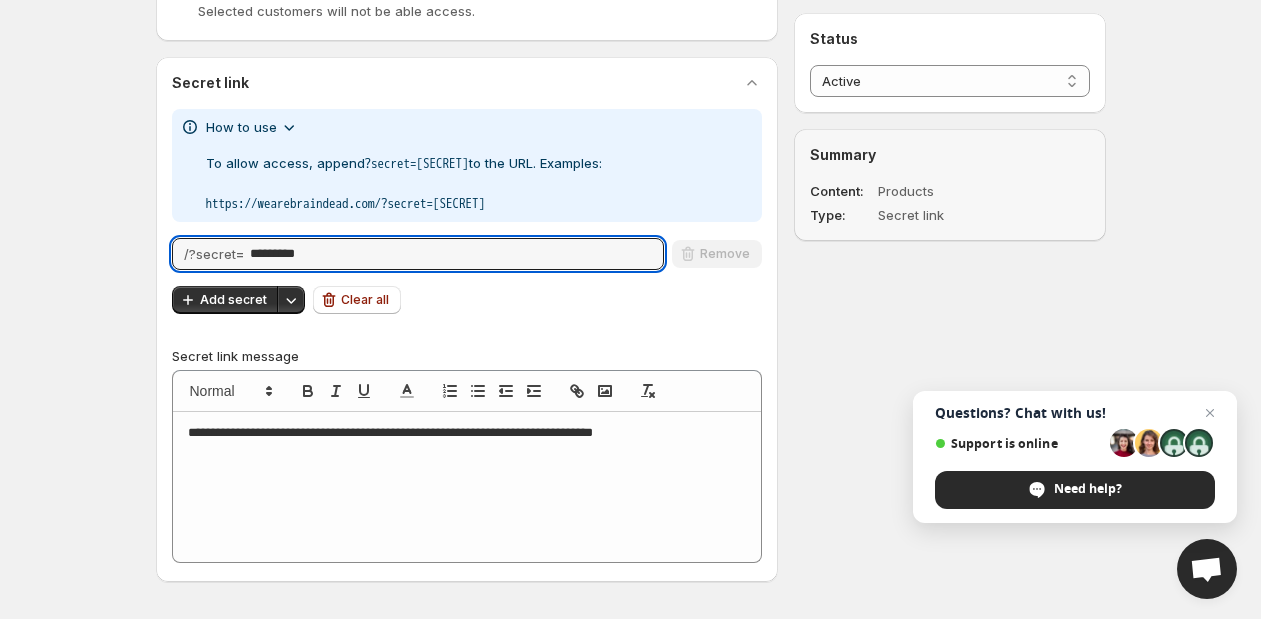 drag, startPoint x: 319, startPoint y: 276, endPoint x: 165, endPoint y: 274, distance: 154.01299 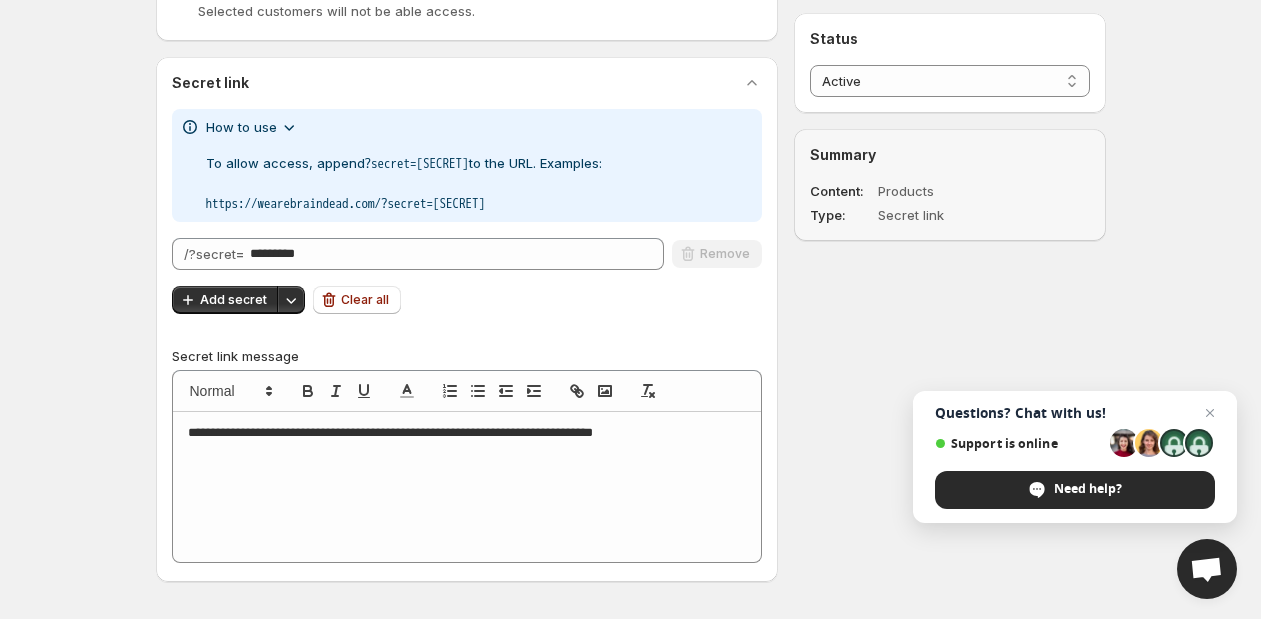 click on "/?[SECRET]= ********" at bounding box center [418, 254] 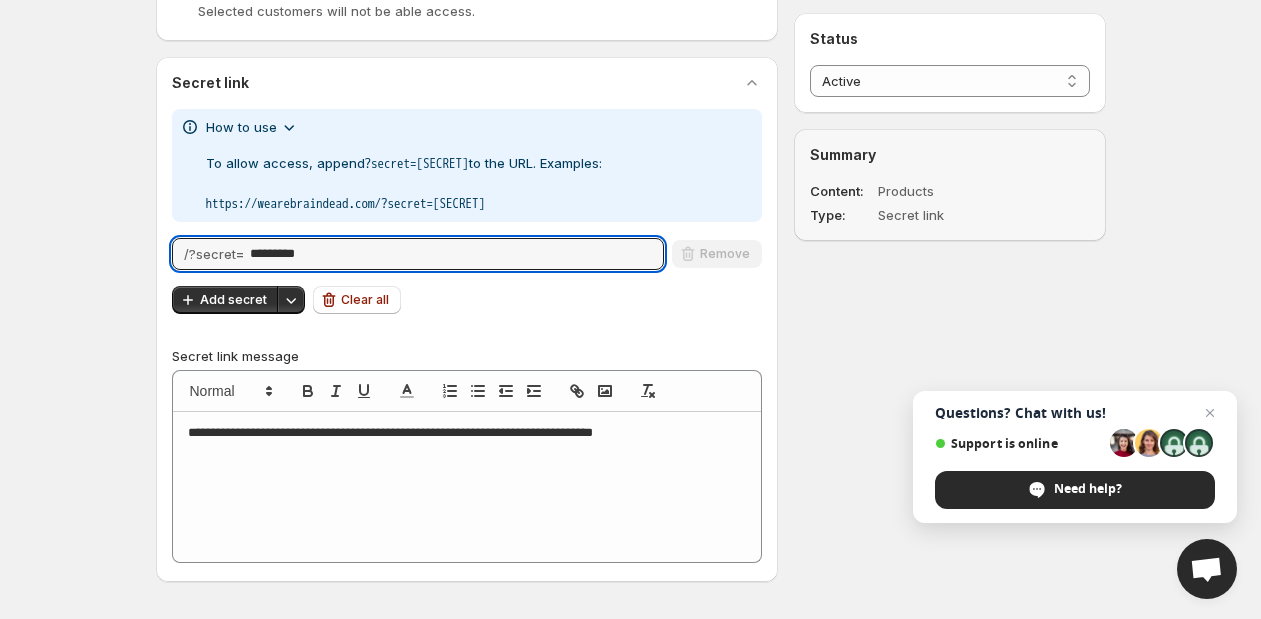 click on "/?secret=" at bounding box center [214, 254] 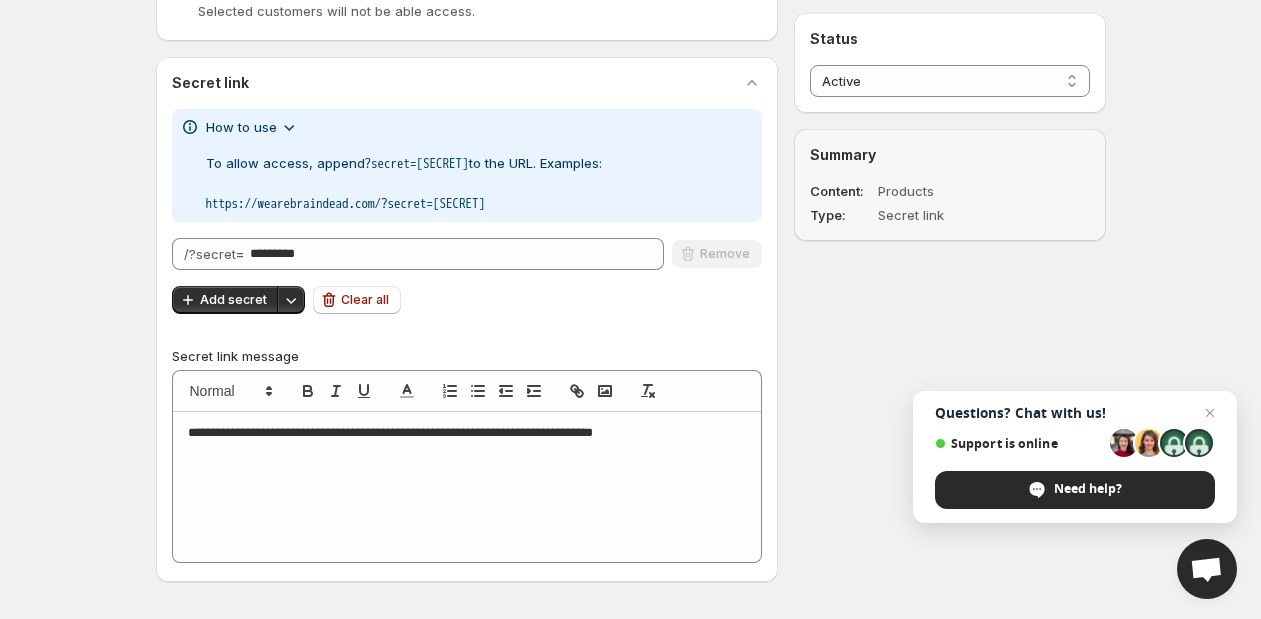click on "How to use To allow access, append  ?secret=[SECRET]  to the URL. Examples:  https://wearebraindead.com/ ?secret= [SECRET]" at bounding box center (467, 165) 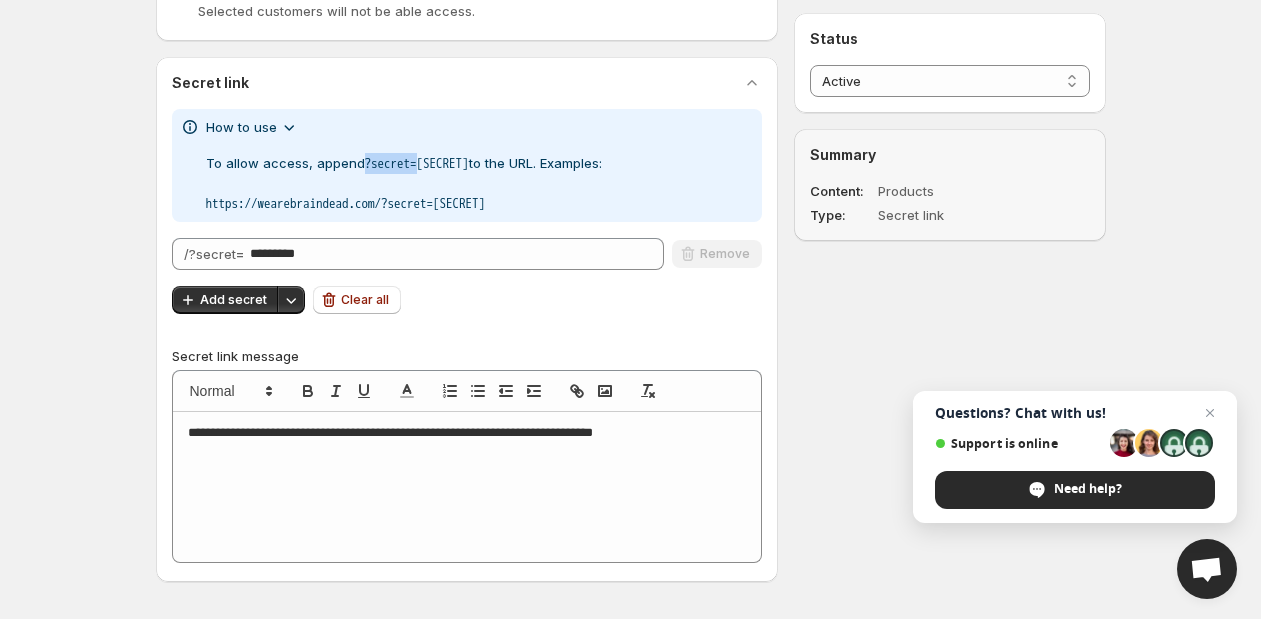 drag, startPoint x: 360, startPoint y: 162, endPoint x: 423, endPoint y: 158, distance: 63.126858 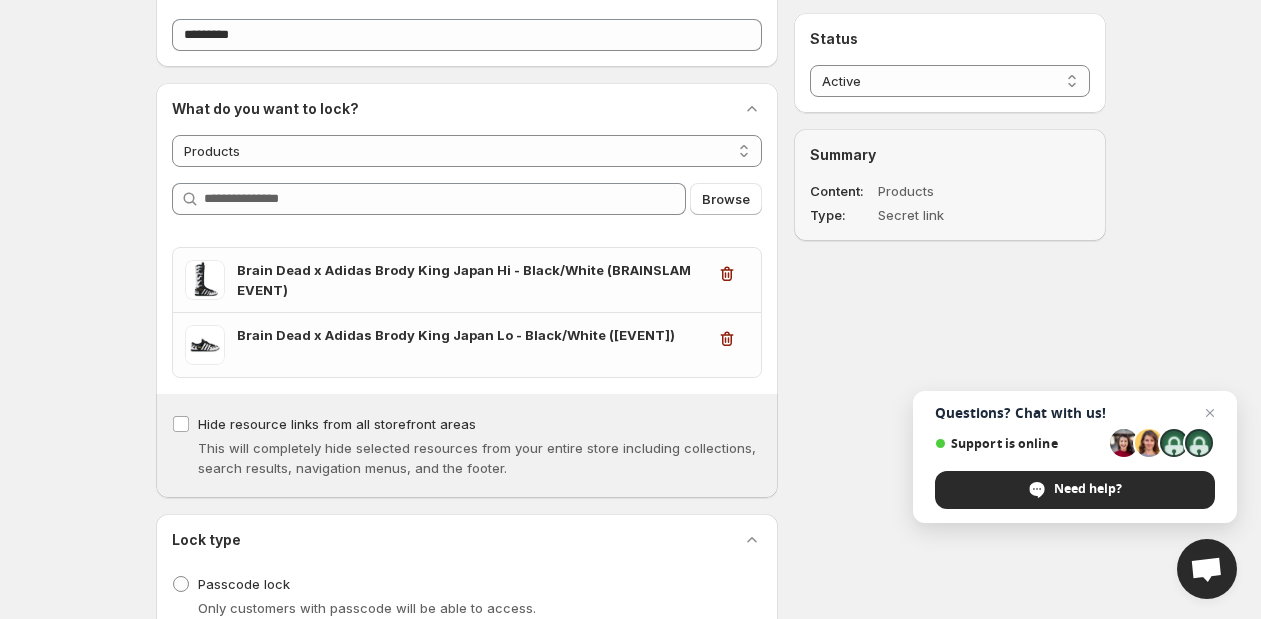 scroll, scrollTop: 0, scrollLeft: 0, axis: both 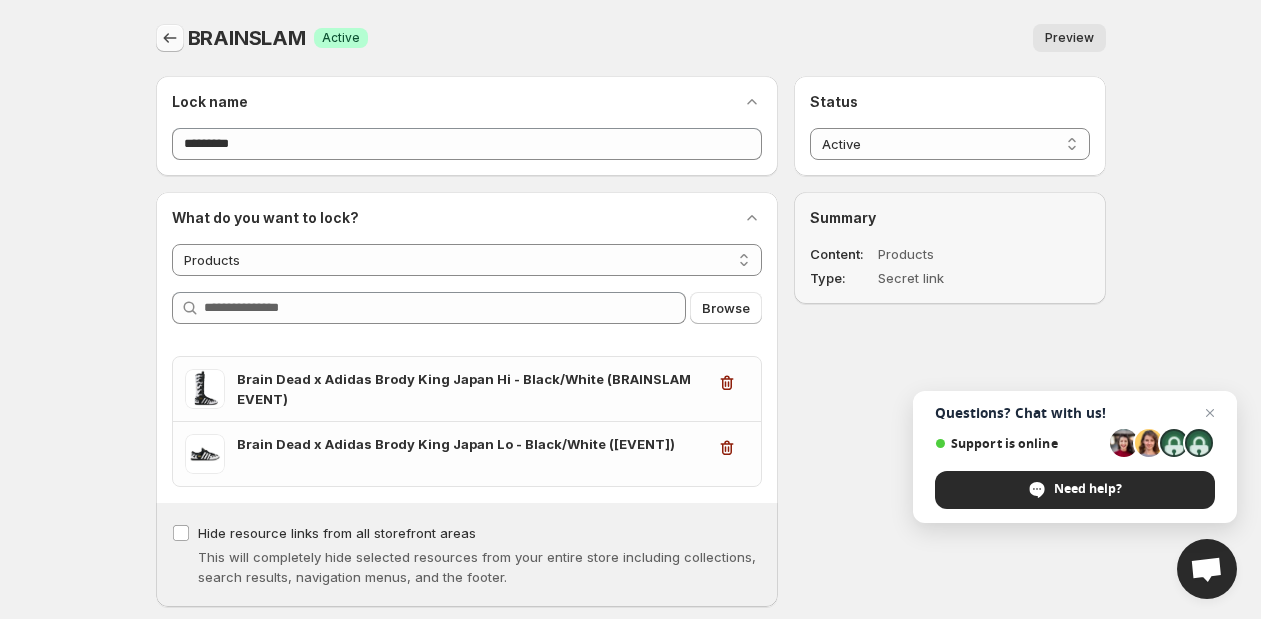 click at bounding box center (170, 38) 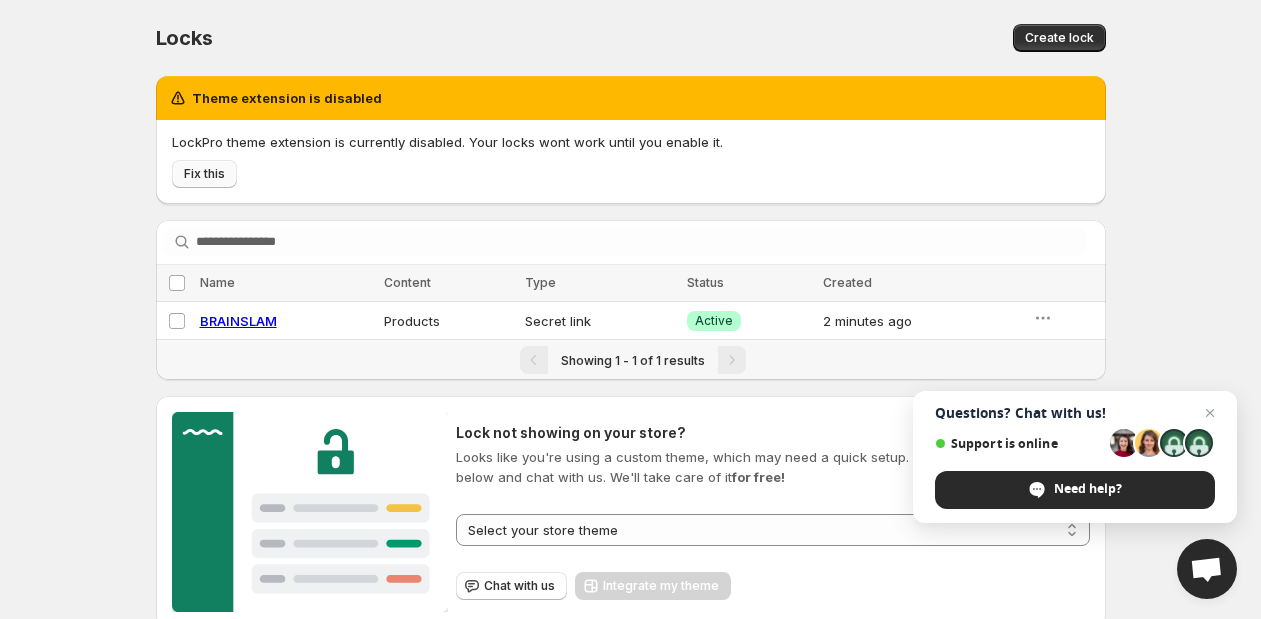 click on "Fix this" at bounding box center (204, 174) 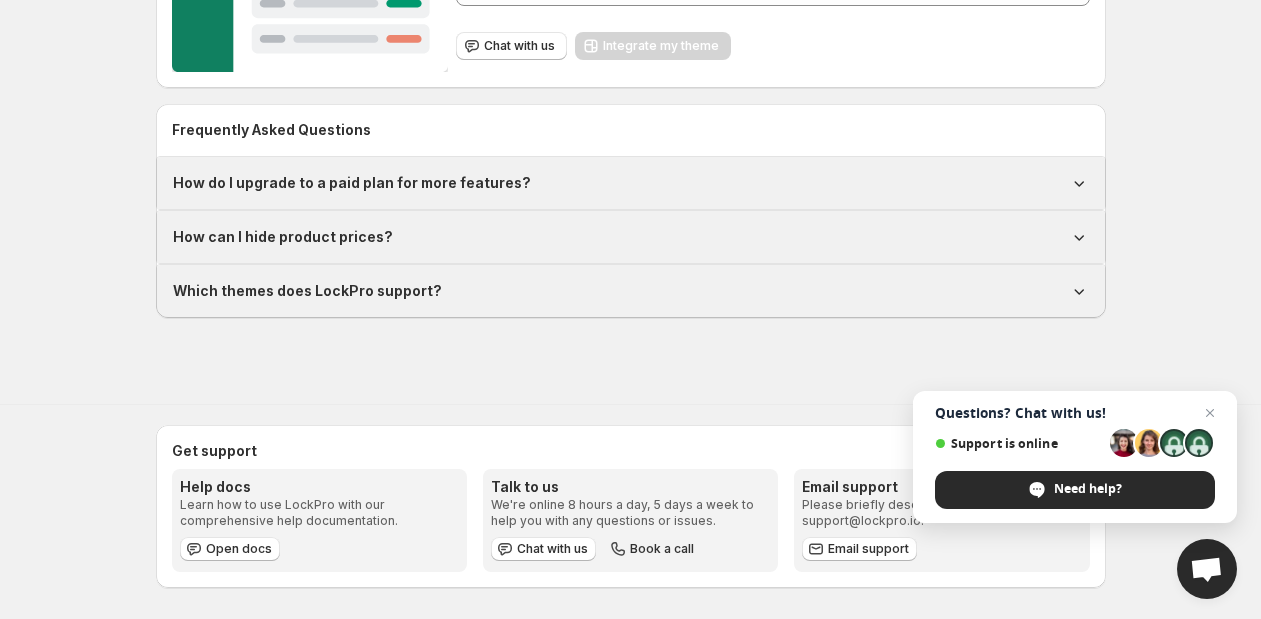 scroll, scrollTop: 0, scrollLeft: 0, axis: both 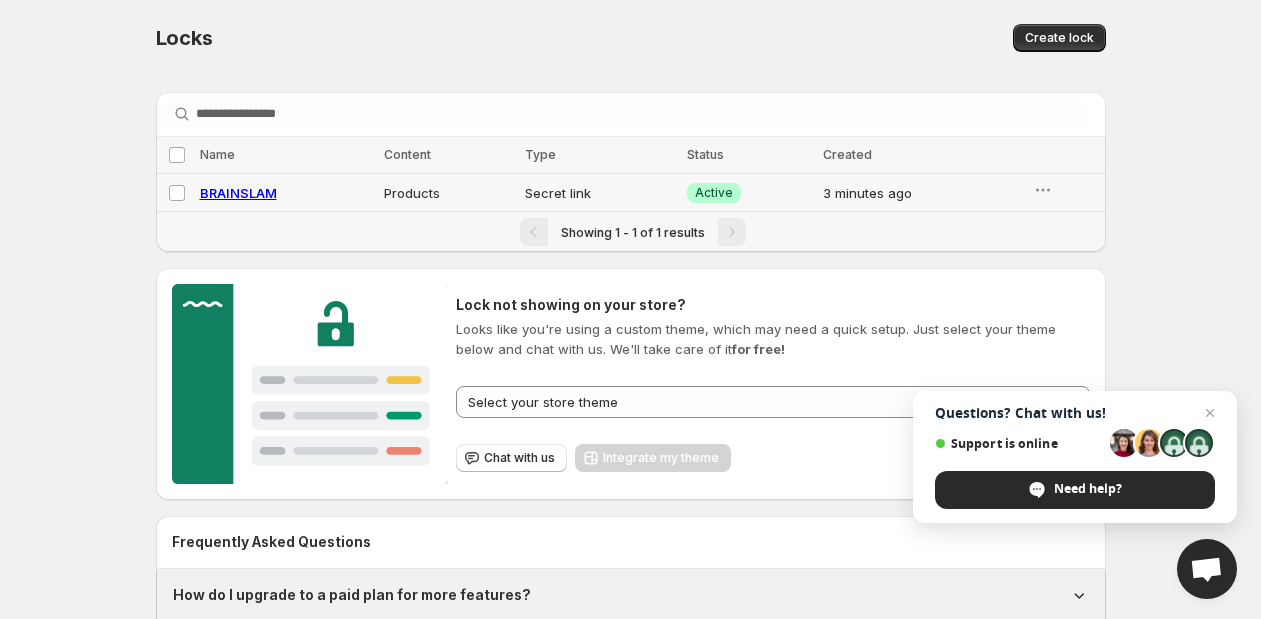 click on "BRAINSLAM" at bounding box center [286, 193] 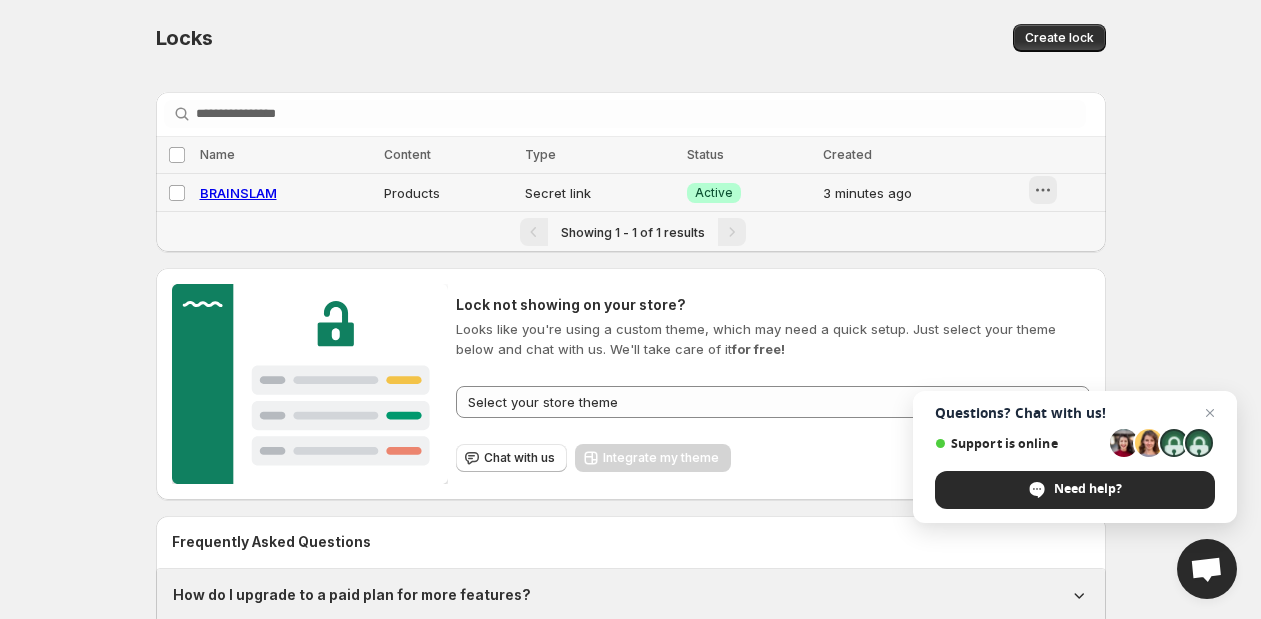 click 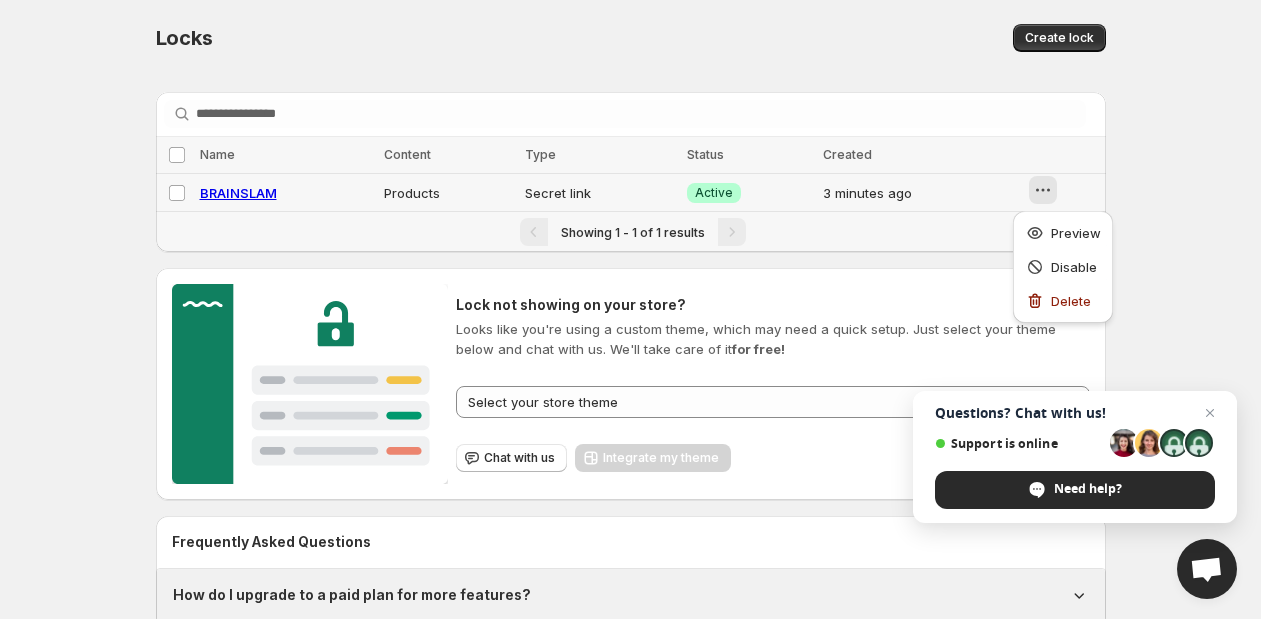 click on "Secret link" at bounding box center (600, 193) 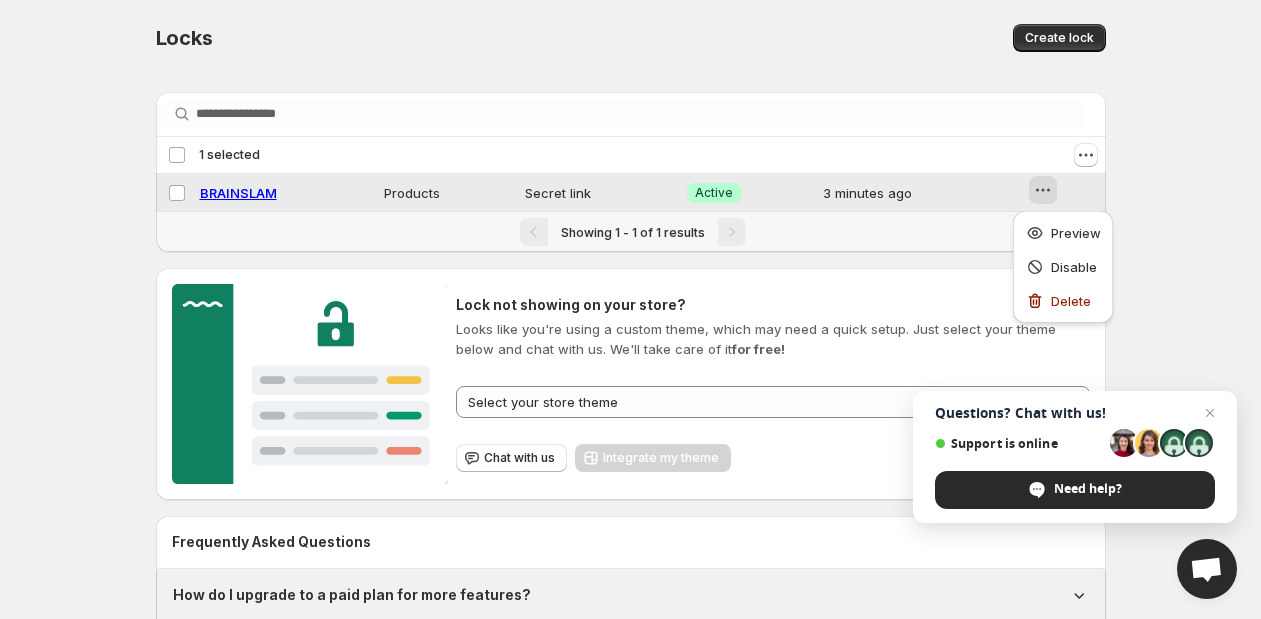click on "BRAINSLAM" at bounding box center [238, 193] 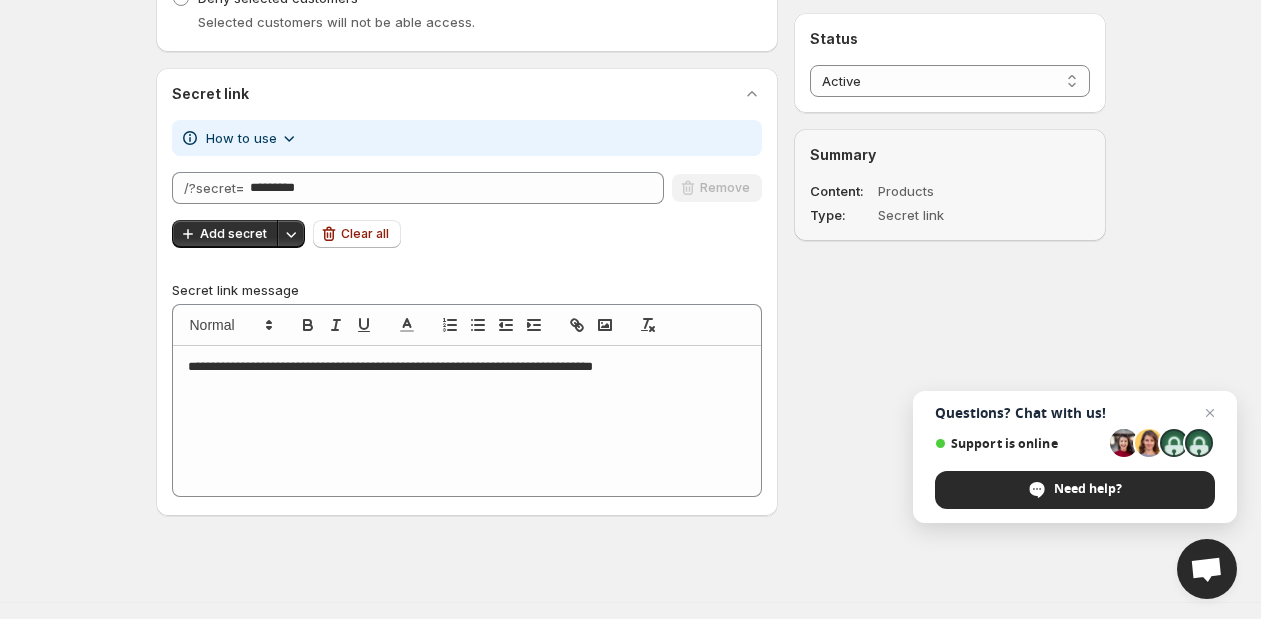 scroll, scrollTop: 1076, scrollLeft: 0, axis: vertical 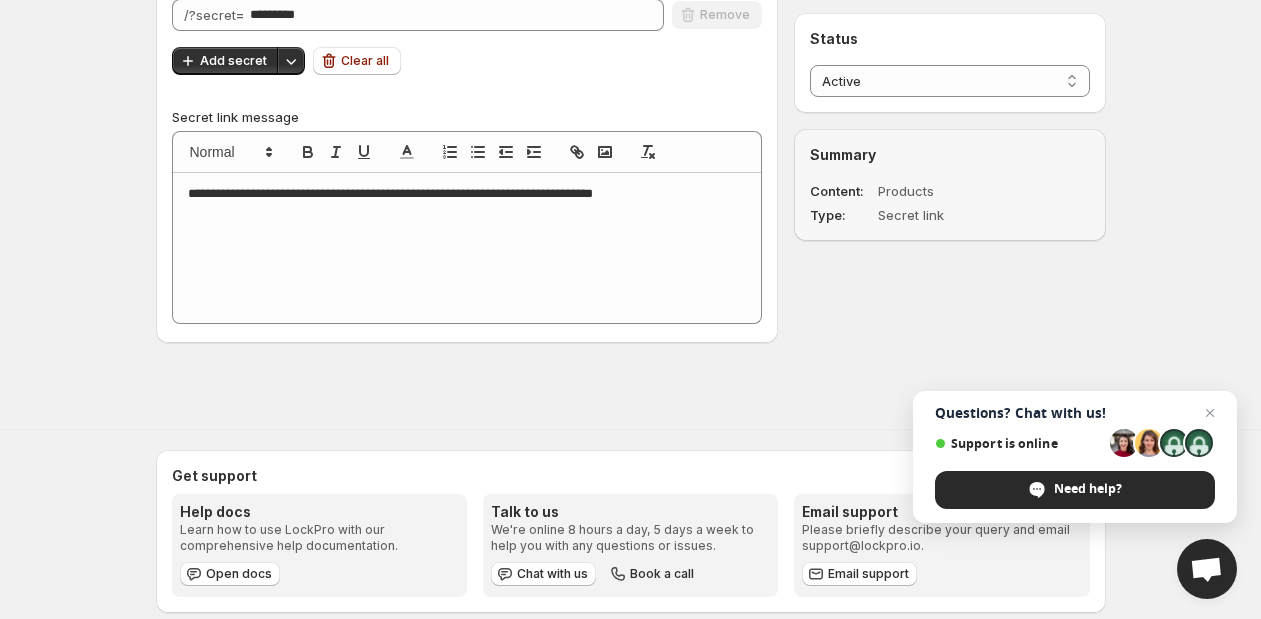 click on "**********" at bounding box center (467, 248) 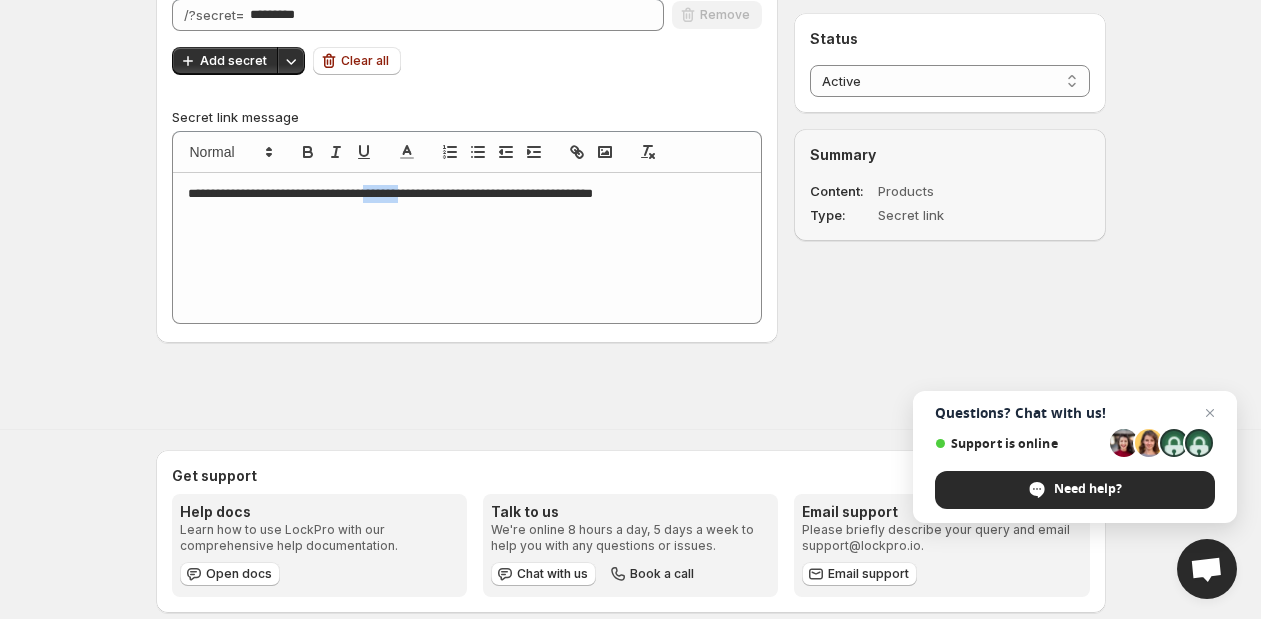 click on "**********" at bounding box center [468, 194] 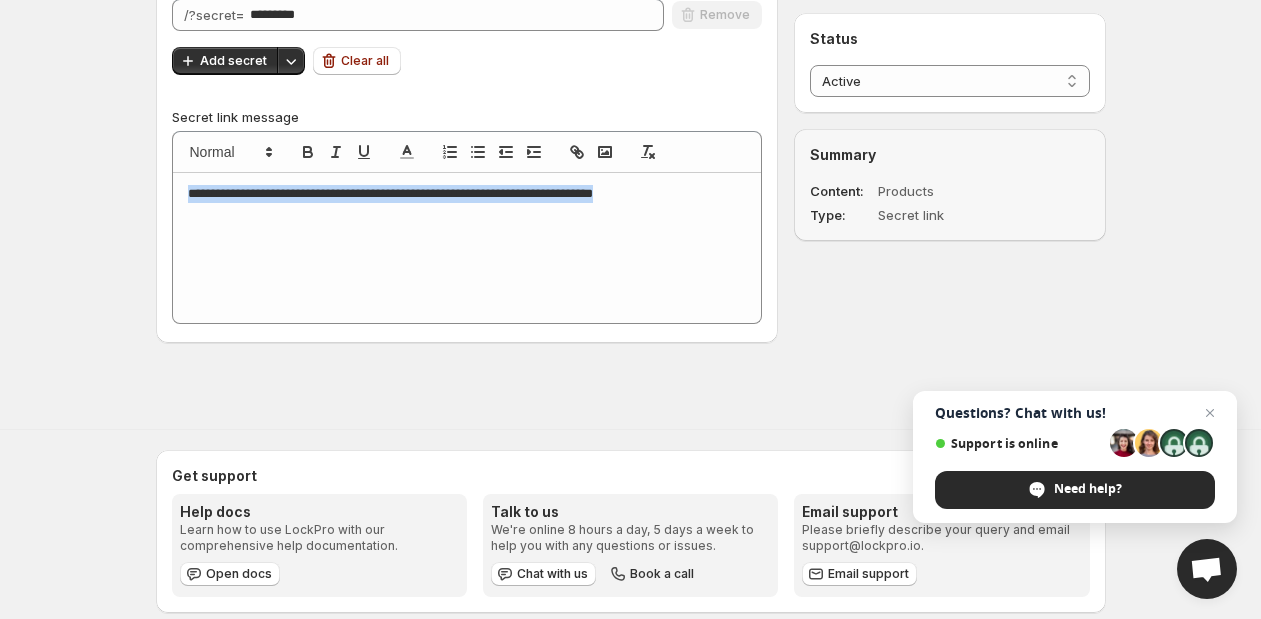 click on "**********" at bounding box center [468, 194] 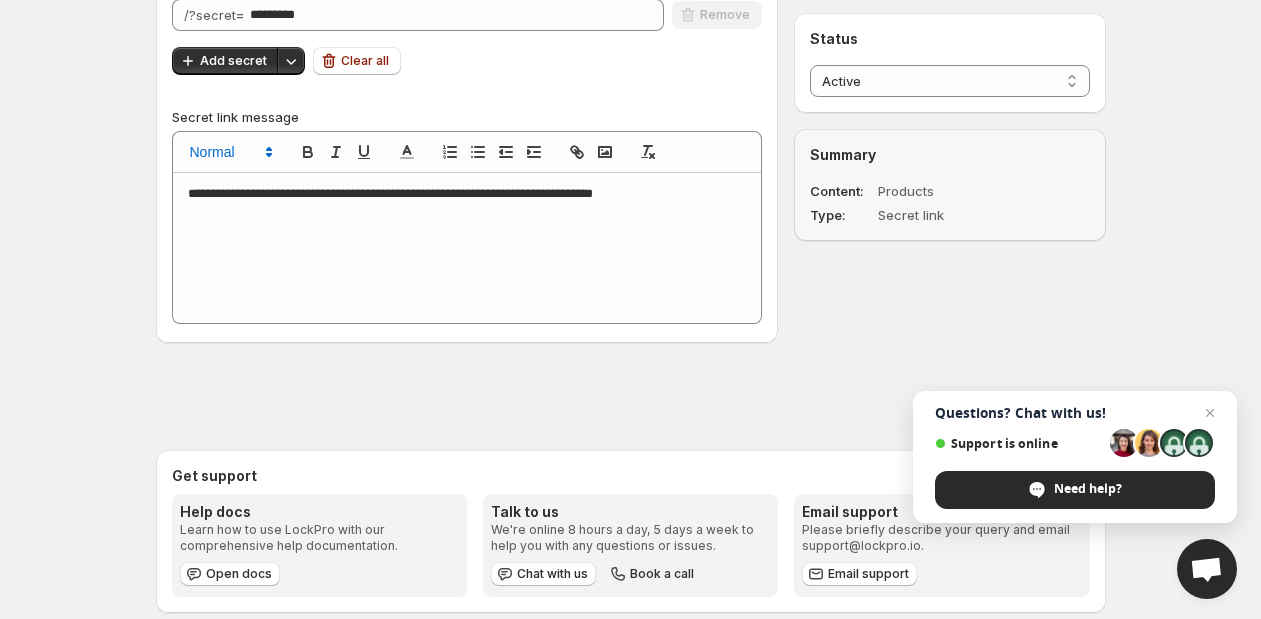 click at bounding box center [230, 152] 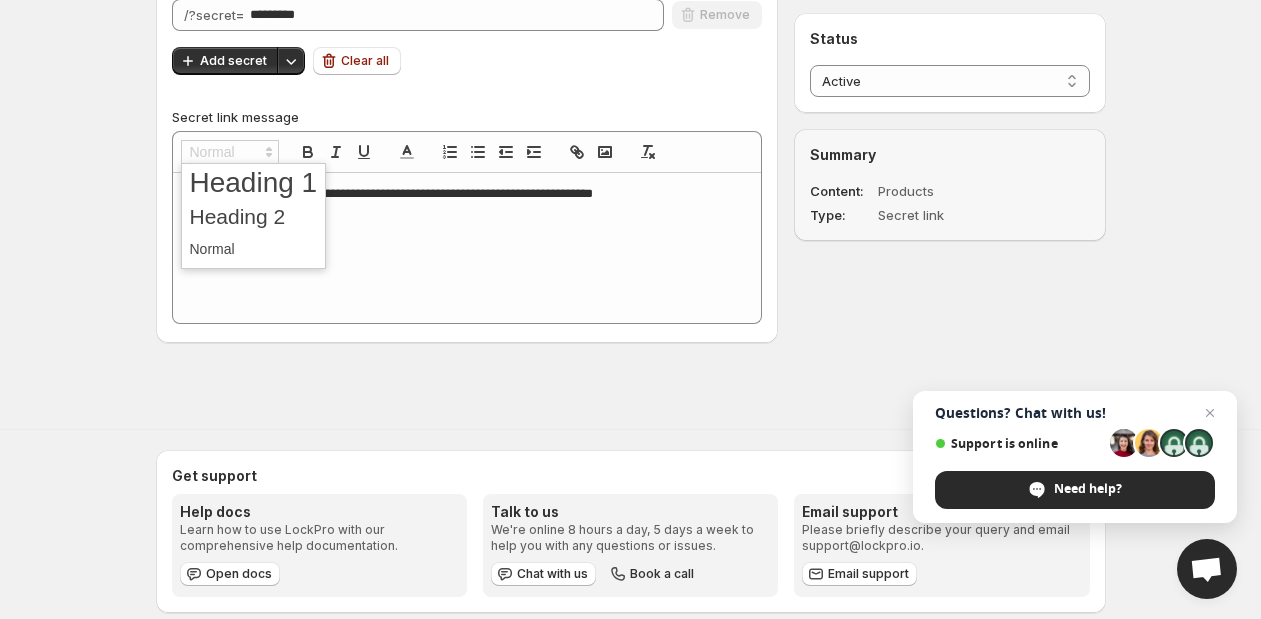 click on "BRAINSLAM. This page is ready BRAINSLAM Success Active Preview More actions Preview {"values":{"id":1142,"lockId":"124866396291","name":"BRAINSLAM","products":["gid://shopify/Product/8672821575811","gid://shopify/Product/8672821641347"],"variants":[],"collections":[],"pages":[],"urls":[],"blogs":[],"articles":[],"content":"products","accessibility":["deny"],"appliesTo":["secretLink"],"customerSelectionRule":["manual"],"customerTagsRules":[{"rules":[{"rule":"hasTag","value":""}]}],"selectedCustomers":[],"passcode":{"label":"Passcode","button":"Submit","message":"","passcode":""},"redirectTo":{"type":["login"]},"whitelistRules":{"rules":["superpages"]},"meta":{"hide_links":true},"status":"ACTIVE","createdAt":"2025-08-06T16:13:00.180Z","updatedAt":"2025-08-06T16:13:00.180Z","shopId":1084,"secrets":{"message":"\u003cp\u003eThis page is locked. Please access through the link in the BRAINSLAM event email.\u003c/p\u003e","secrets":["********"]}},"errors":{}} Save Reset Lock name Lock name ********* What do you want to lock? Content" at bounding box center [630, -349] 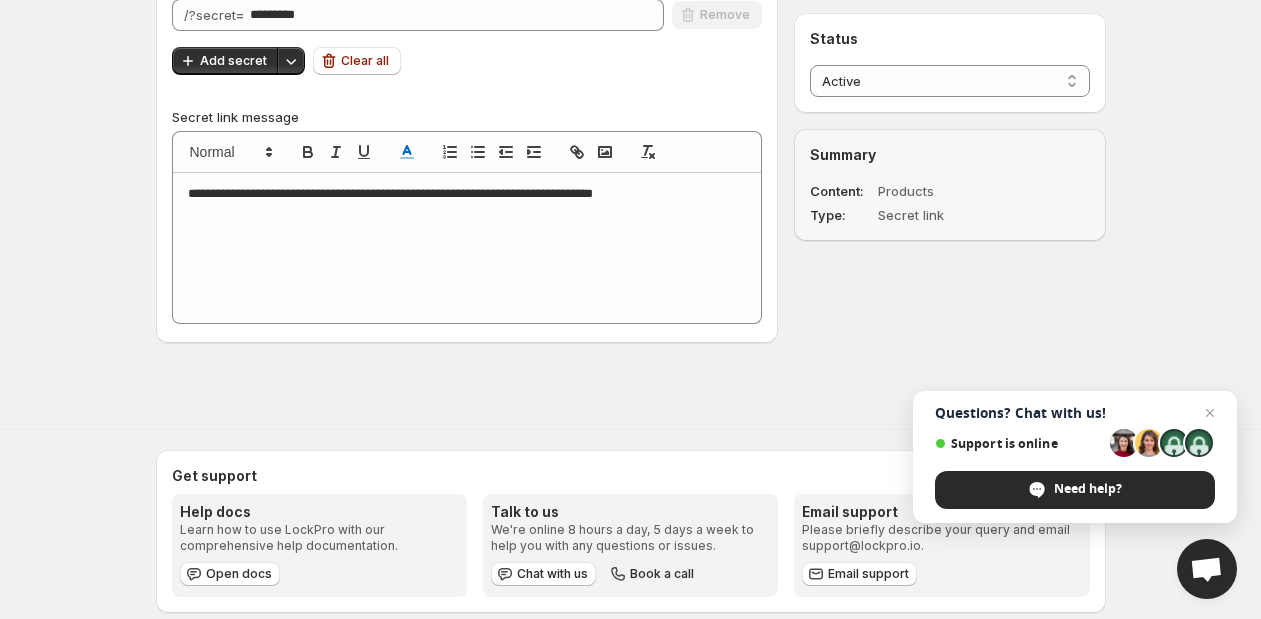 click 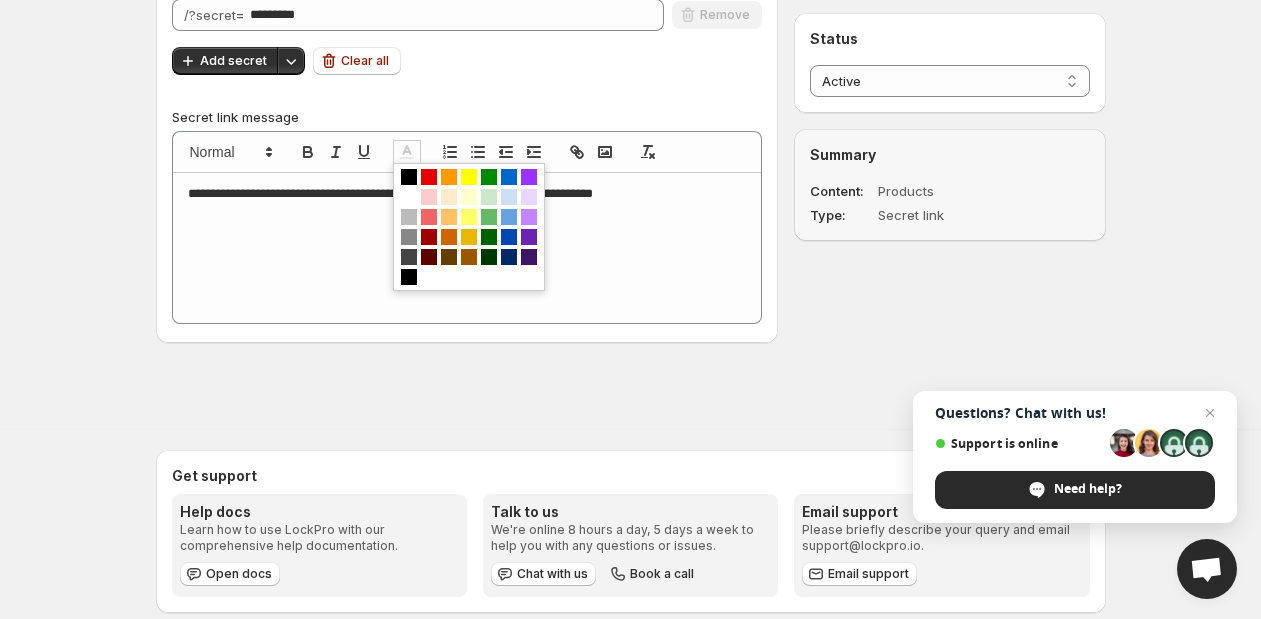 click on "**********" at bounding box center [467, 248] 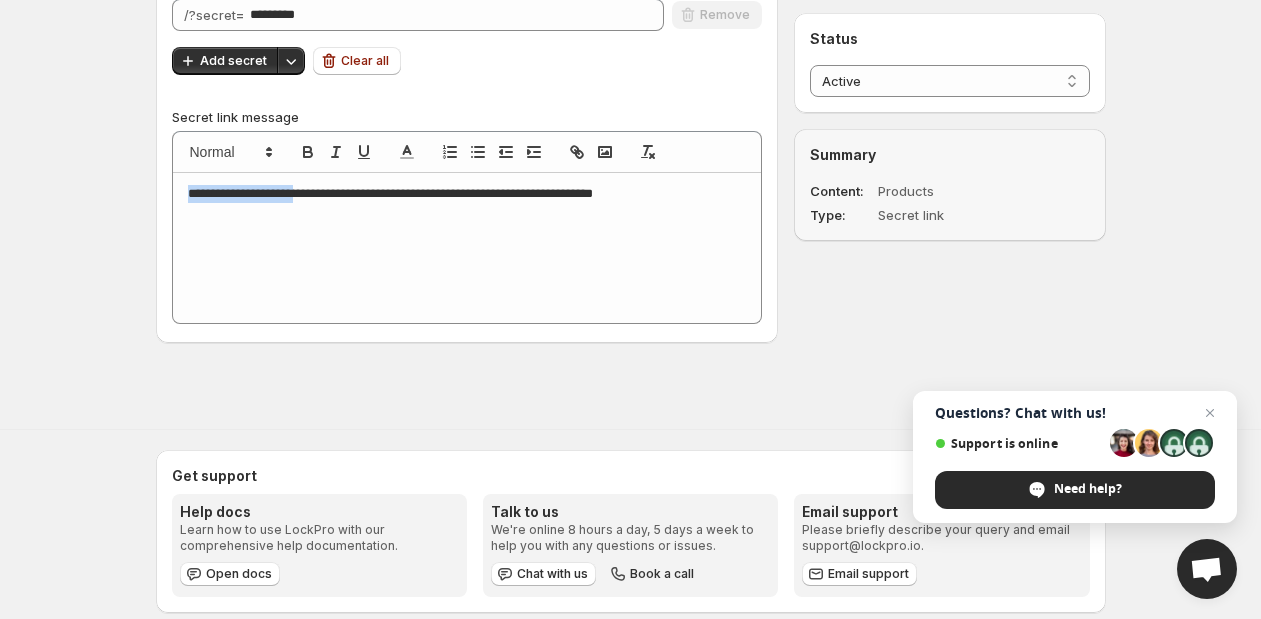 drag, startPoint x: 315, startPoint y: 190, endPoint x: 175, endPoint y: 197, distance: 140.1749 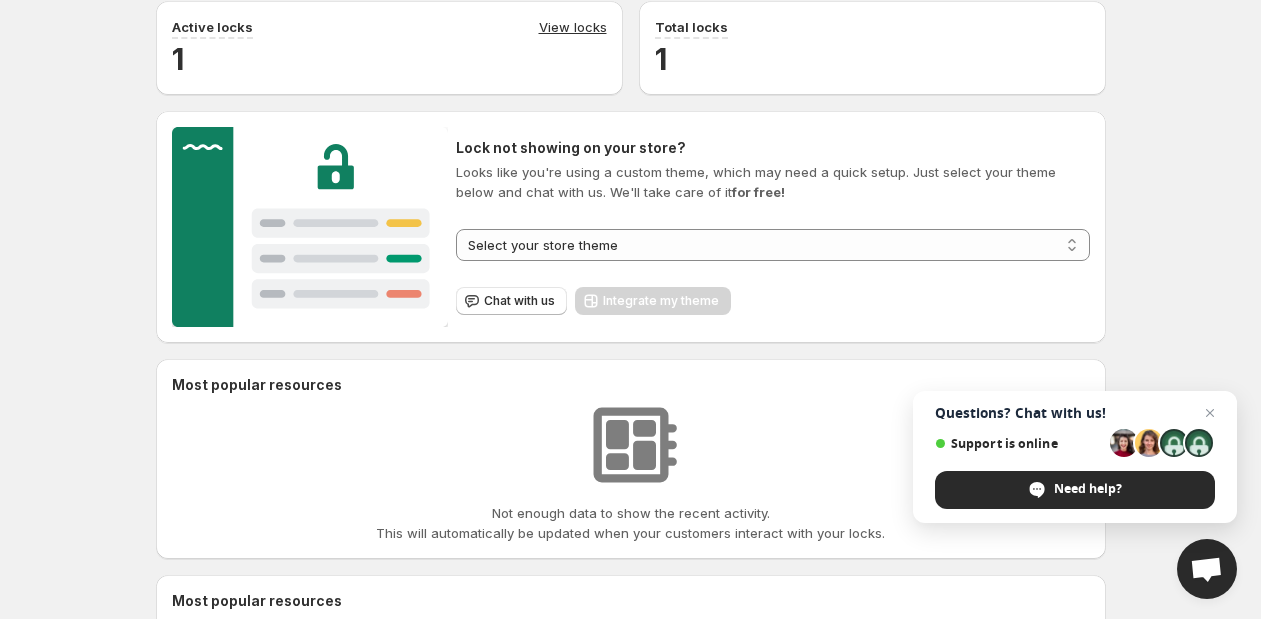 scroll, scrollTop: 0, scrollLeft: 0, axis: both 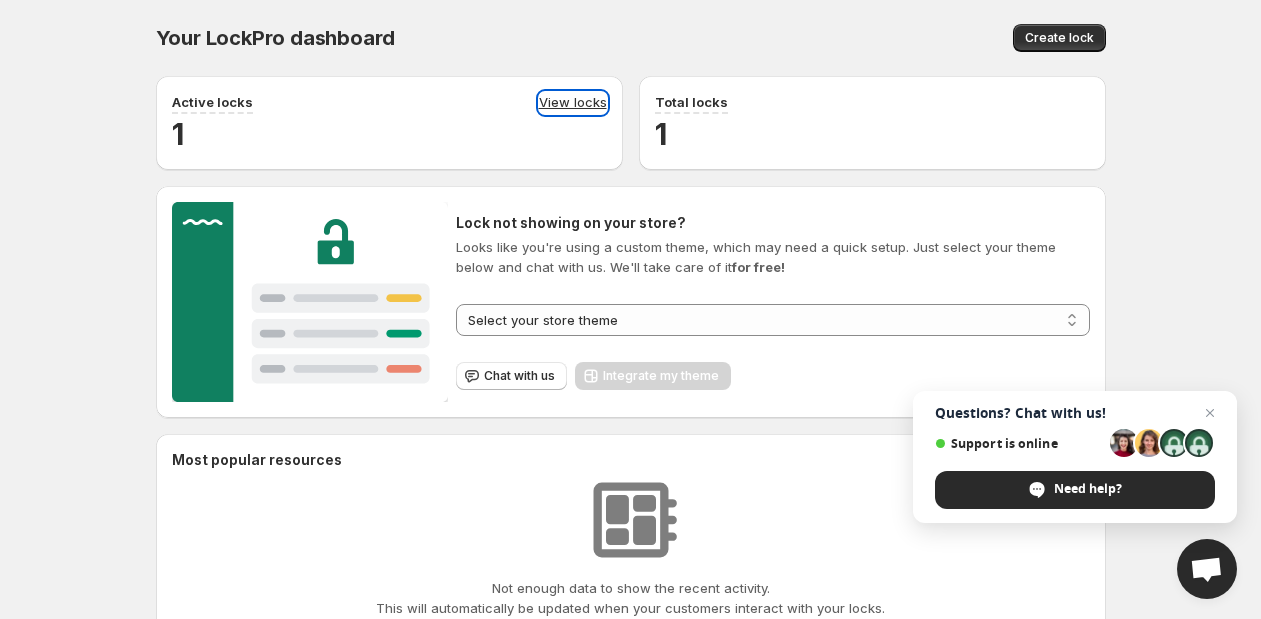 click on "View locks" at bounding box center [573, 103] 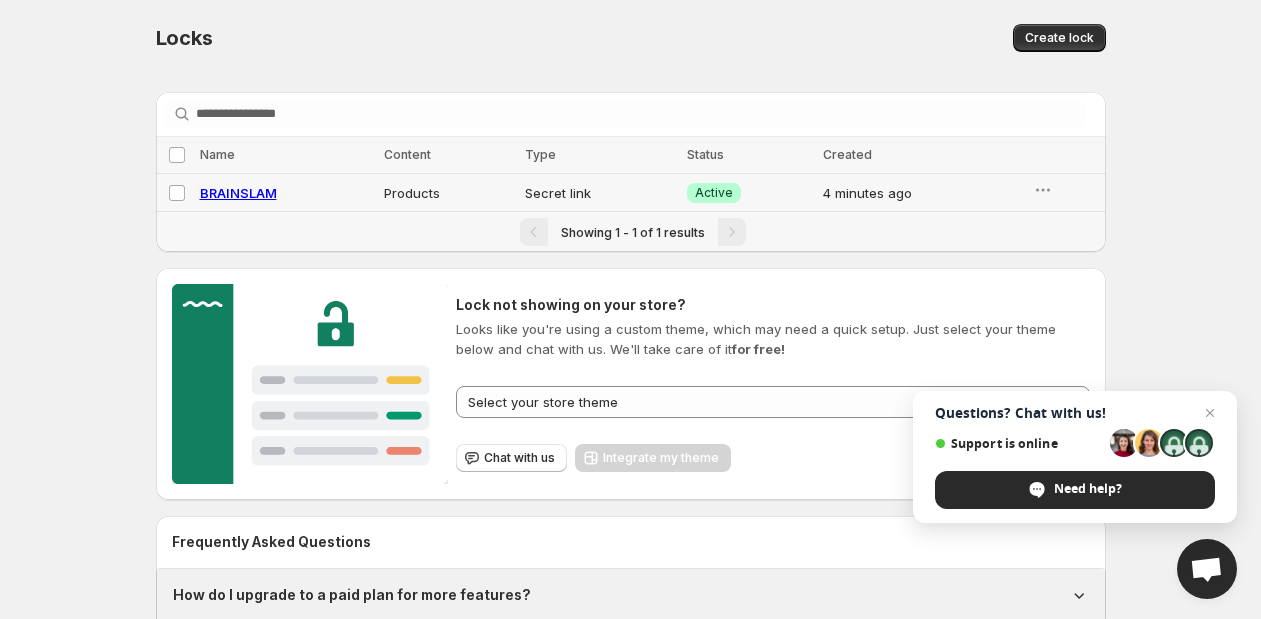 click on "BRAINSLAM" at bounding box center (286, 193) 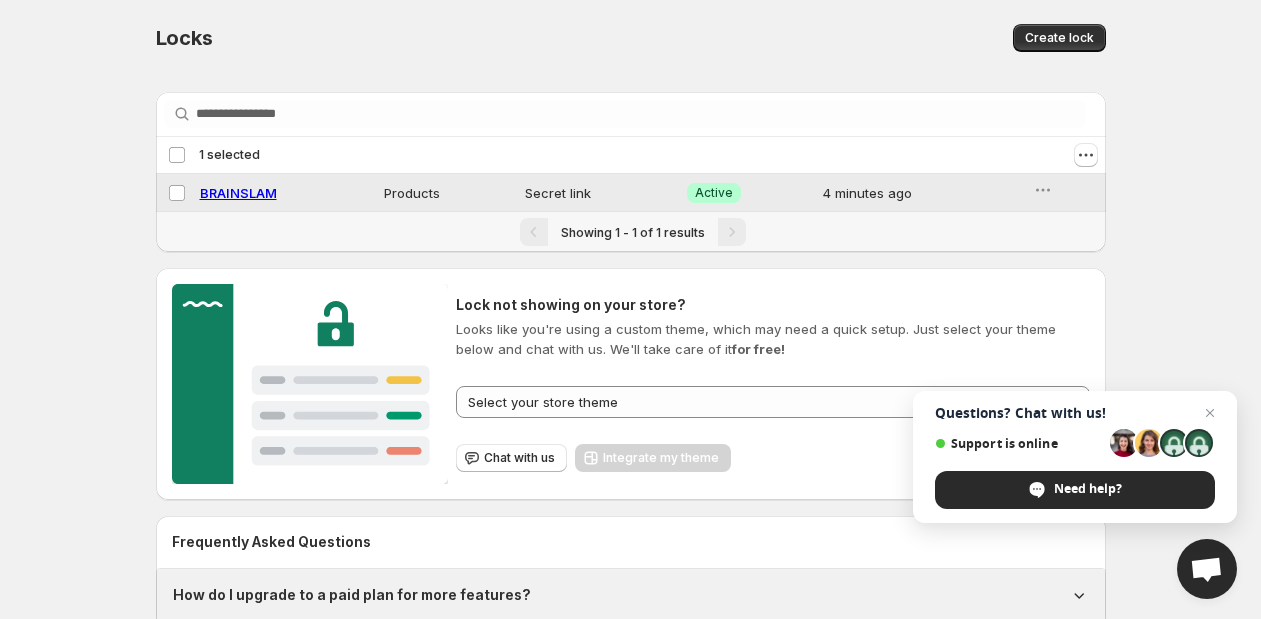 click on "BRAINSLAM" at bounding box center [238, 193] 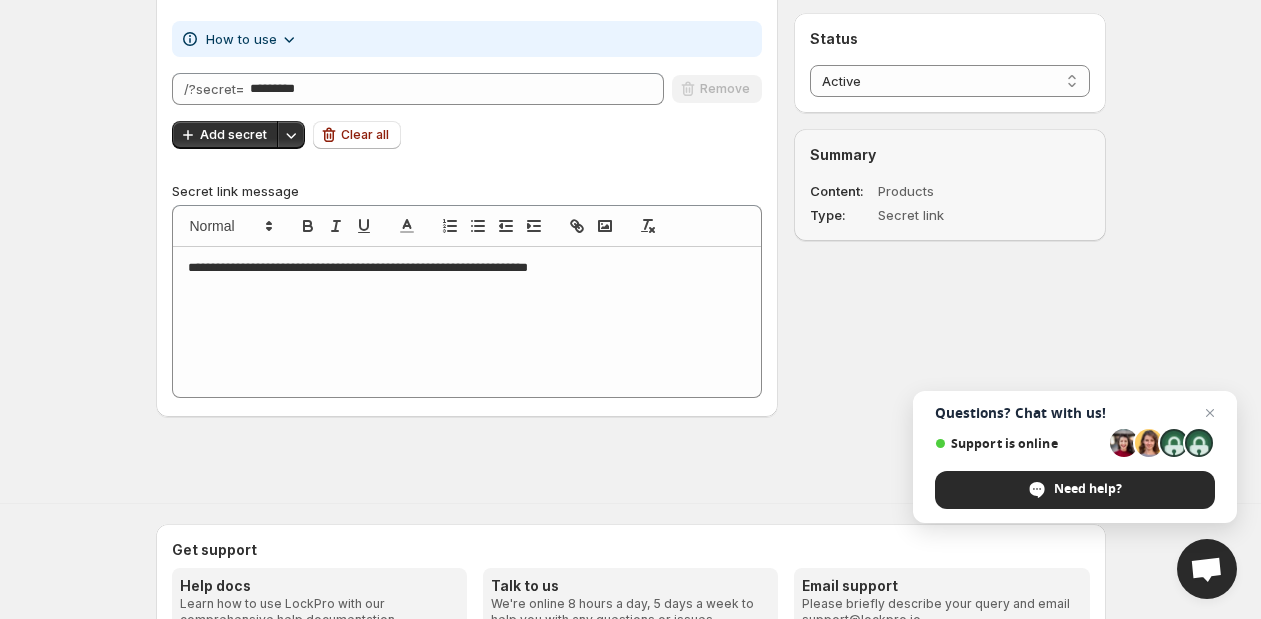scroll, scrollTop: 1101, scrollLeft: 0, axis: vertical 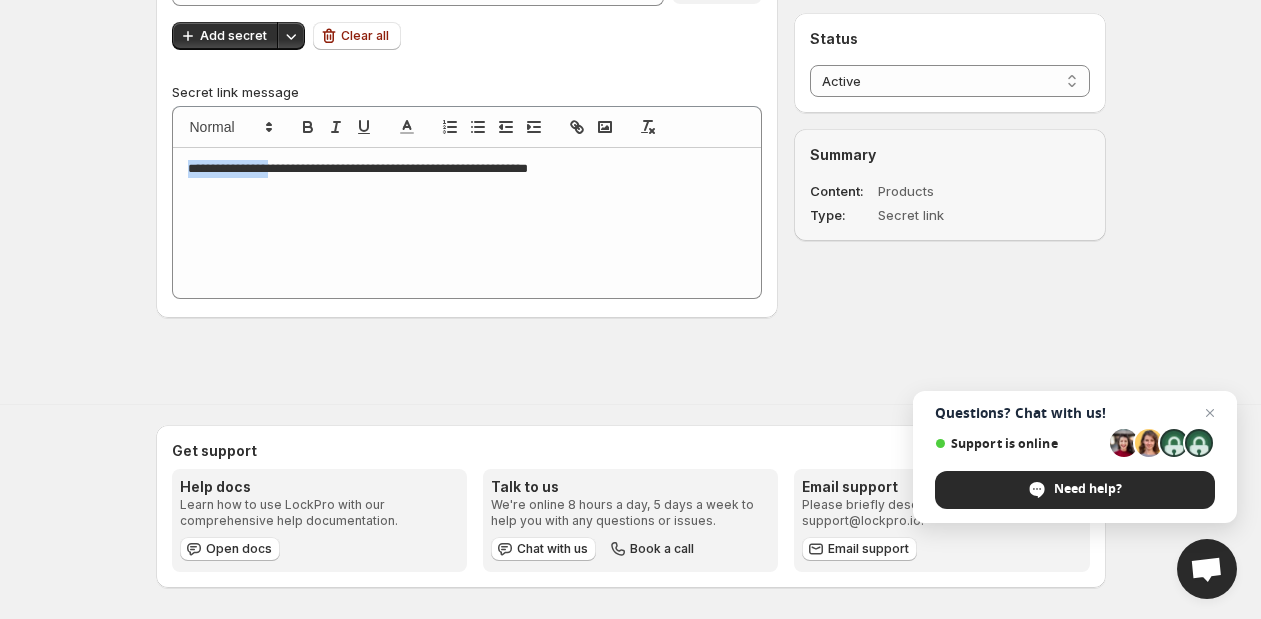 drag, startPoint x: 298, startPoint y: 167, endPoint x: 165, endPoint y: 161, distance: 133.13527 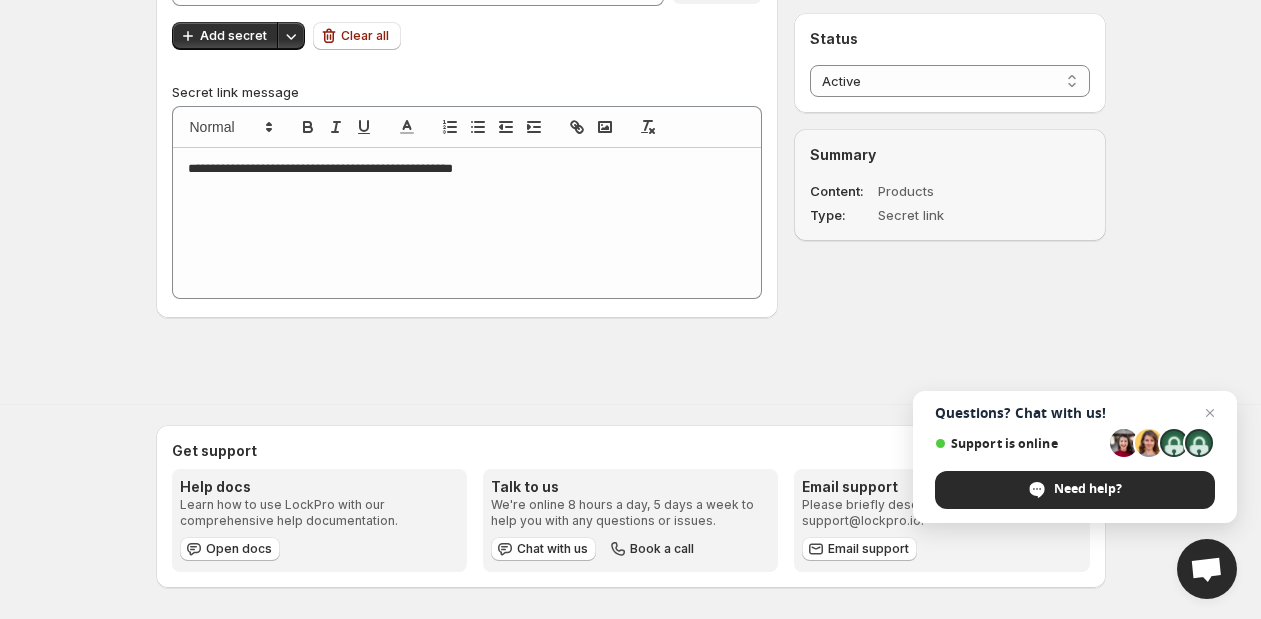 click on "**********" at bounding box center [468, 169] 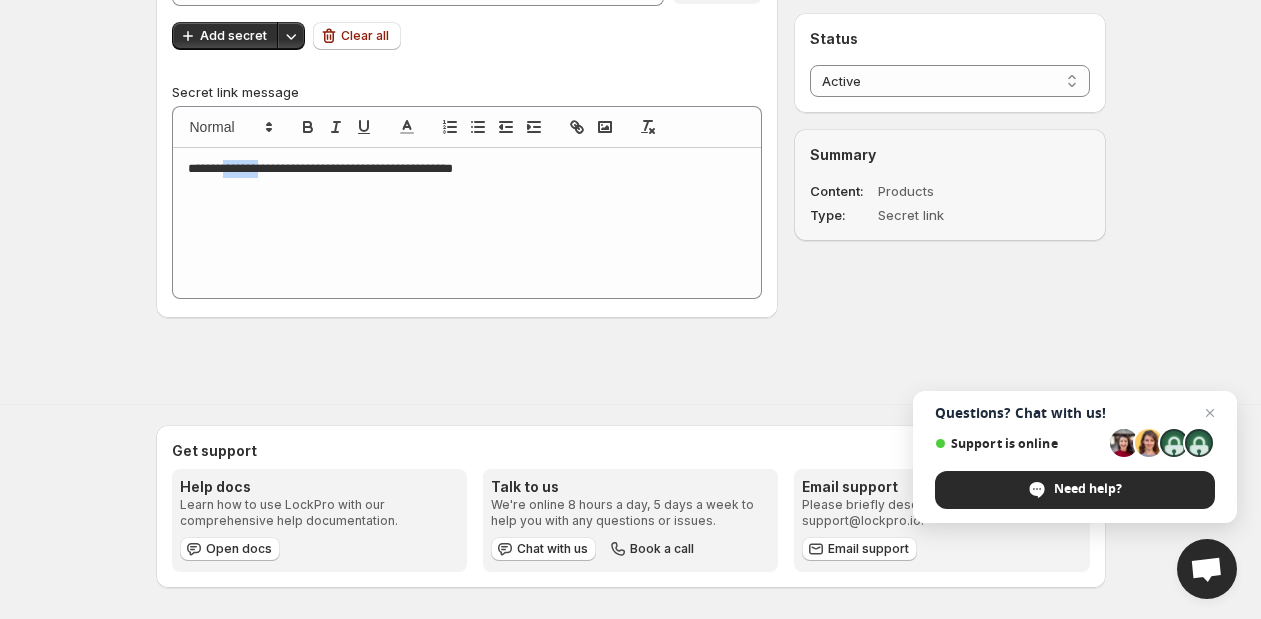 click on "**********" at bounding box center (468, 169) 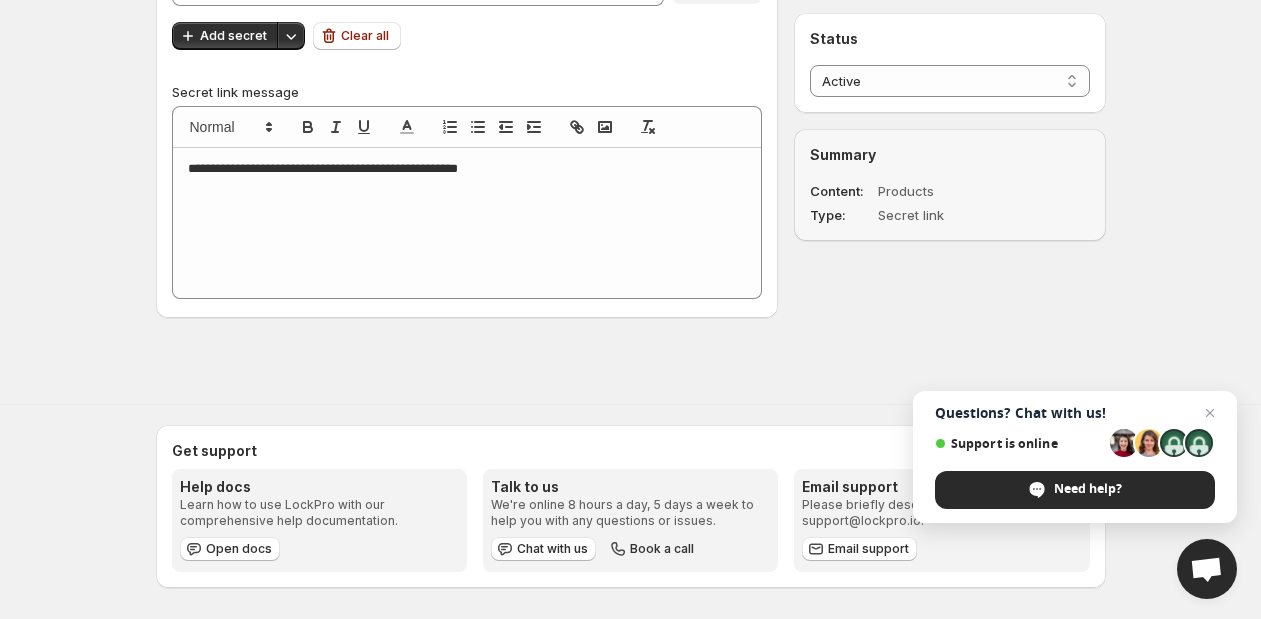 click on "**********" at bounding box center (468, 169) 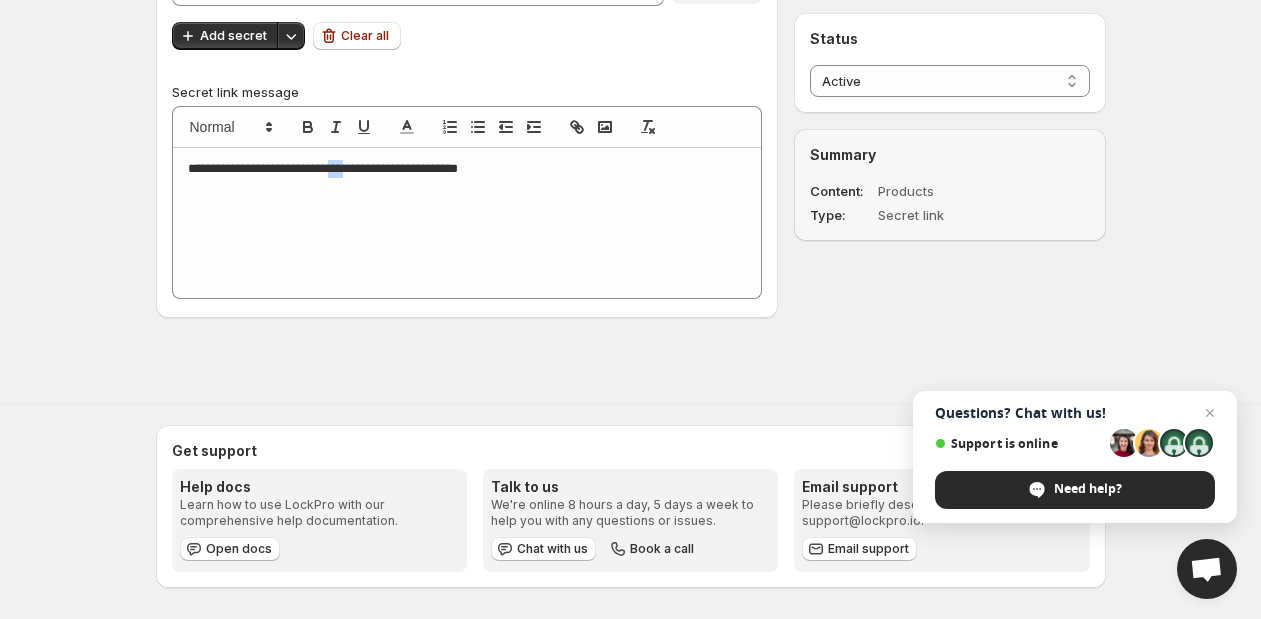 click on "**********" at bounding box center [468, 169] 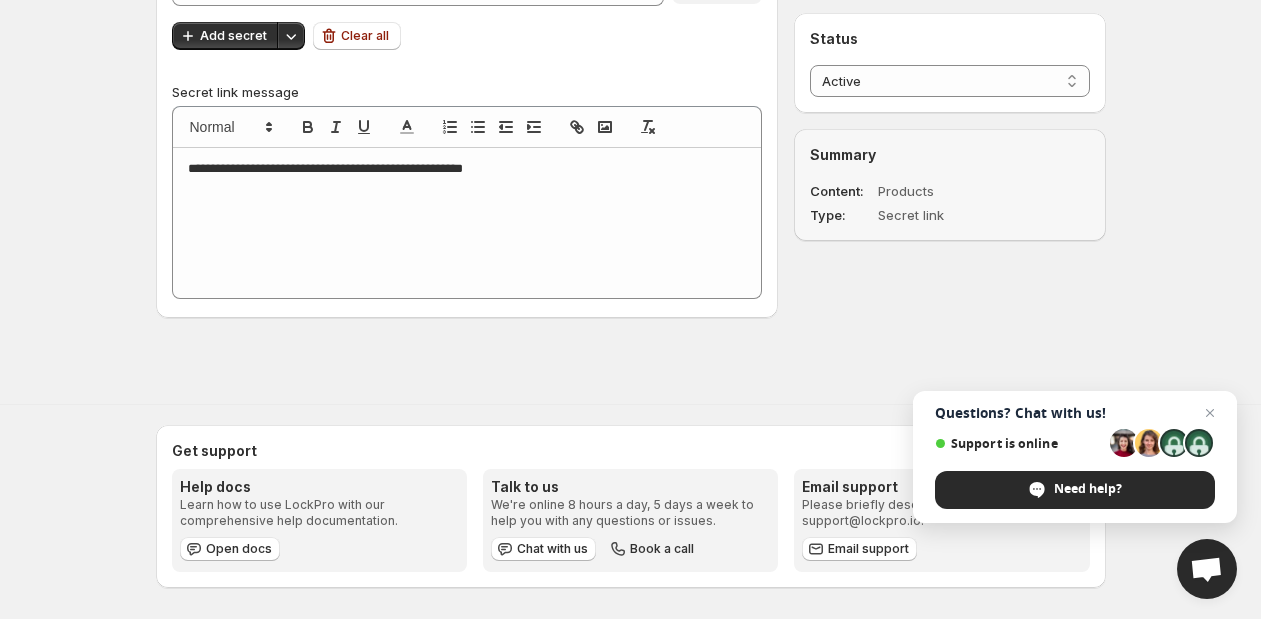 click on "**********" at bounding box center [467, 223] 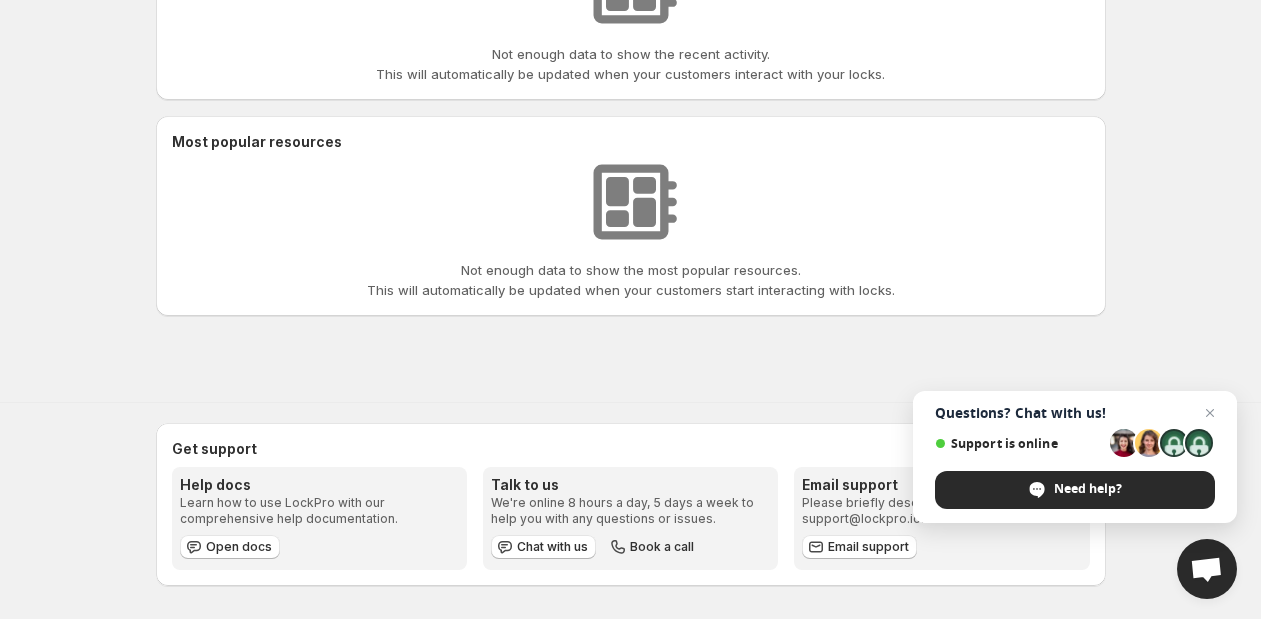 scroll, scrollTop: 0, scrollLeft: 0, axis: both 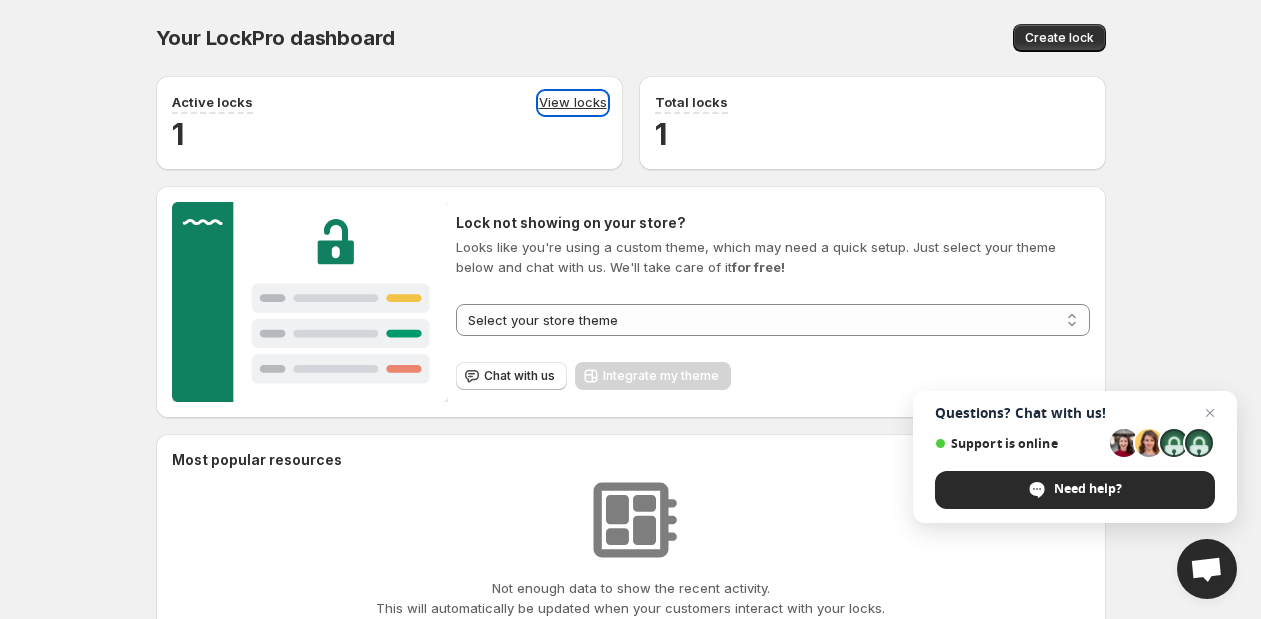click on "View locks" at bounding box center [573, 103] 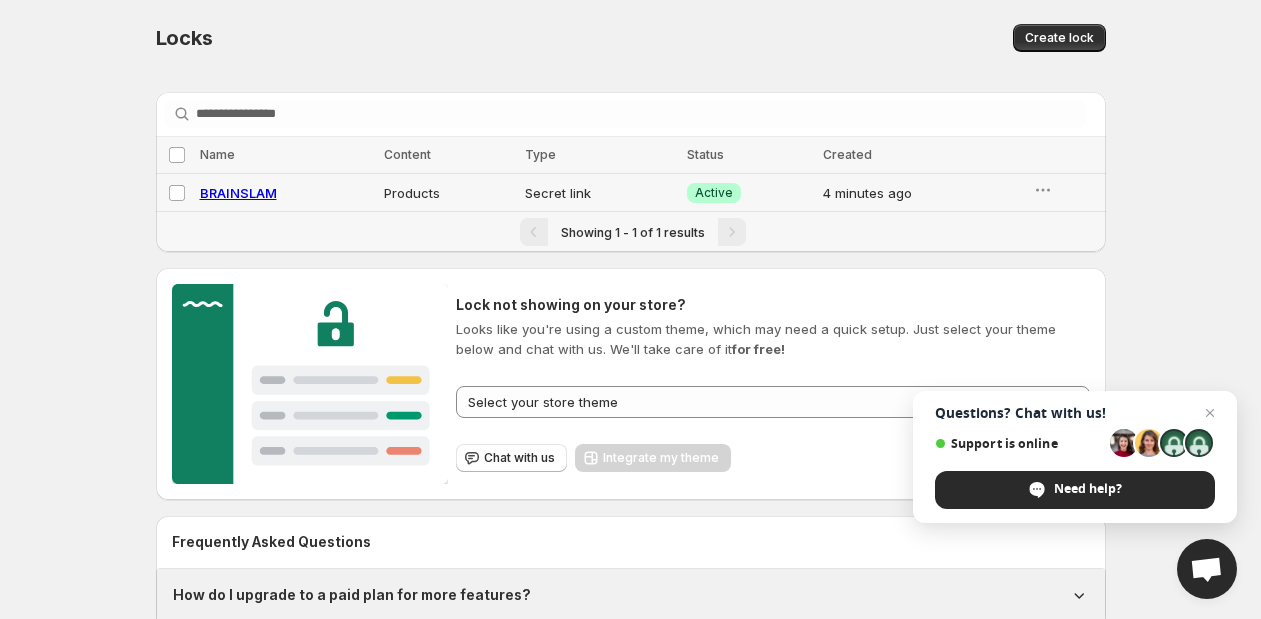 click on "BRAINSLAM" at bounding box center (238, 193) 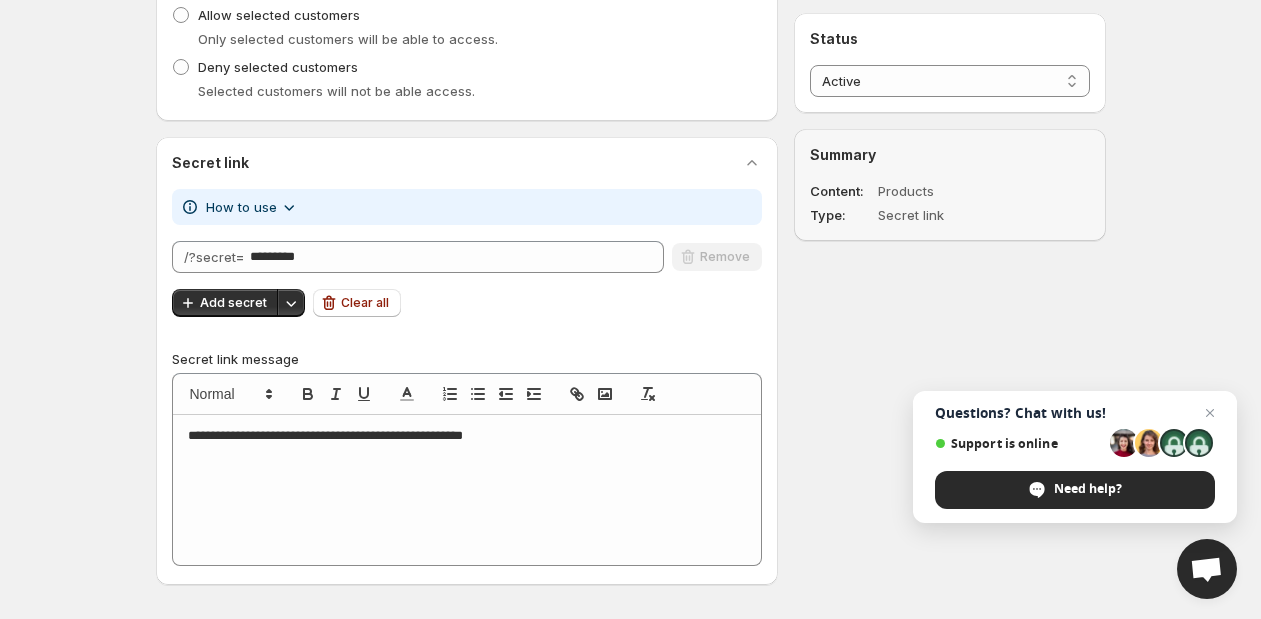 scroll, scrollTop: 1093, scrollLeft: 0, axis: vertical 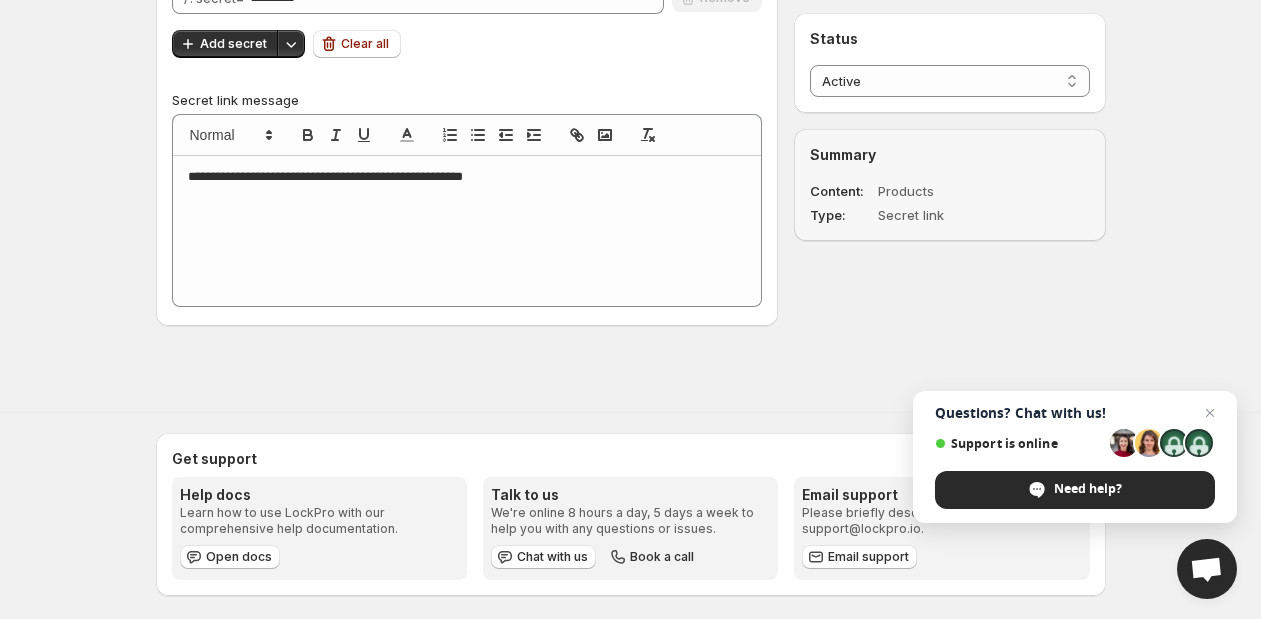 click on "**********" at bounding box center [468, 177] 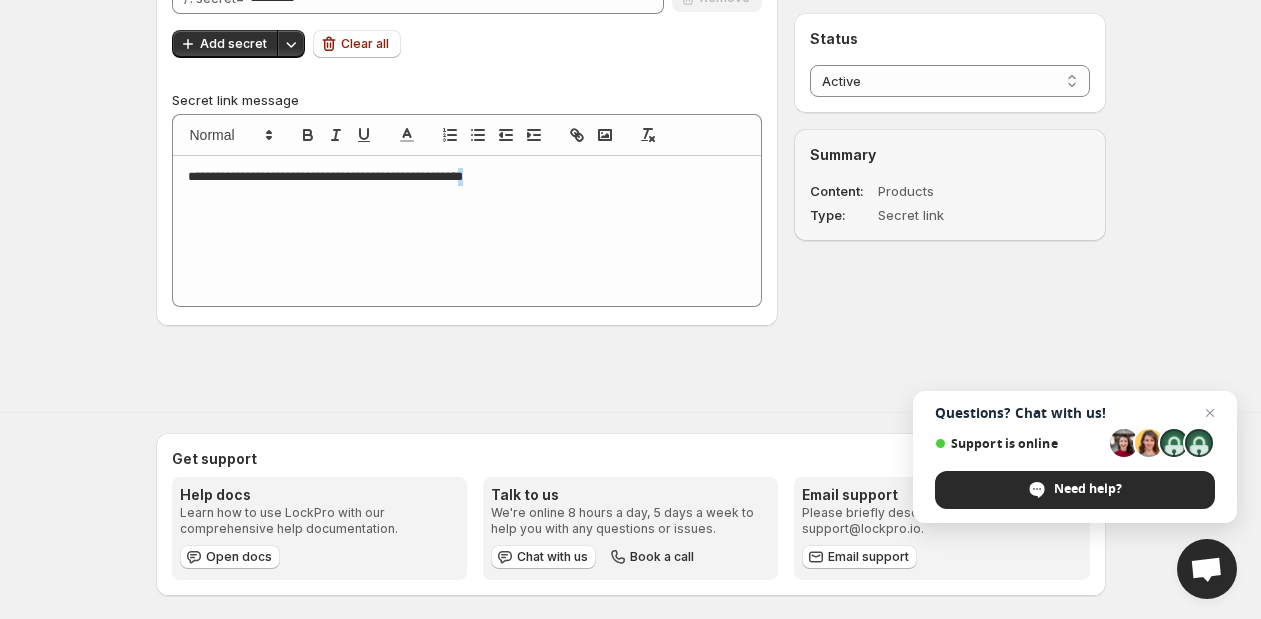 click on "**********" at bounding box center [468, 177] 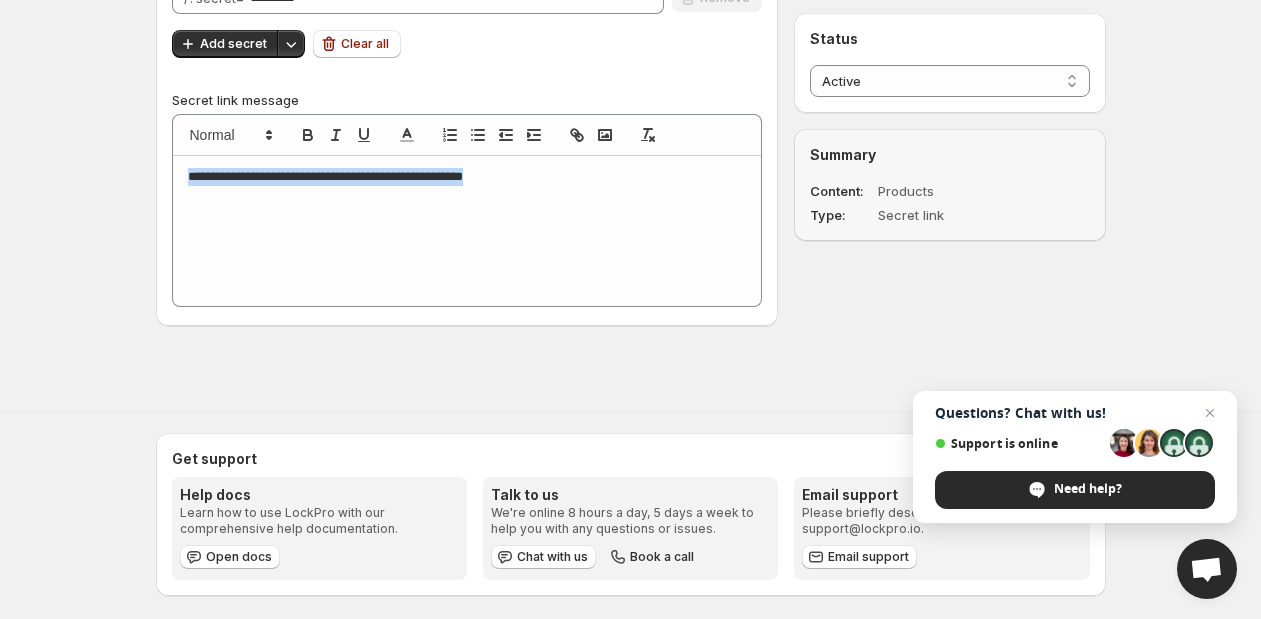 click on "**********" at bounding box center [468, 177] 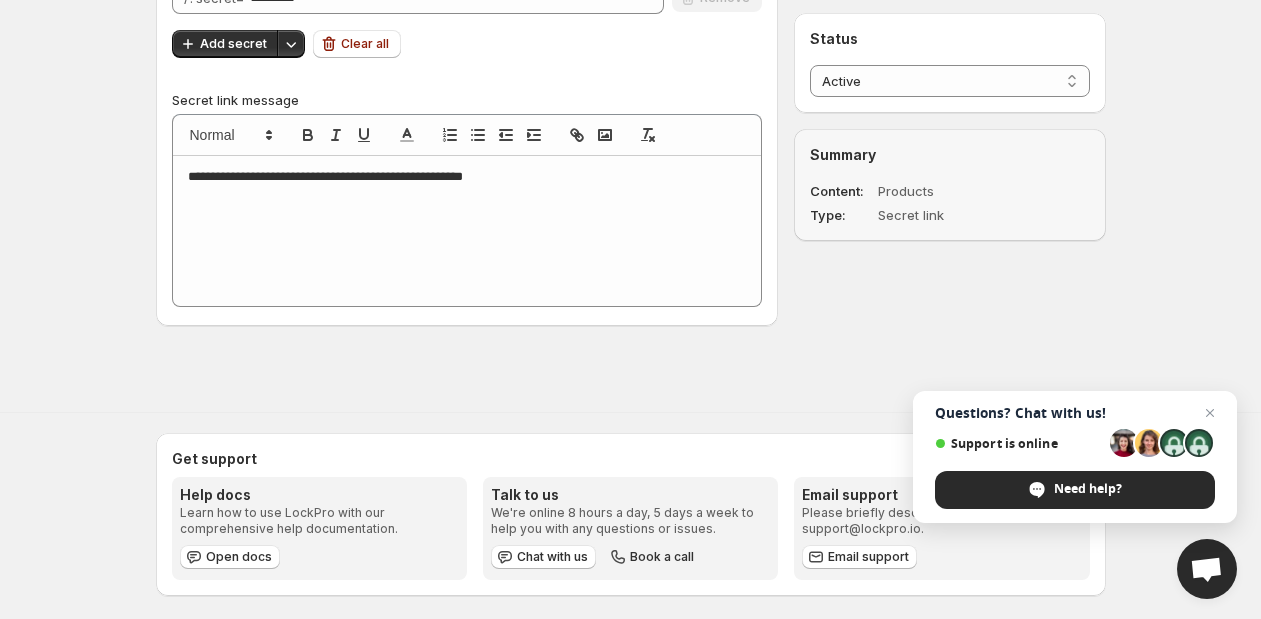 click on "**********" at bounding box center (468, 177) 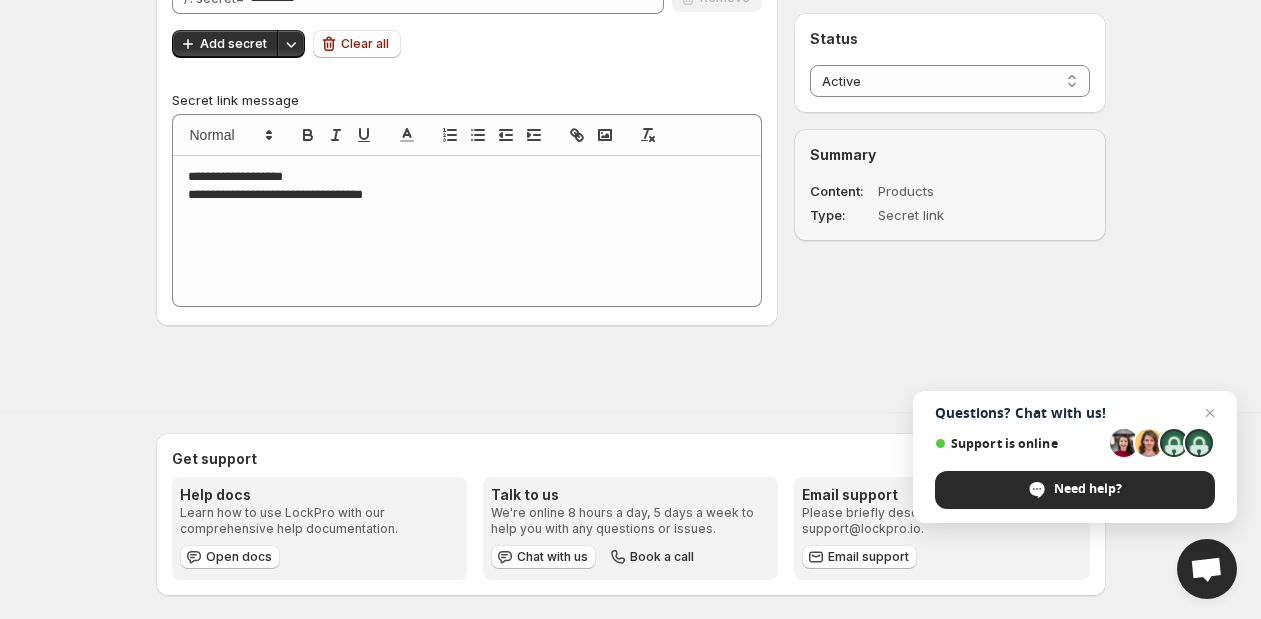 click on "**********" at bounding box center (468, 195) 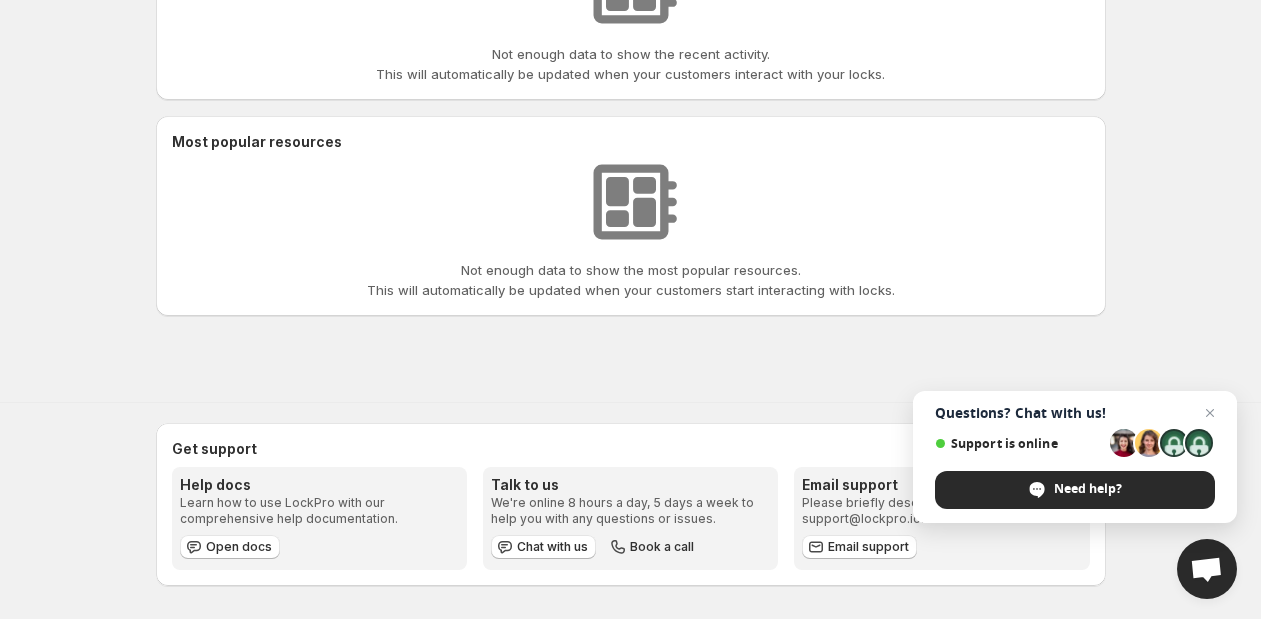 scroll, scrollTop: 0, scrollLeft: 0, axis: both 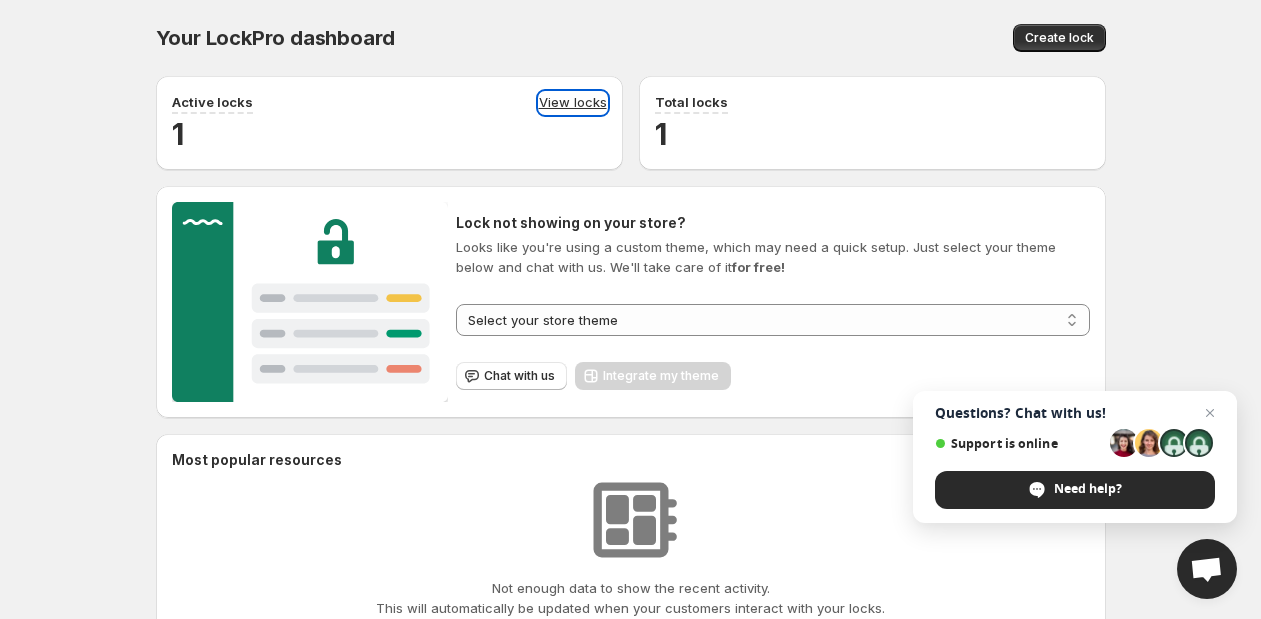 click on "View locks" at bounding box center [573, 103] 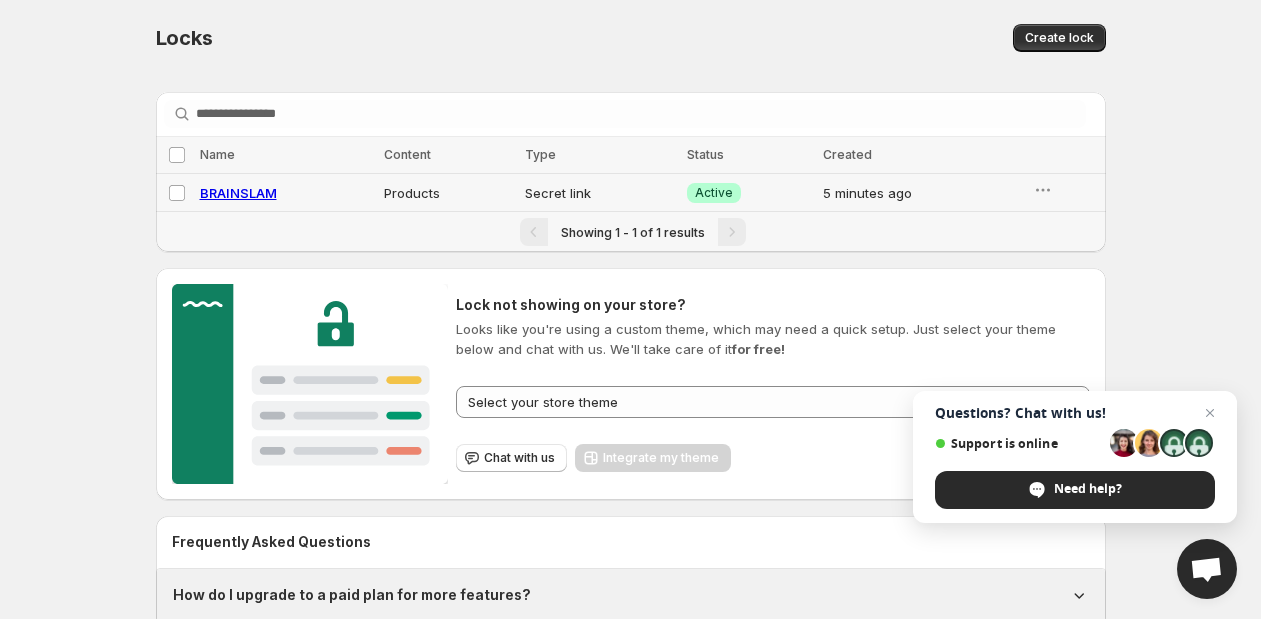 click on "BRAINSLAM" at bounding box center [238, 193] 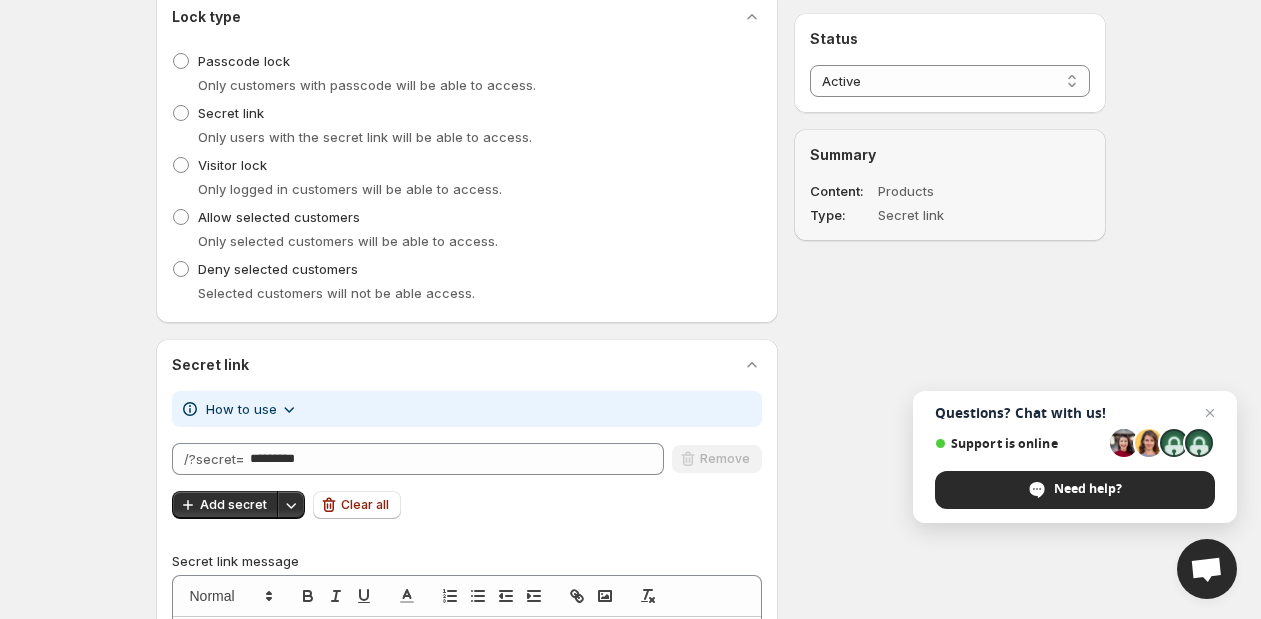 scroll, scrollTop: 1081, scrollLeft: 0, axis: vertical 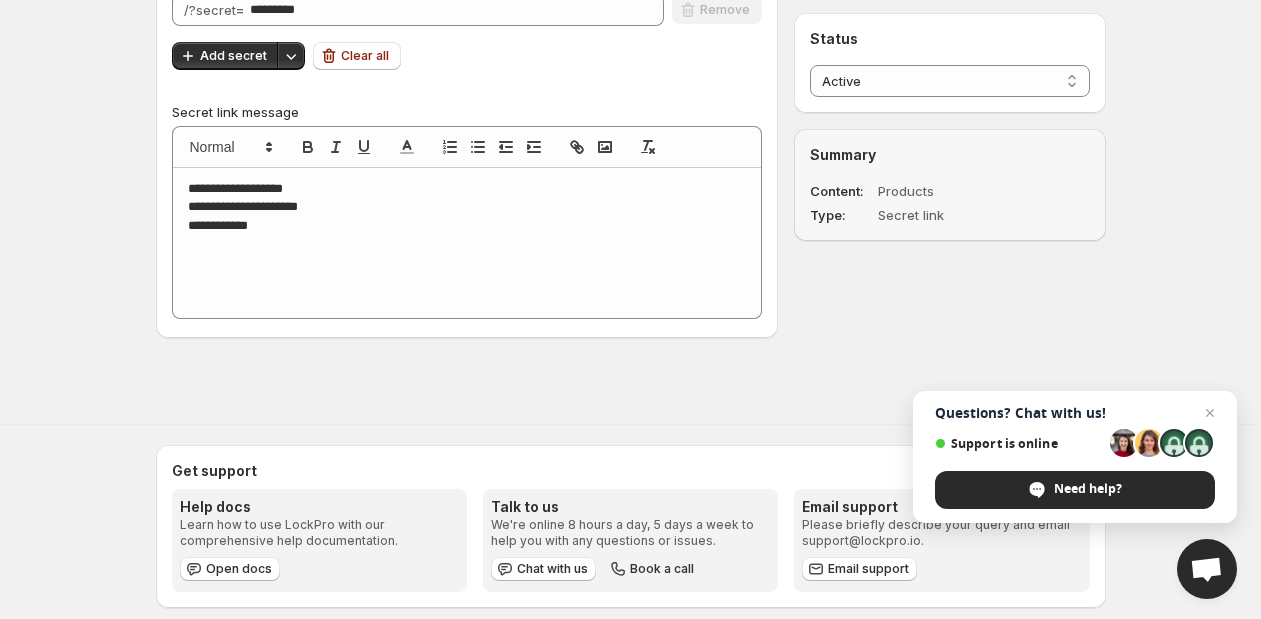 click on "**********" at bounding box center (467, 243) 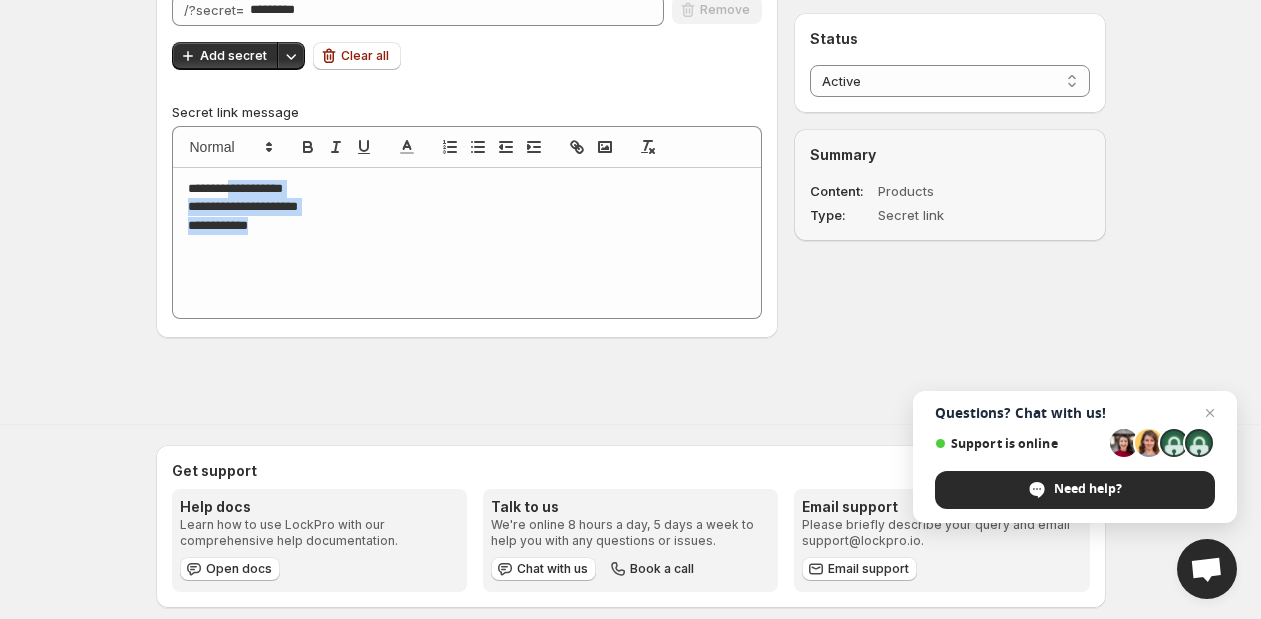 drag, startPoint x: 289, startPoint y: 233, endPoint x: 240, endPoint y: 185, distance: 68.593 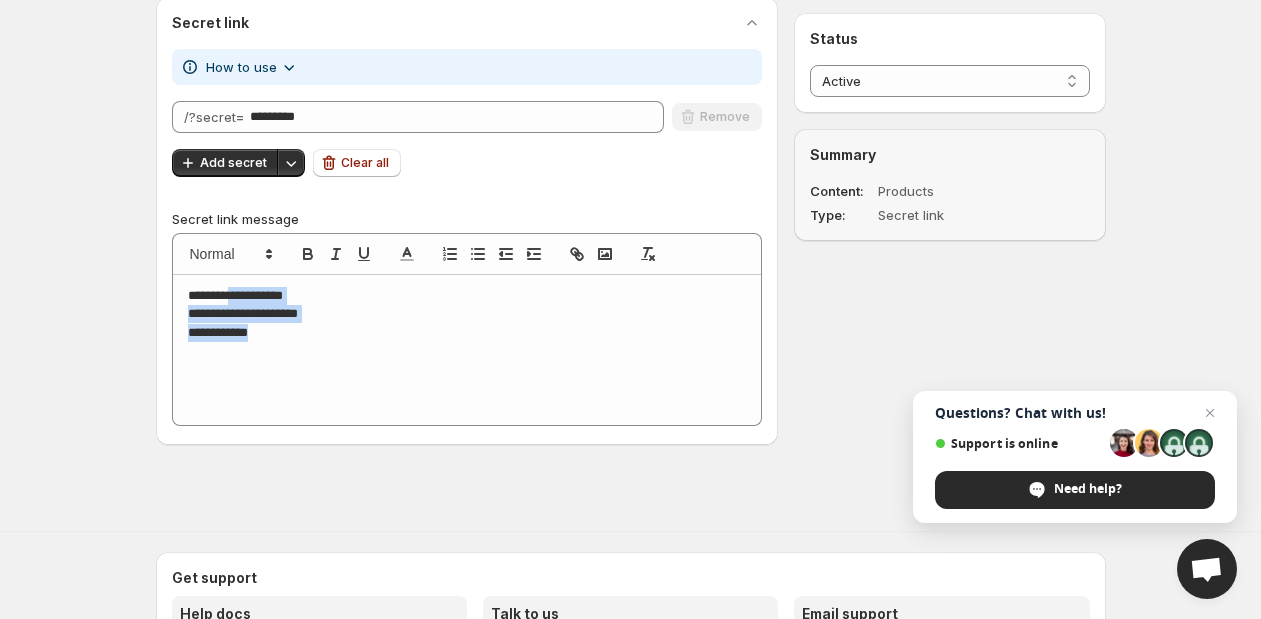 scroll, scrollTop: 908, scrollLeft: 0, axis: vertical 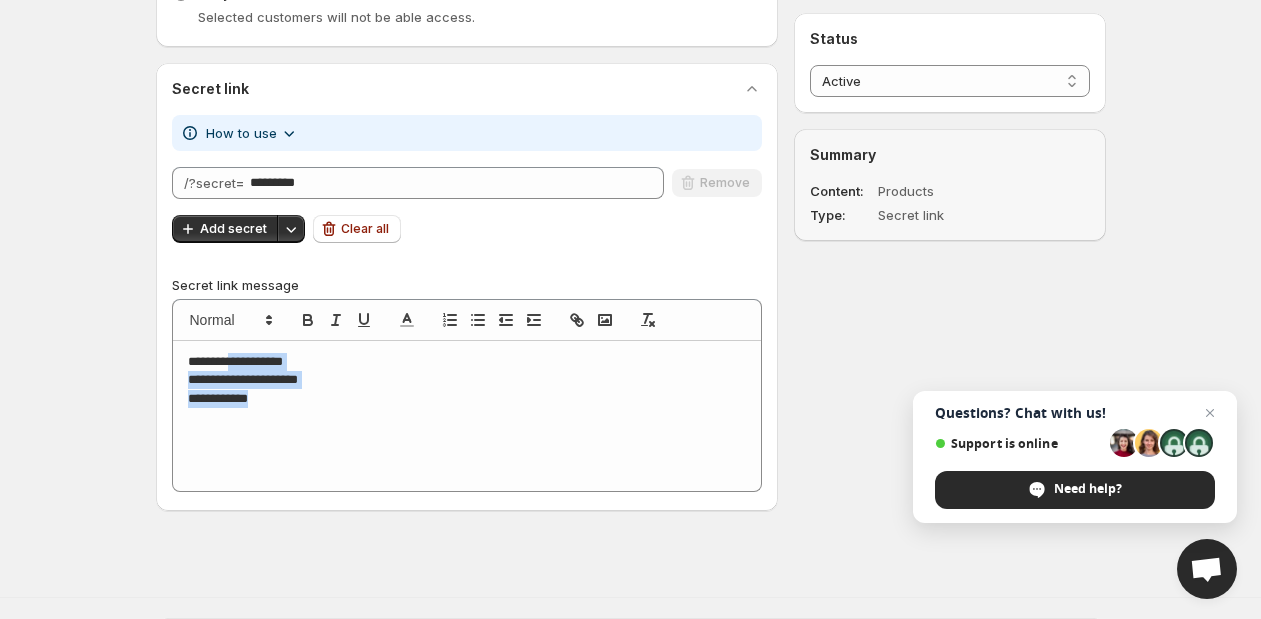 click on "**********" at bounding box center [468, 399] 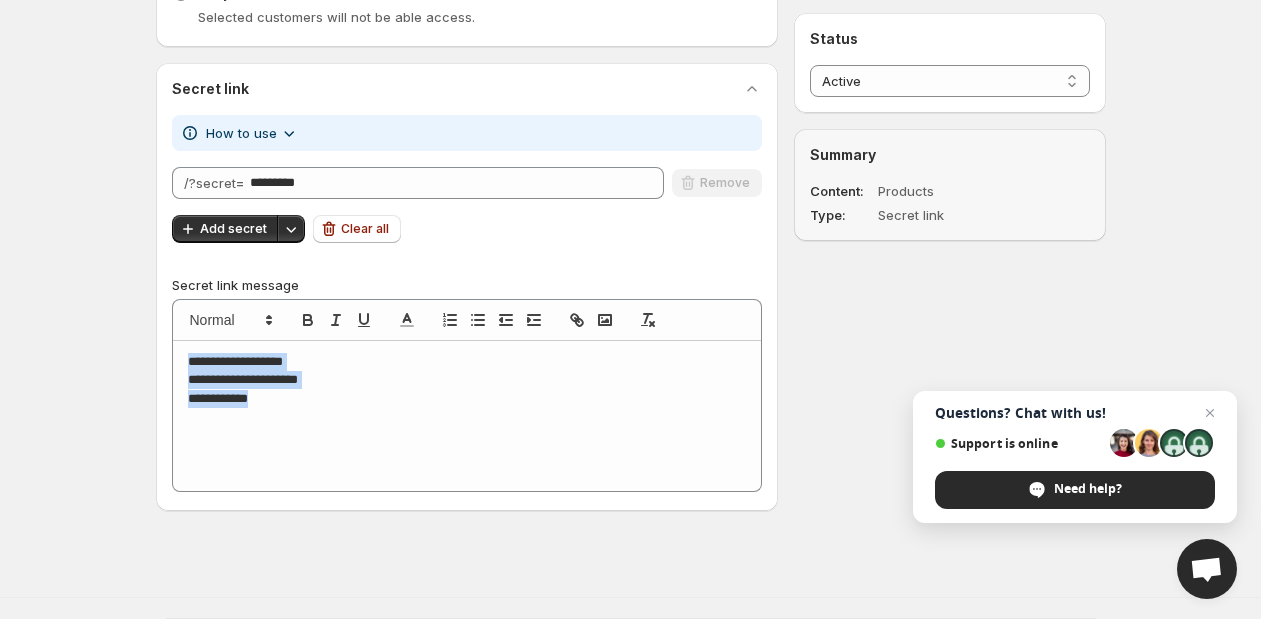 drag, startPoint x: 277, startPoint y: 399, endPoint x: 142, endPoint y: 317, distance: 157.95253 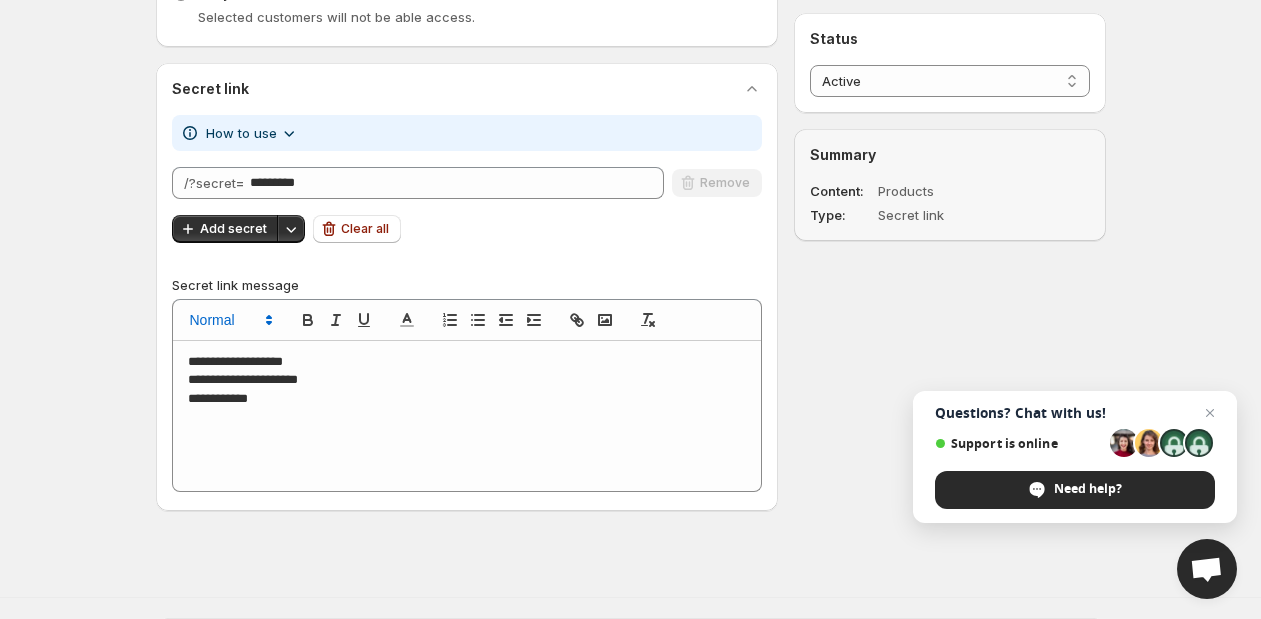 click at bounding box center [230, 320] 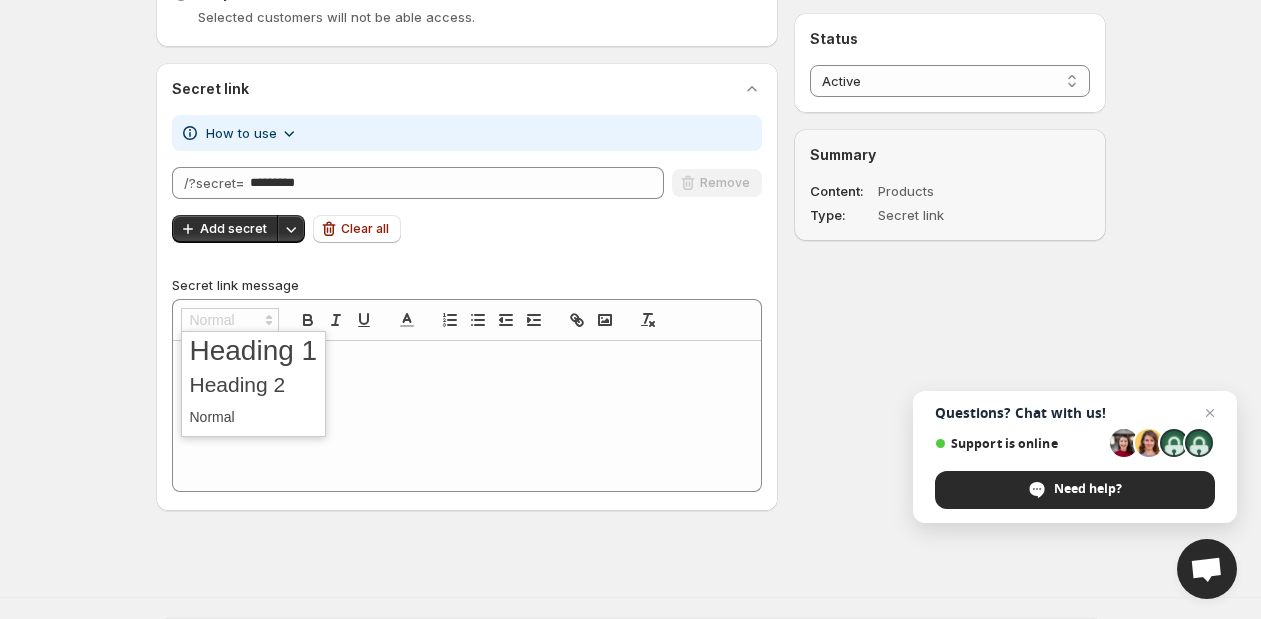 click on "**********" at bounding box center [468, 362] 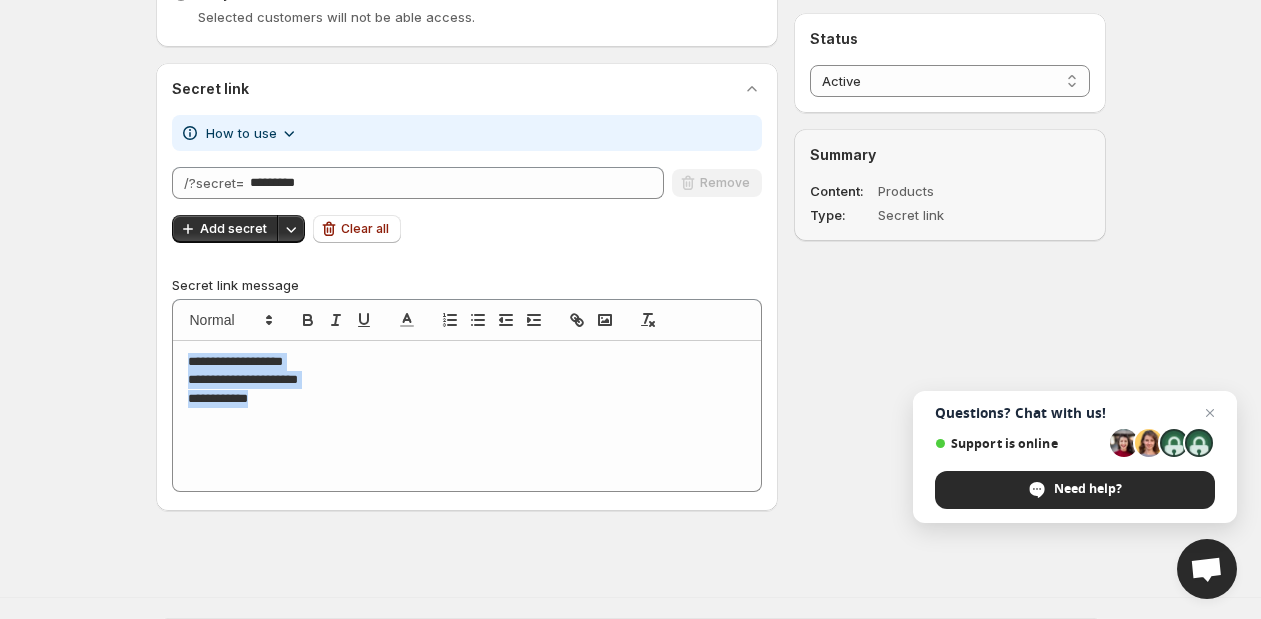 drag, startPoint x: 274, startPoint y: 413, endPoint x: 175, endPoint y: 353, distance: 115.76269 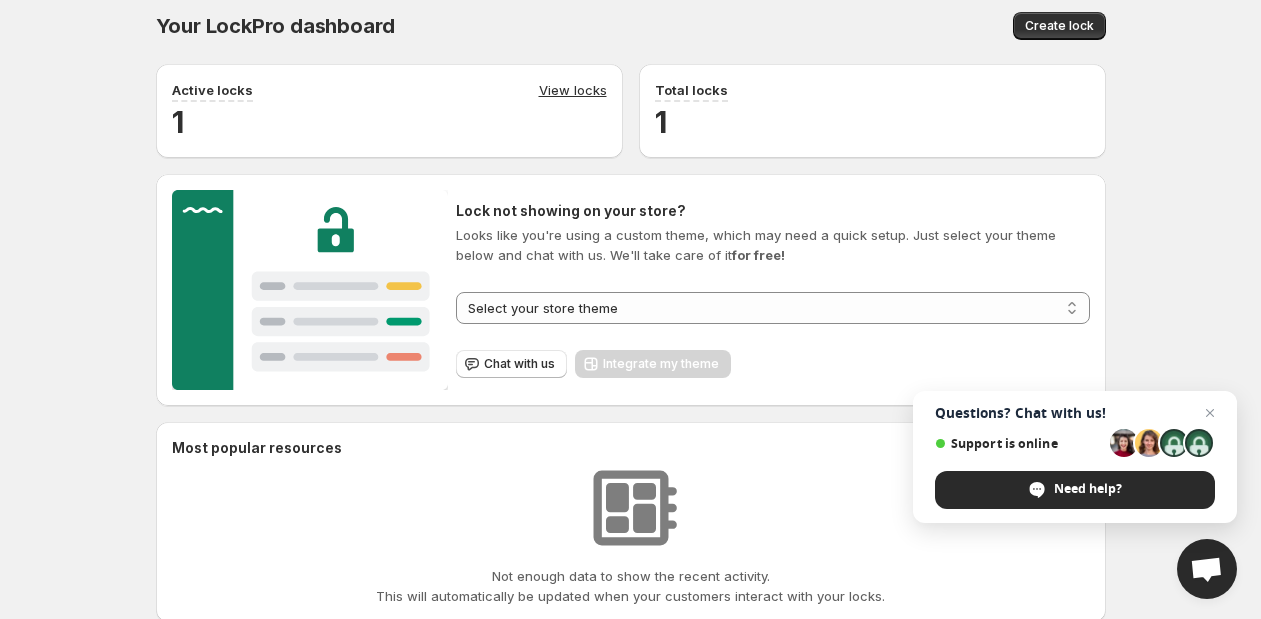 scroll, scrollTop: 25, scrollLeft: 0, axis: vertical 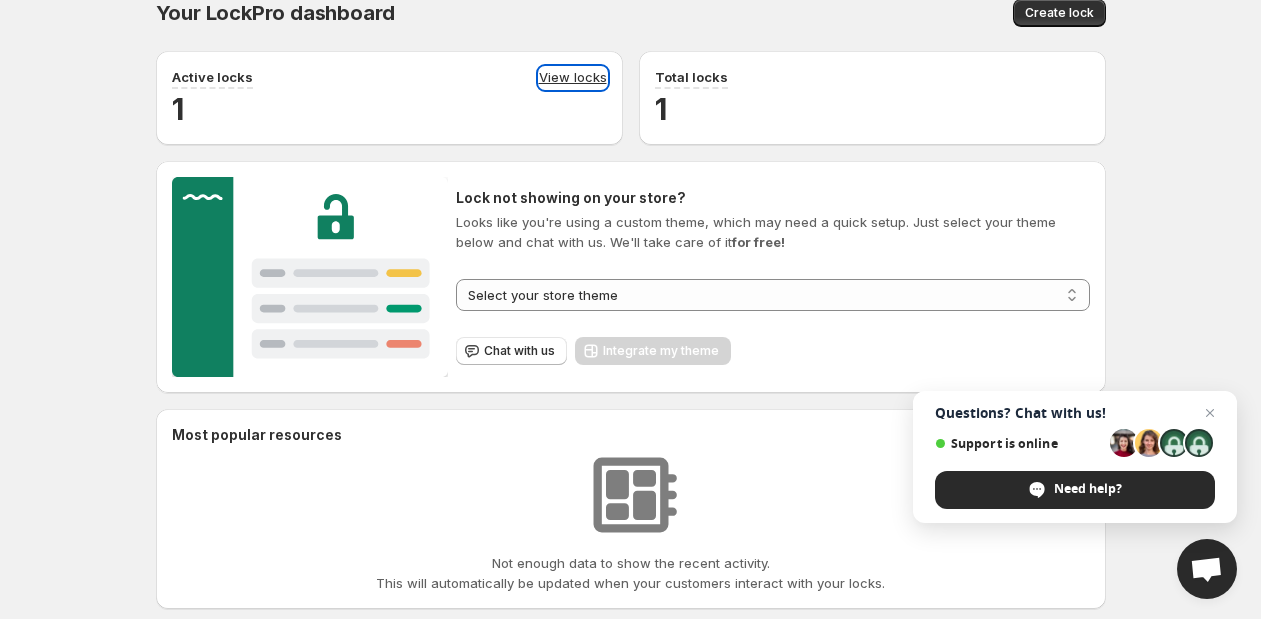 click on "View locks" at bounding box center [573, 78] 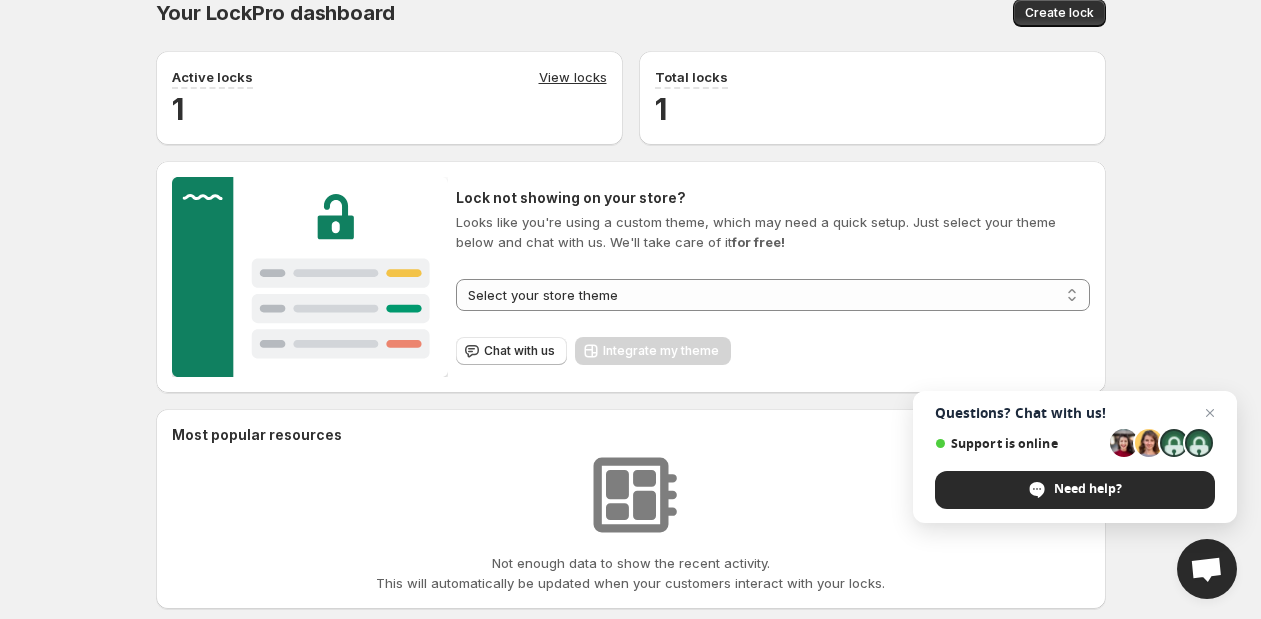 scroll, scrollTop: 0, scrollLeft: 0, axis: both 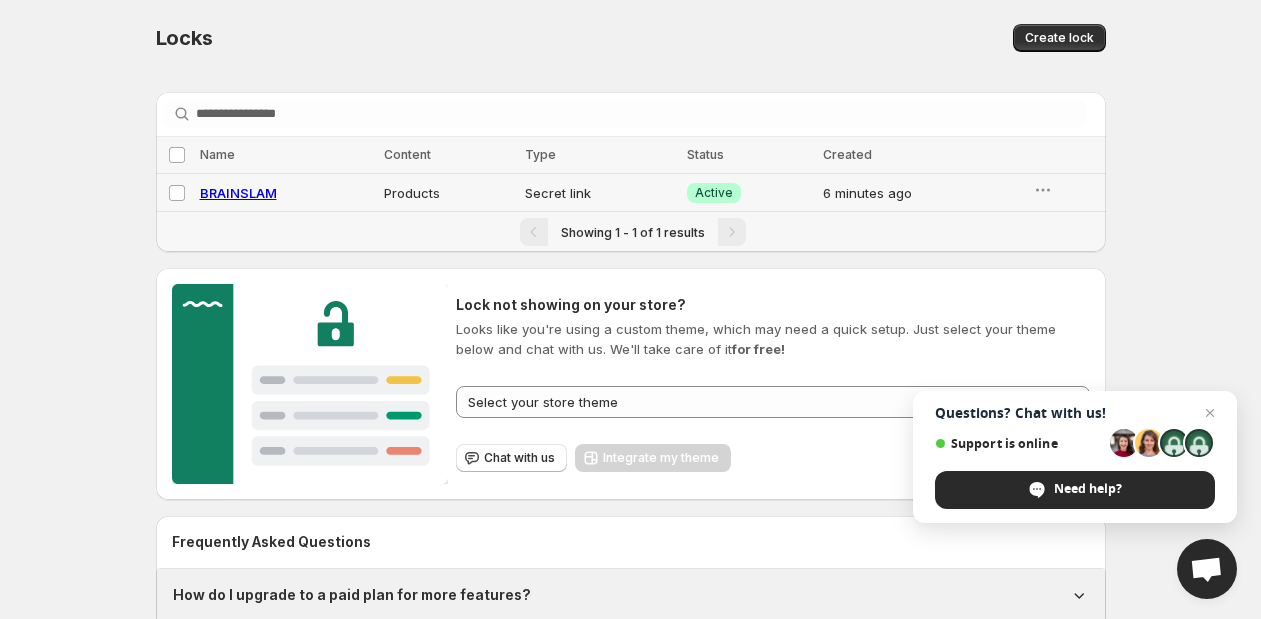 click on "BRAINSLAM" at bounding box center (238, 193) 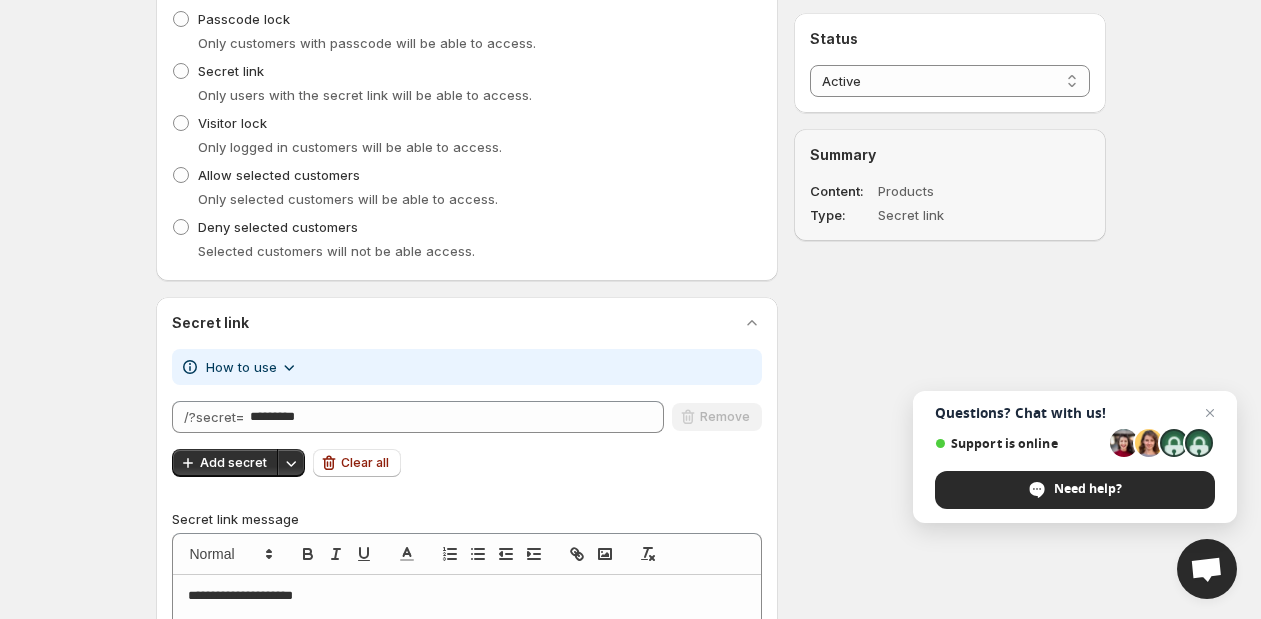 scroll, scrollTop: 847, scrollLeft: 0, axis: vertical 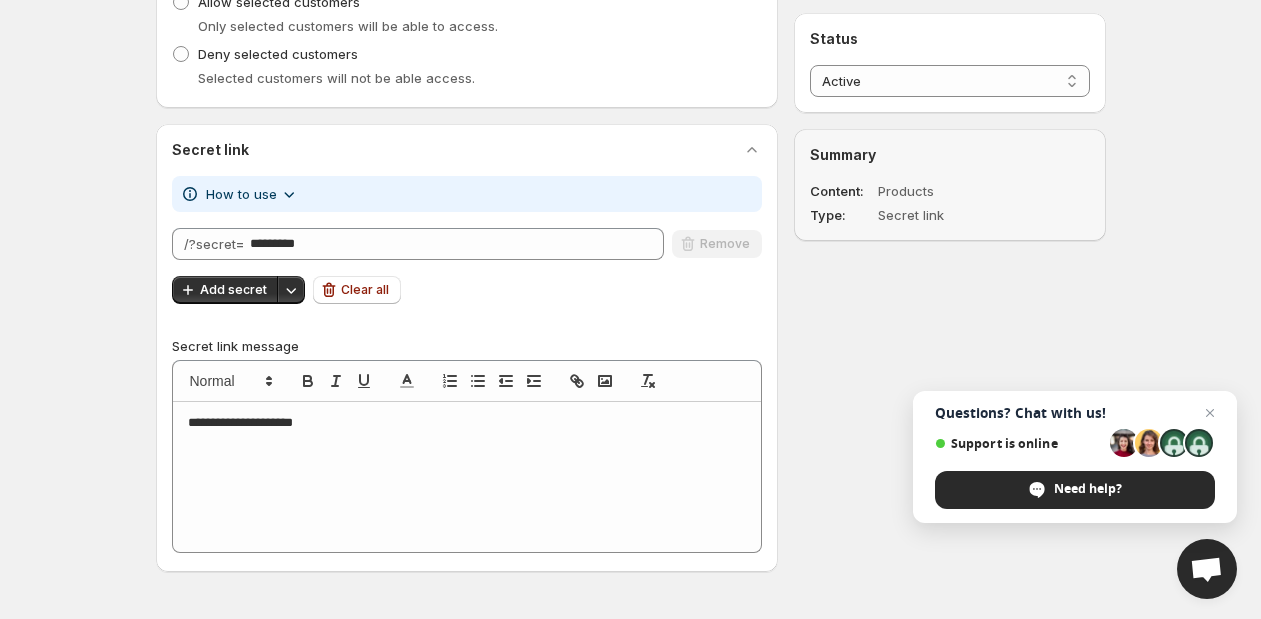click on "**********" at bounding box center (468, 423) 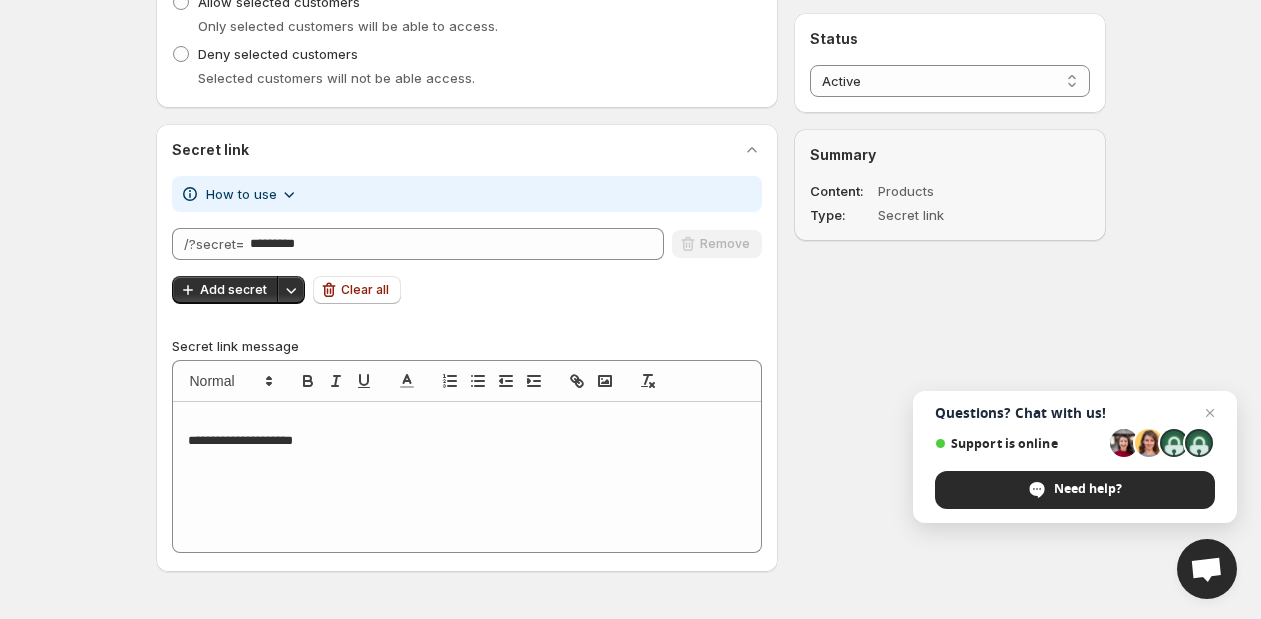 scroll, scrollTop: 0, scrollLeft: 0, axis: both 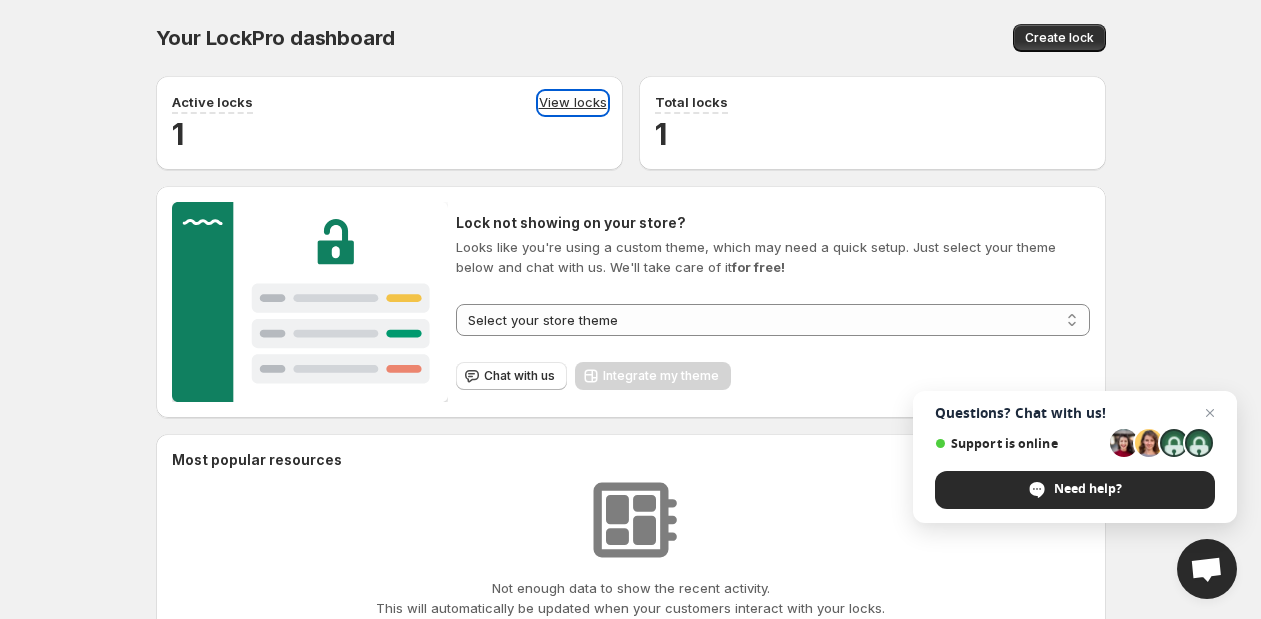 click on "View locks" at bounding box center [573, 103] 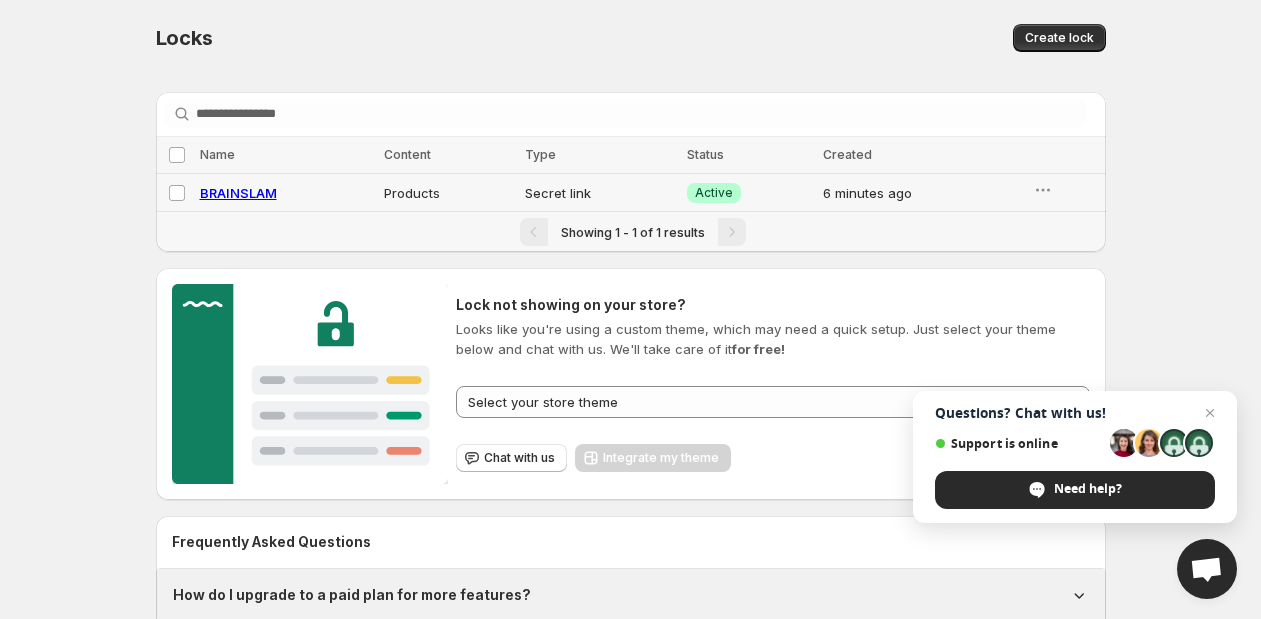click on "BRAINSLAM" at bounding box center [238, 193] 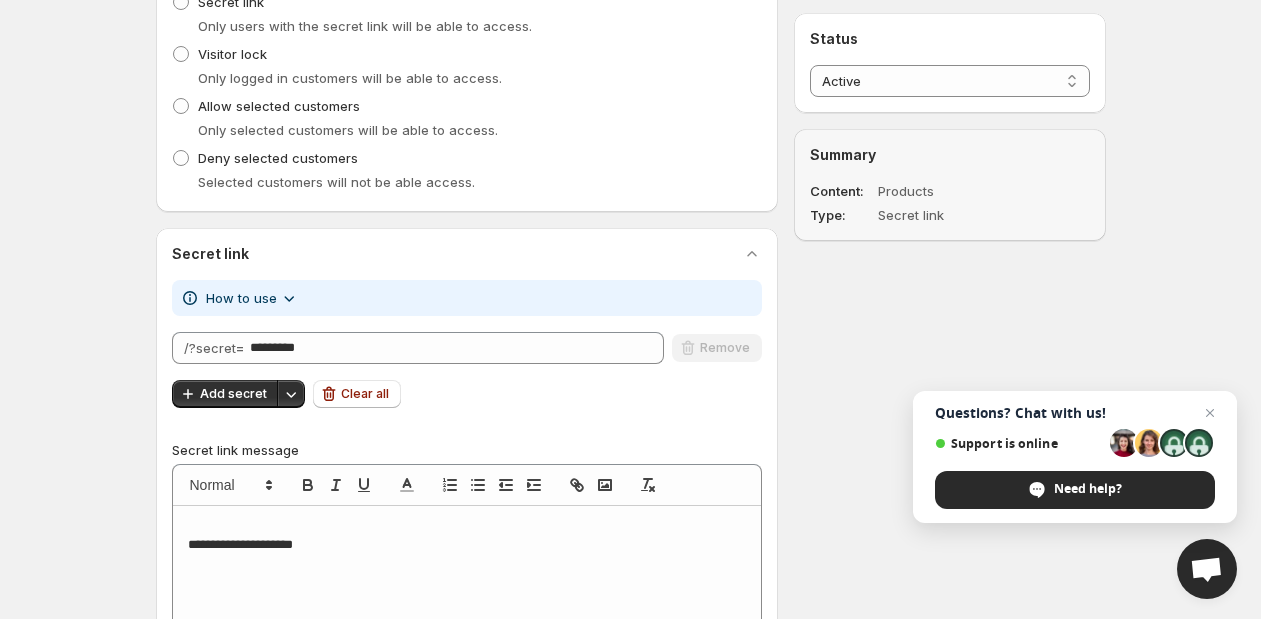 scroll, scrollTop: 916, scrollLeft: 0, axis: vertical 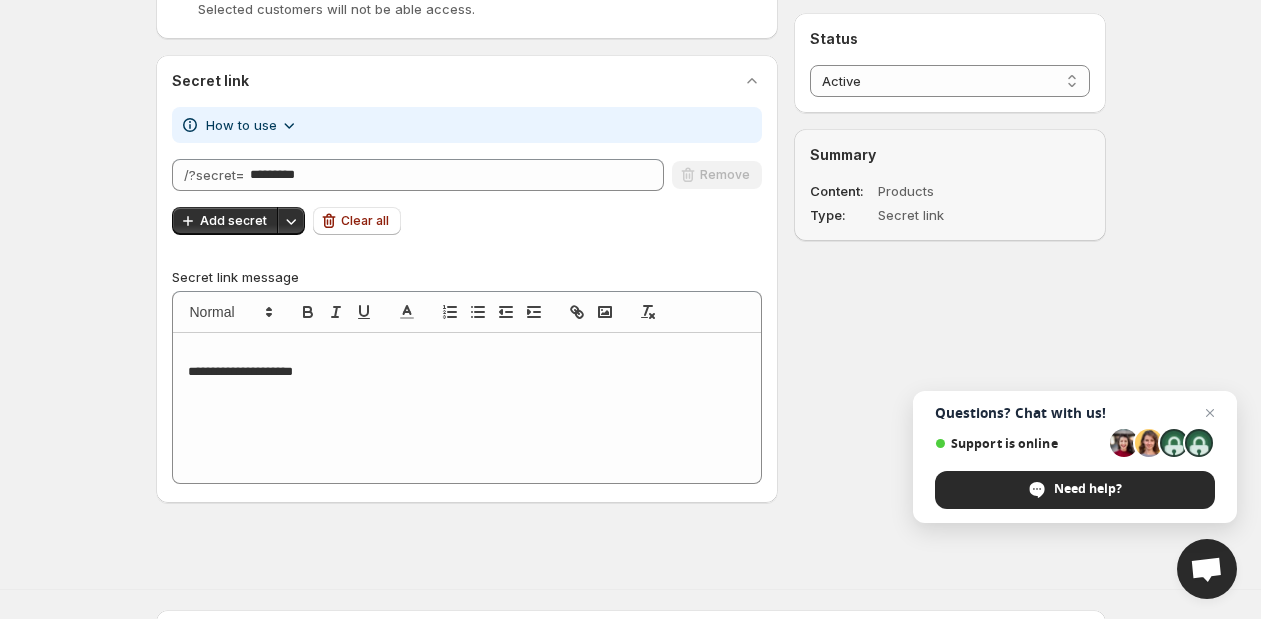 click 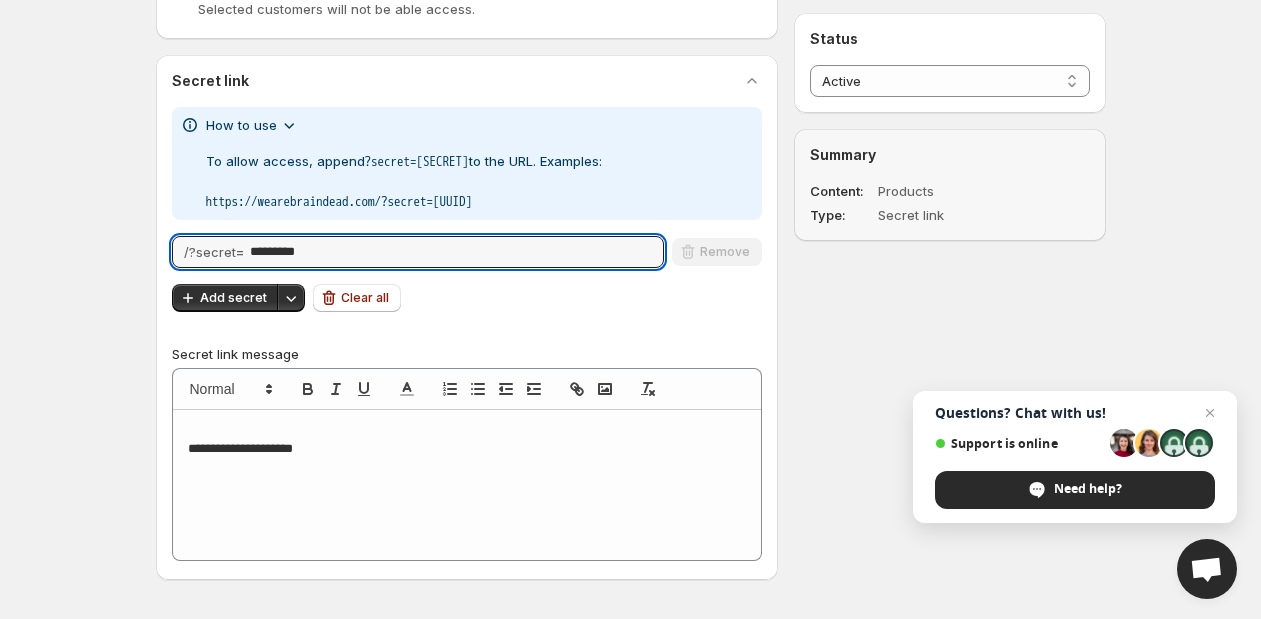 drag, startPoint x: 331, startPoint y: 268, endPoint x: 226, endPoint y: 264, distance: 105.076164 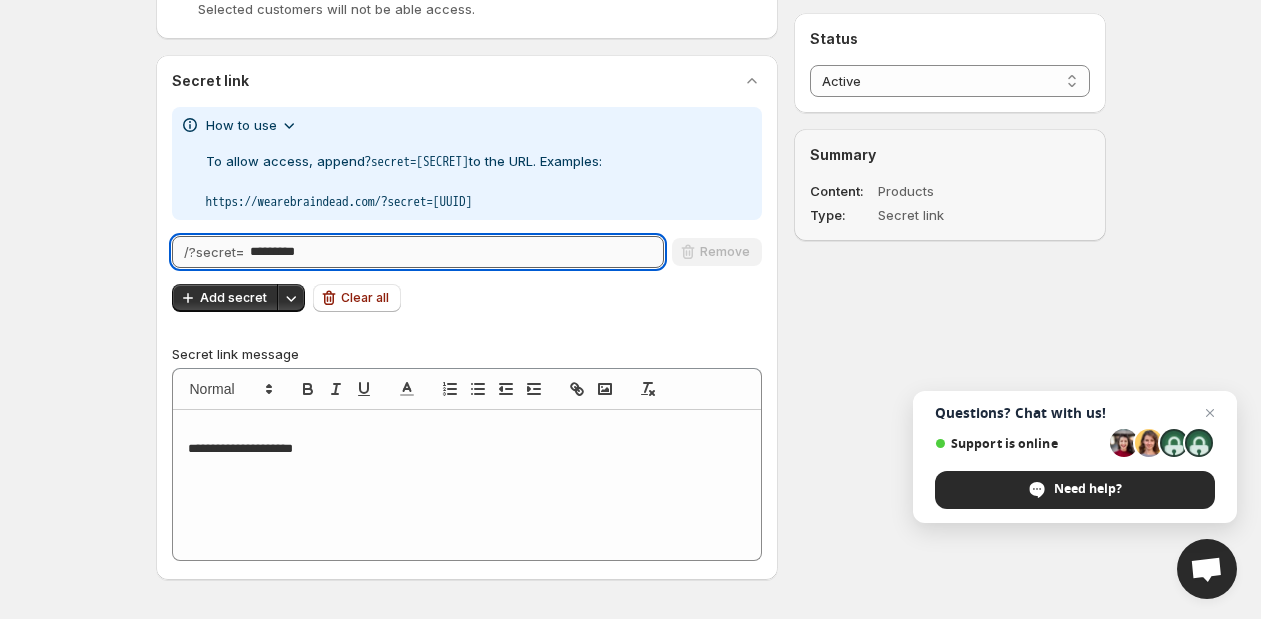 click on "*********" at bounding box center [457, 252] 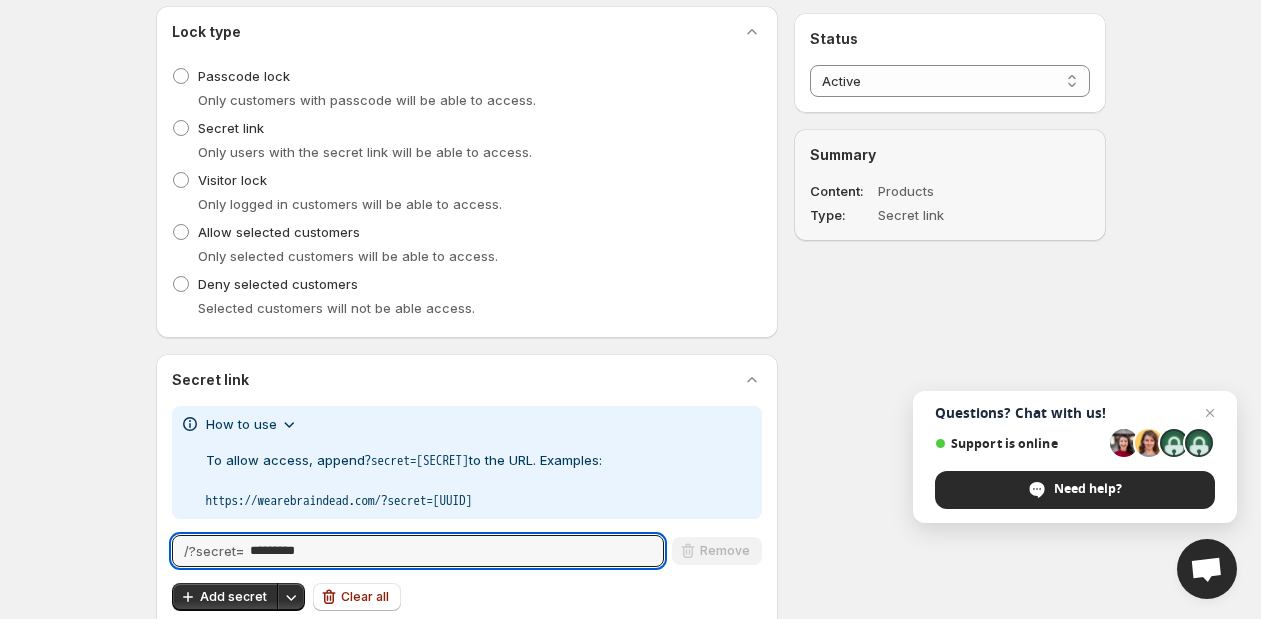 scroll, scrollTop: 0, scrollLeft: 0, axis: both 